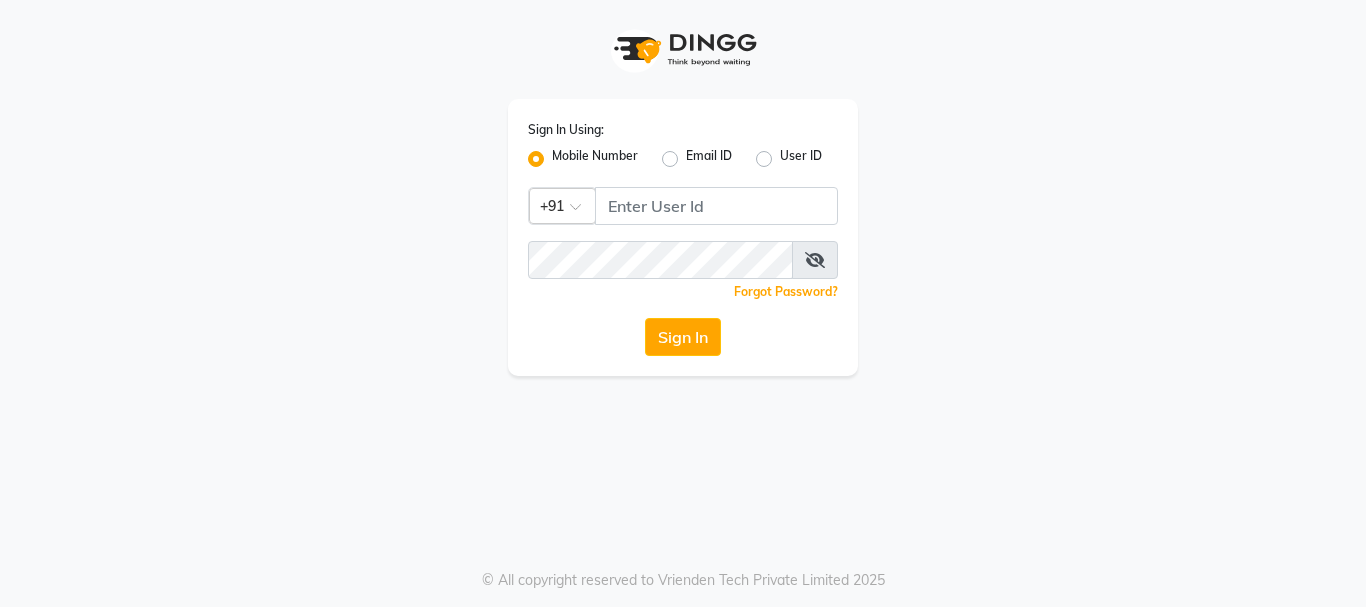 scroll, scrollTop: 0, scrollLeft: 0, axis: both 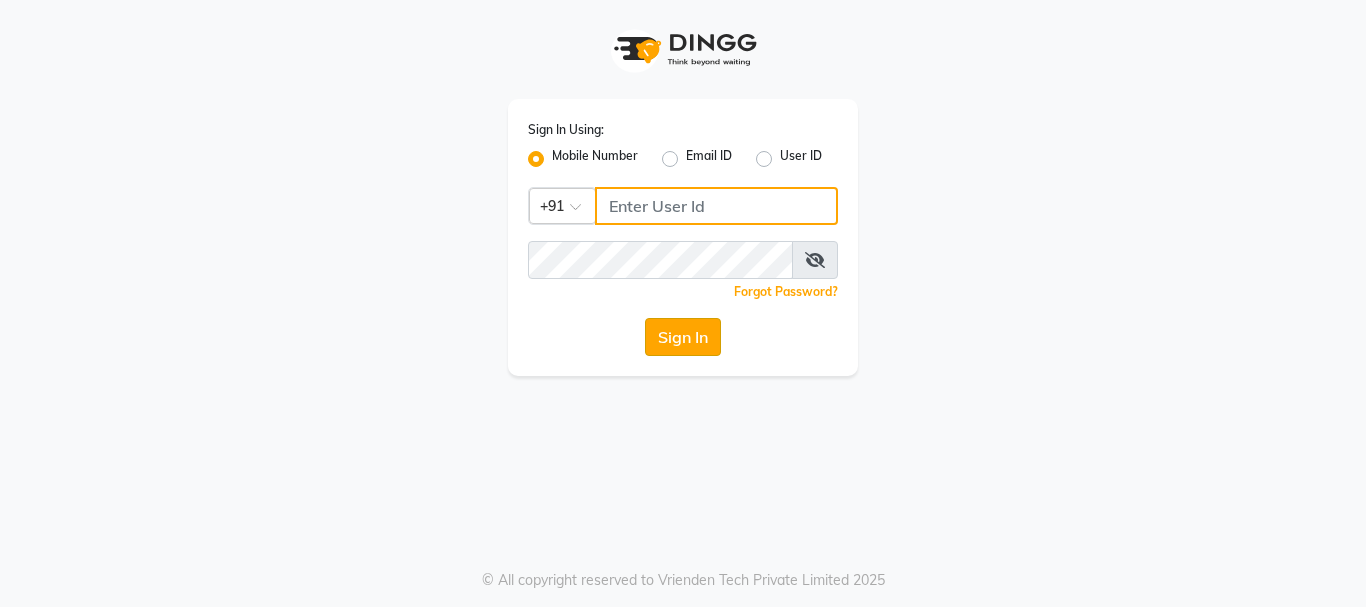 type on "8450977774" 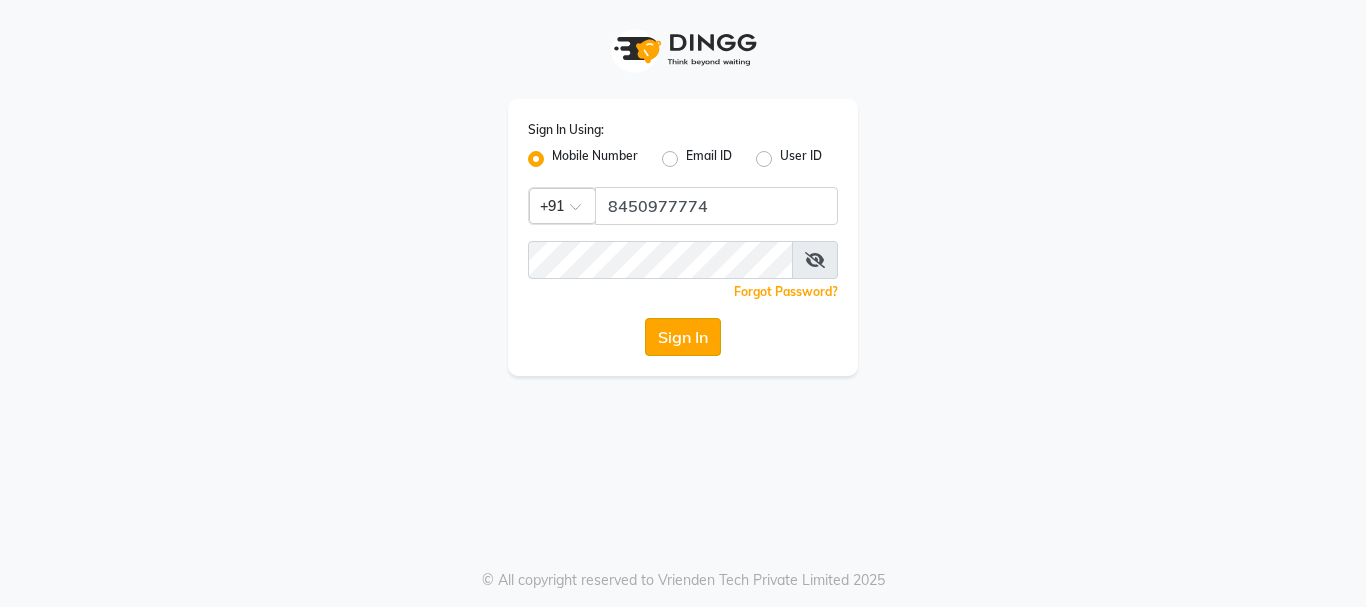 click on "Sign In" 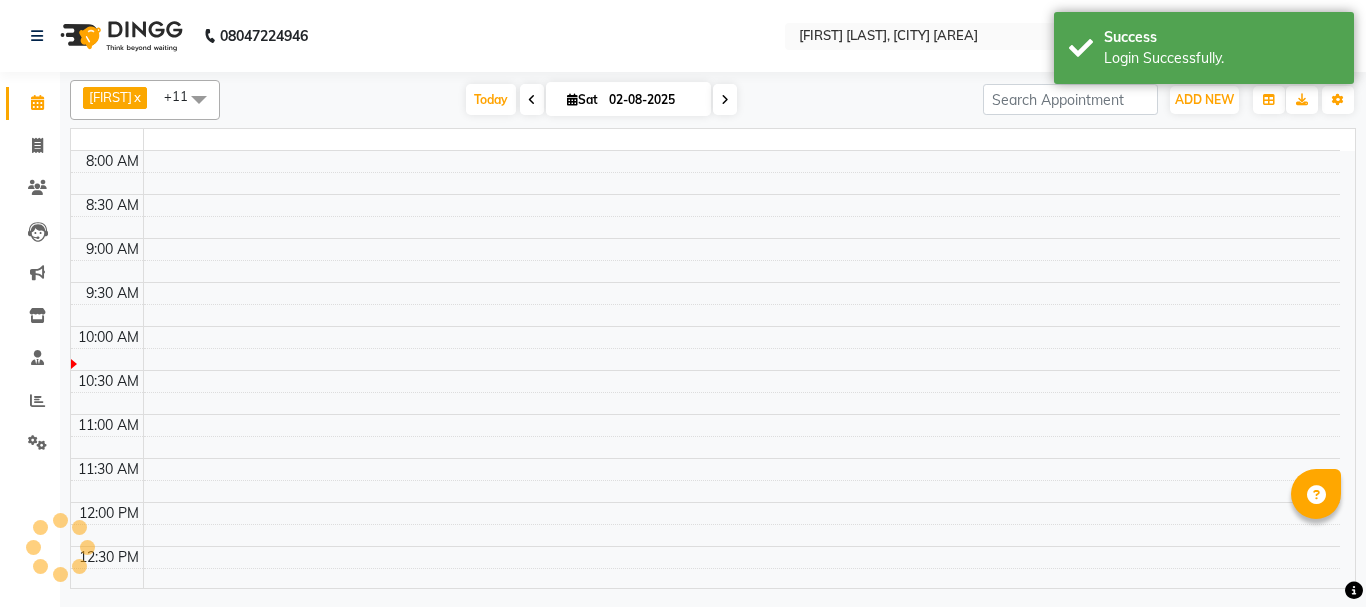 select on "en" 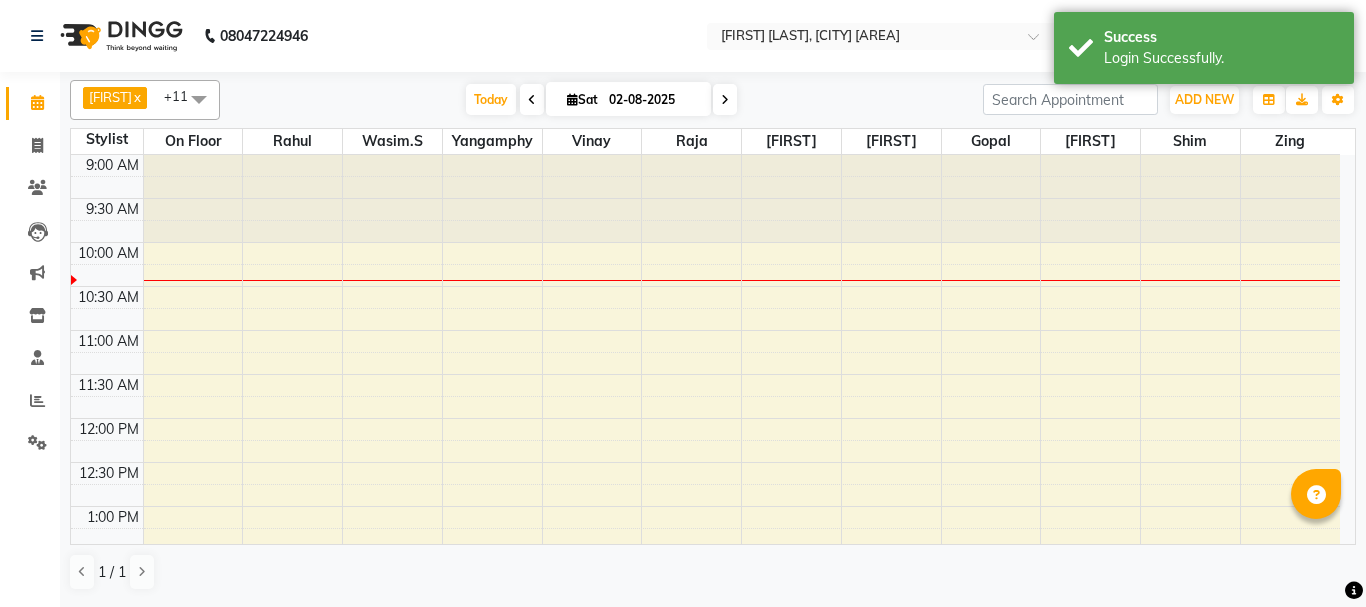 scroll, scrollTop: 0, scrollLeft: 0, axis: both 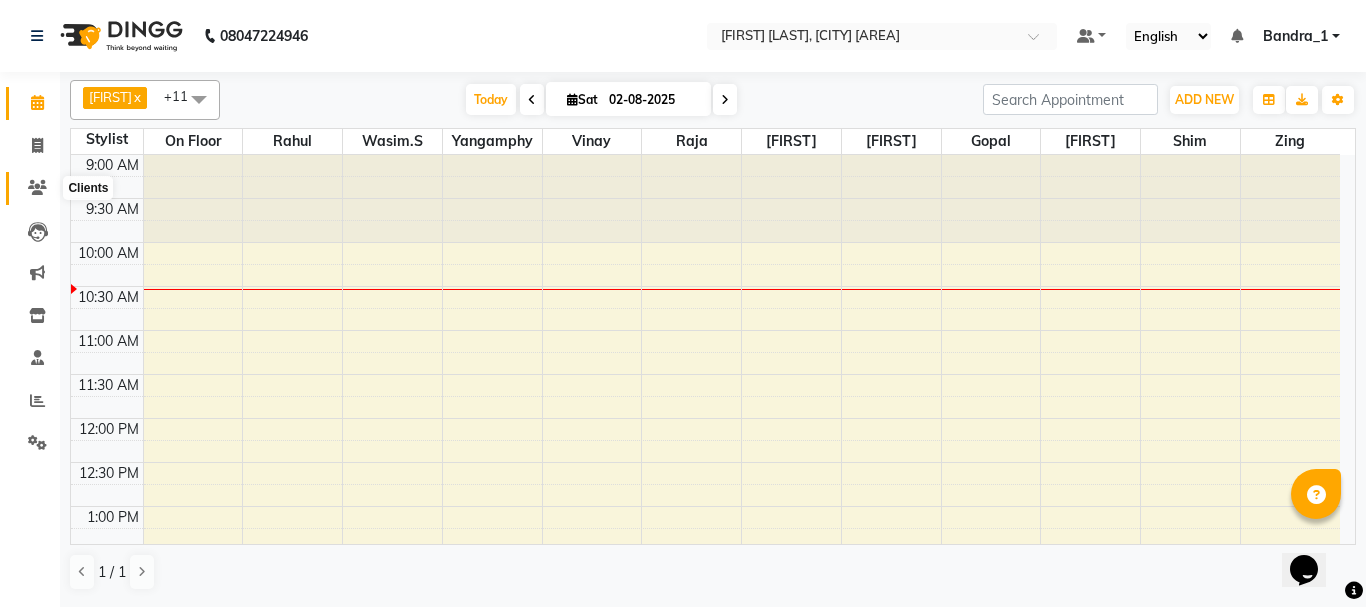 click 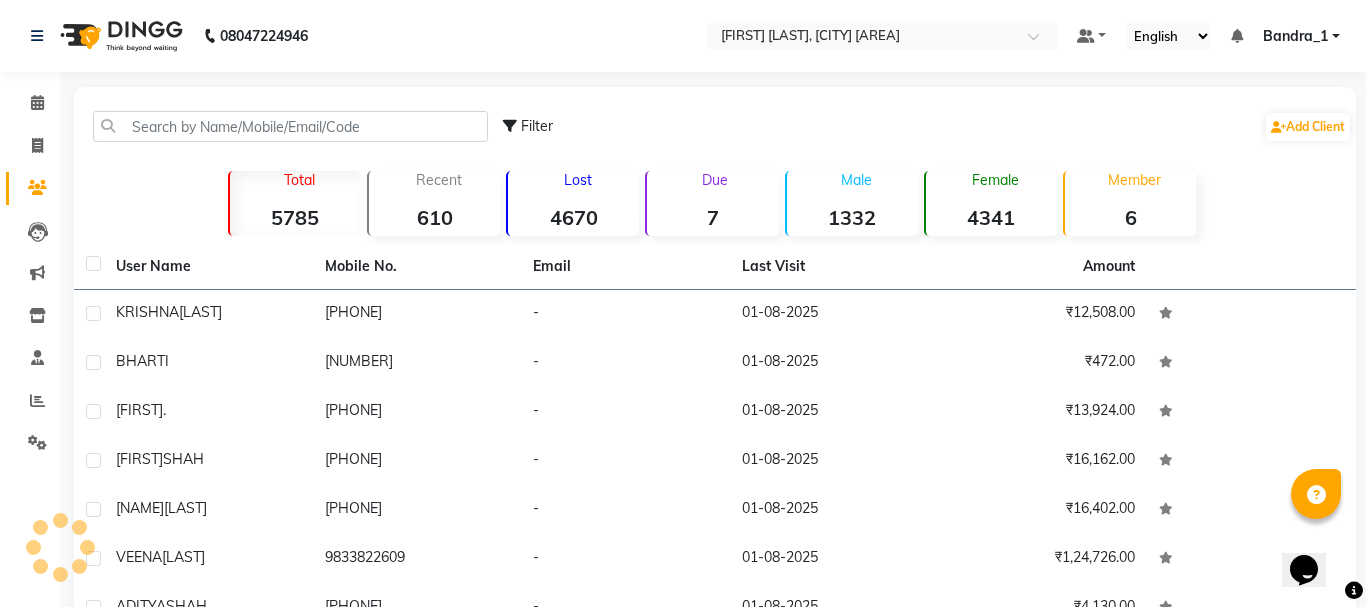 click 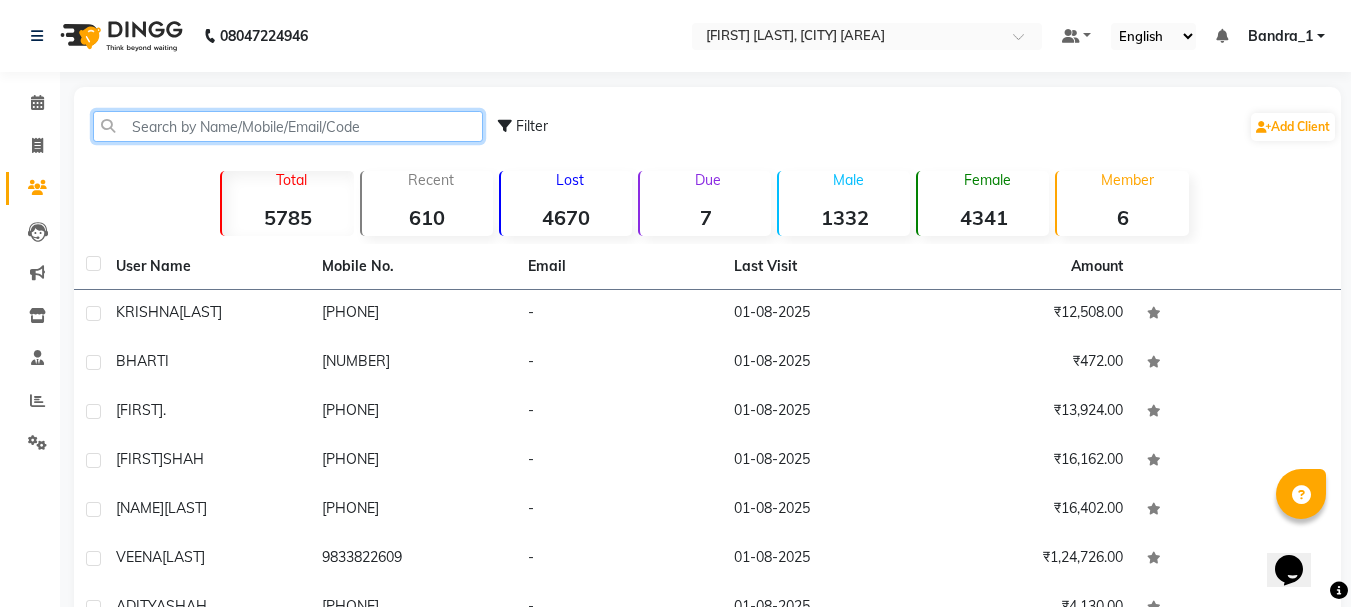 click 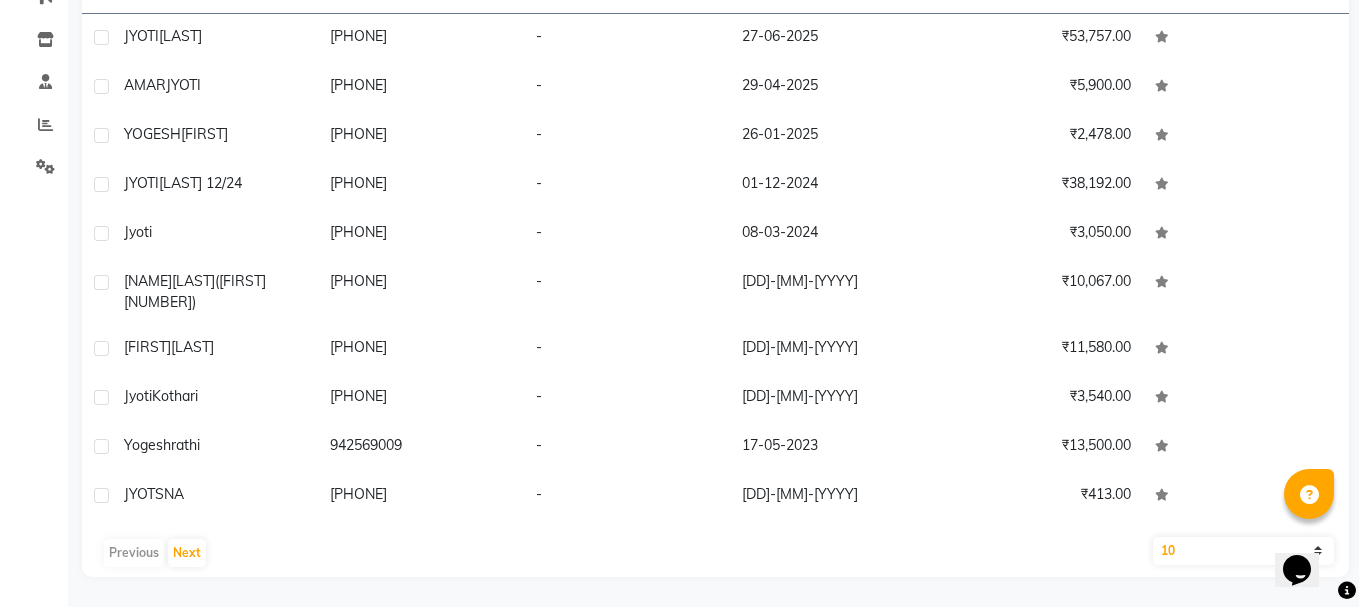 scroll, scrollTop: 0, scrollLeft: 0, axis: both 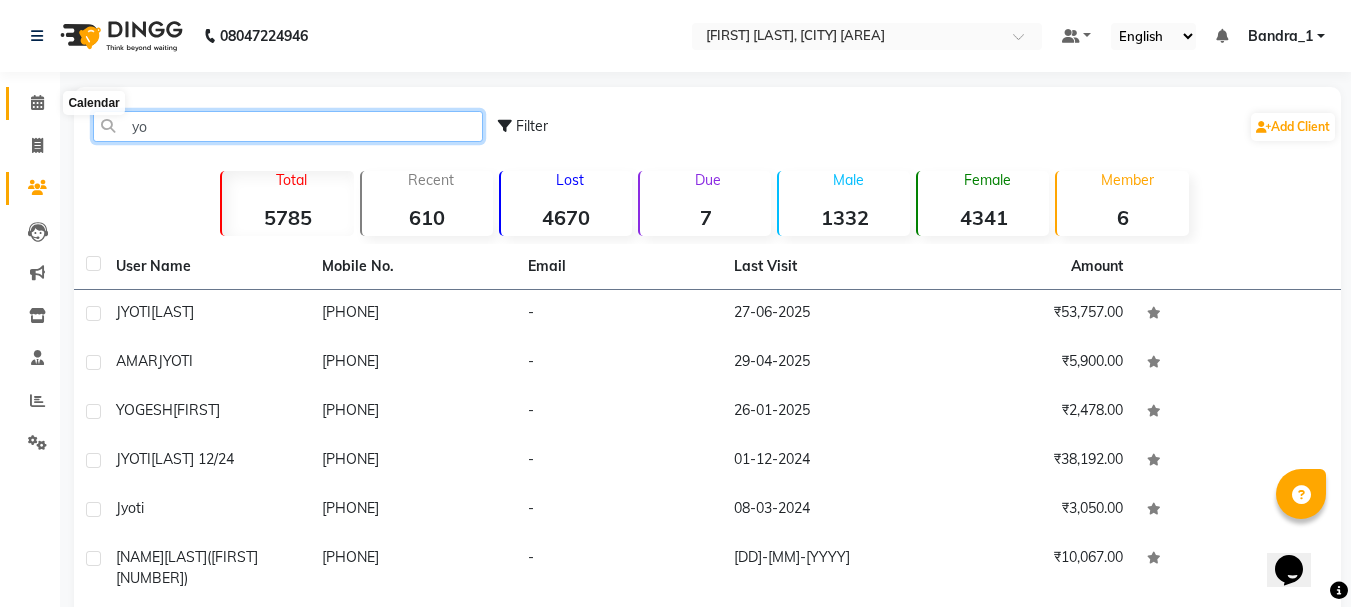 type on "yo" 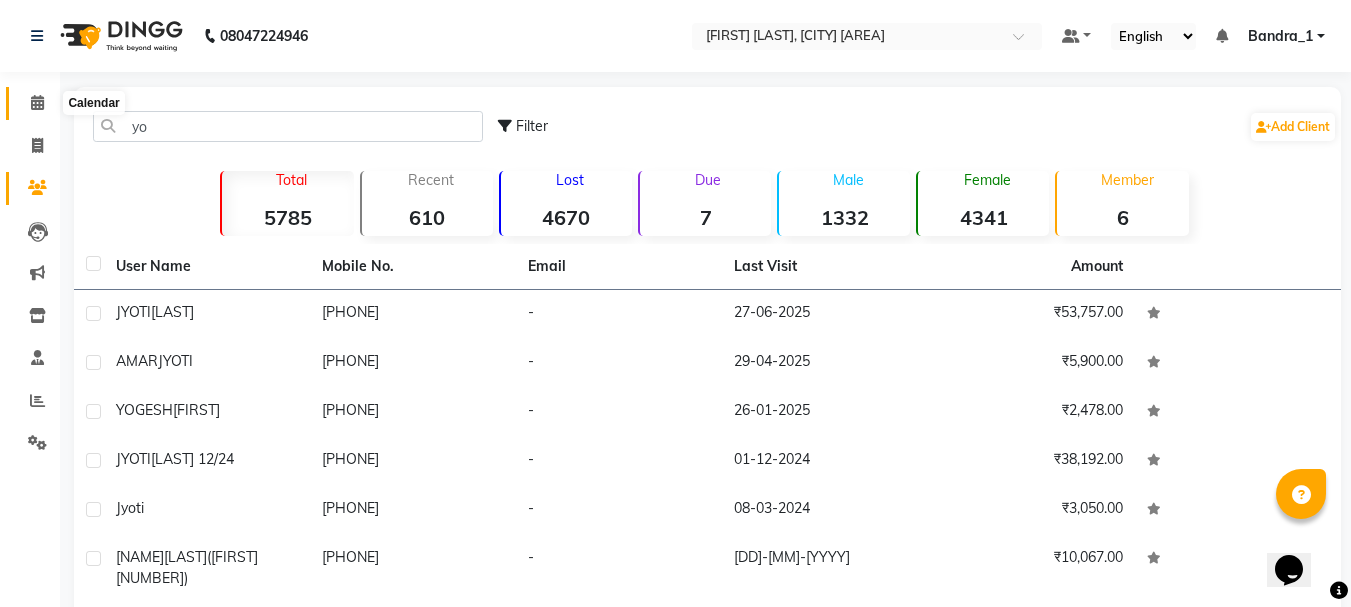 drag, startPoint x: 41, startPoint y: 99, endPoint x: 34, endPoint y: 87, distance: 13.892444 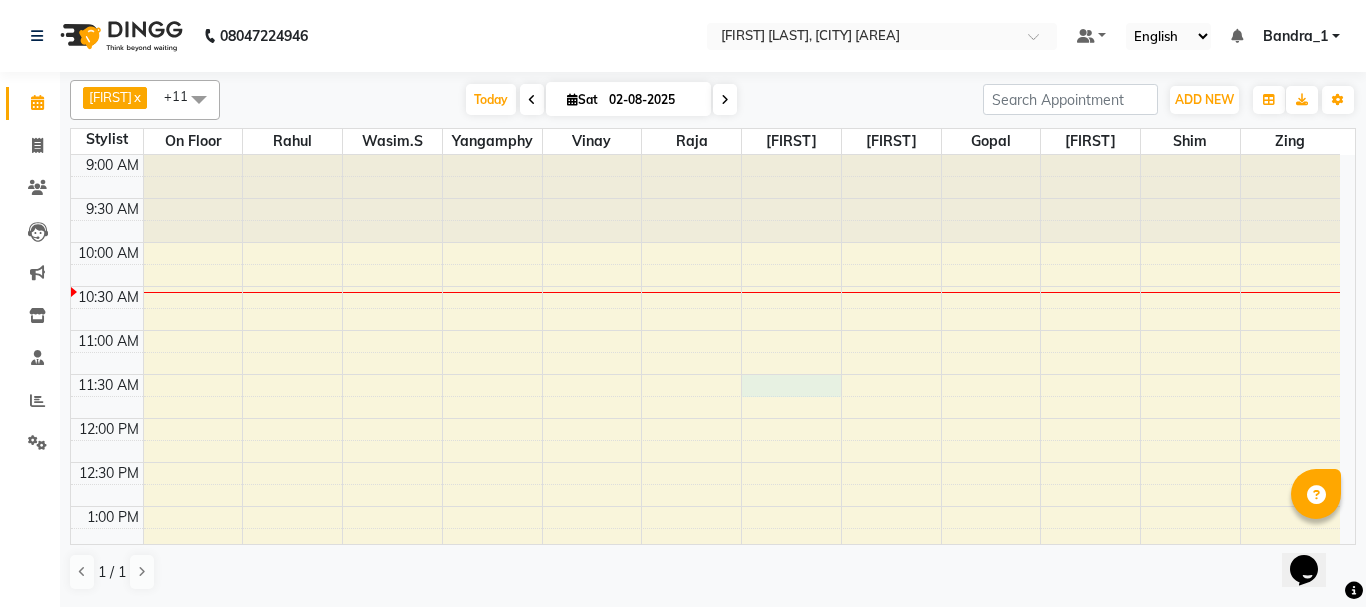 click on "9:00 AM 9:30 AM 10:00 AM 10:30 AM 11:00 AM 11:30 AM 12:00 PM 12:30 PM 1:00 PM 1:30 PM 2:00 PM 2:30 PM 3:00 PM 3:30 PM 4:00 PM 4:30 PM 5:00 PM 5:30 PM 6:00 PM 6:30 PM 7:00 PM 7:30 PM 8:00 PM 8:30 PM 9:00 PM 9:30 PM 10:00 PM 10:30 PM" at bounding box center [705, 770] 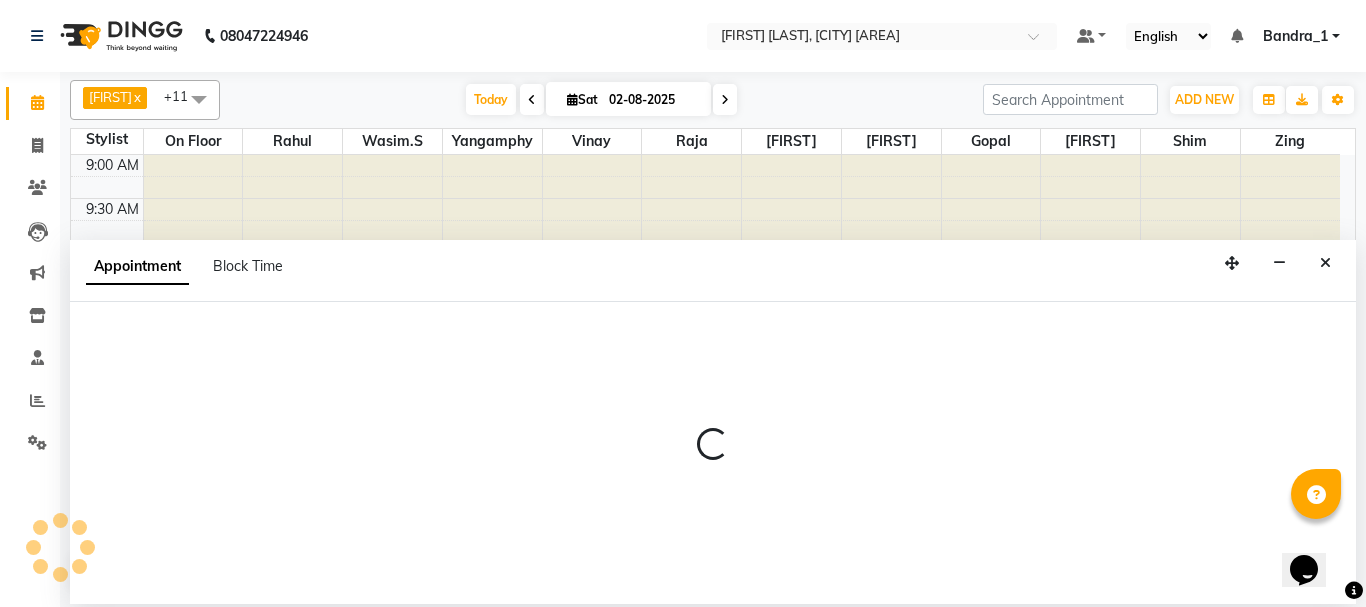 select on "64098" 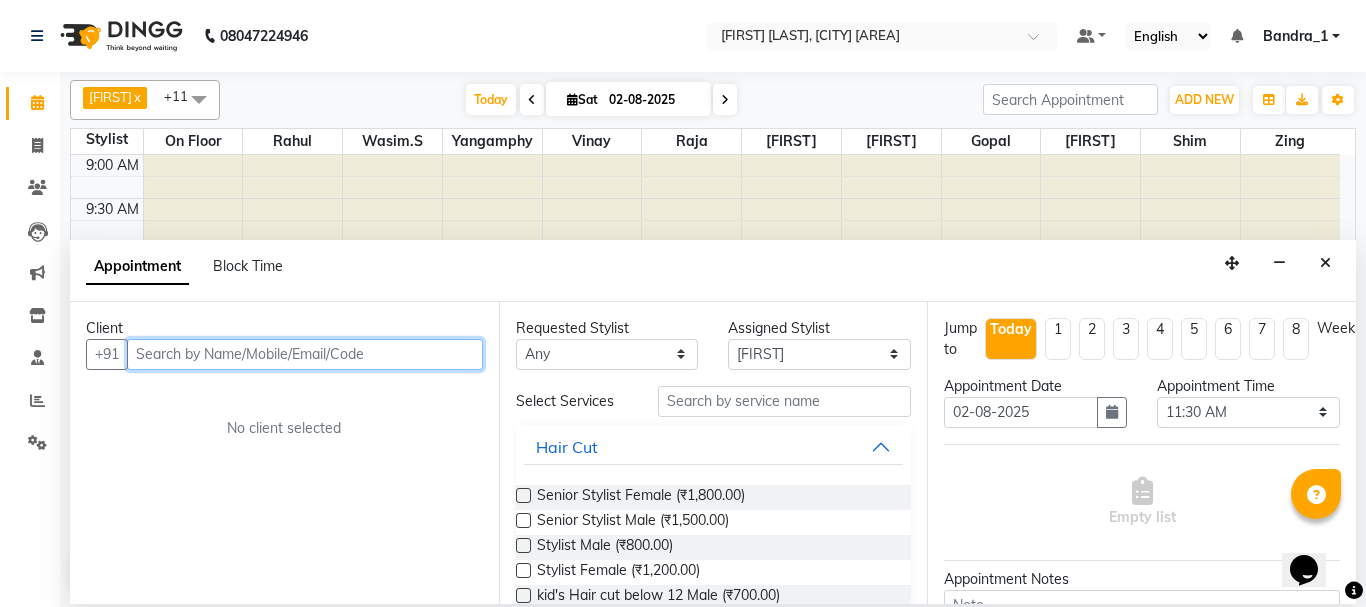 drag, startPoint x: 278, startPoint y: 353, endPoint x: 284, endPoint y: 367, distance: 15.231546 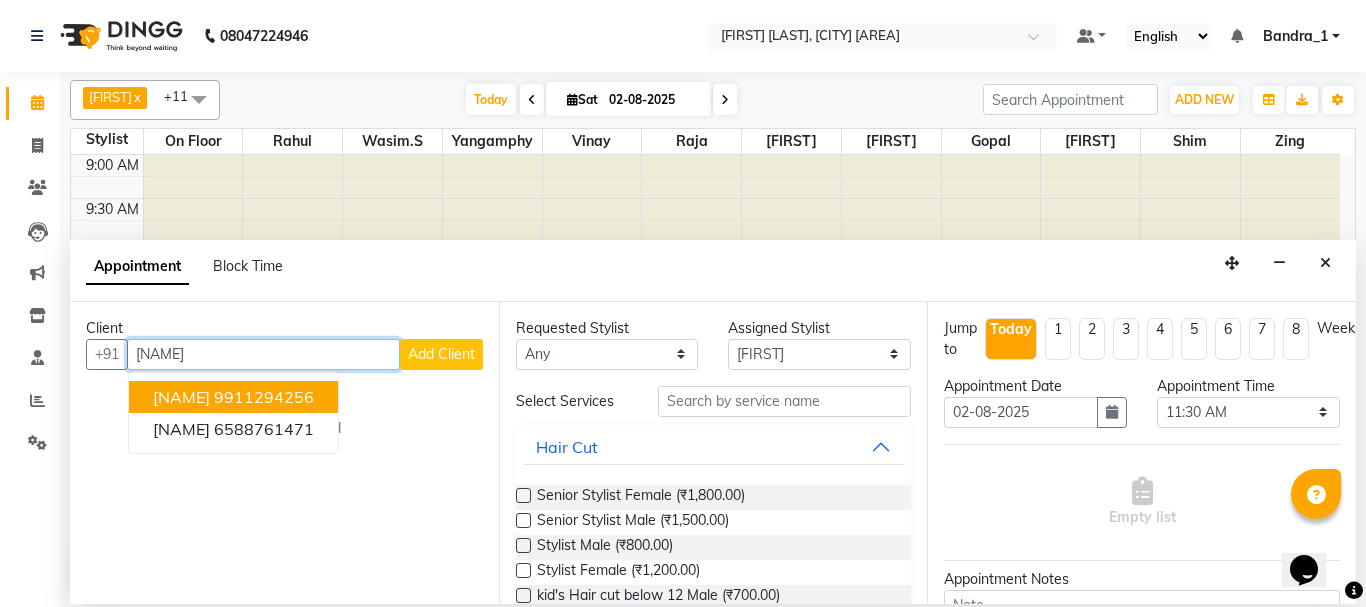 click on "[NAME] [PHONE]" at bounding box center [233, 397] 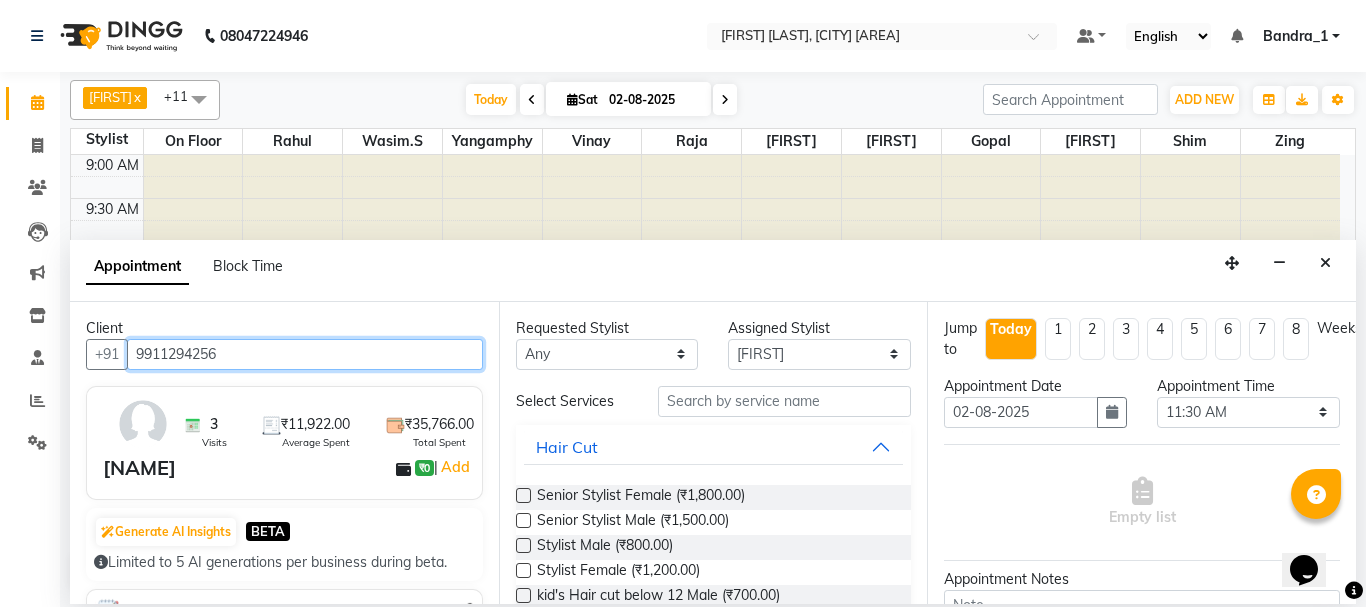 type on "9911294256" 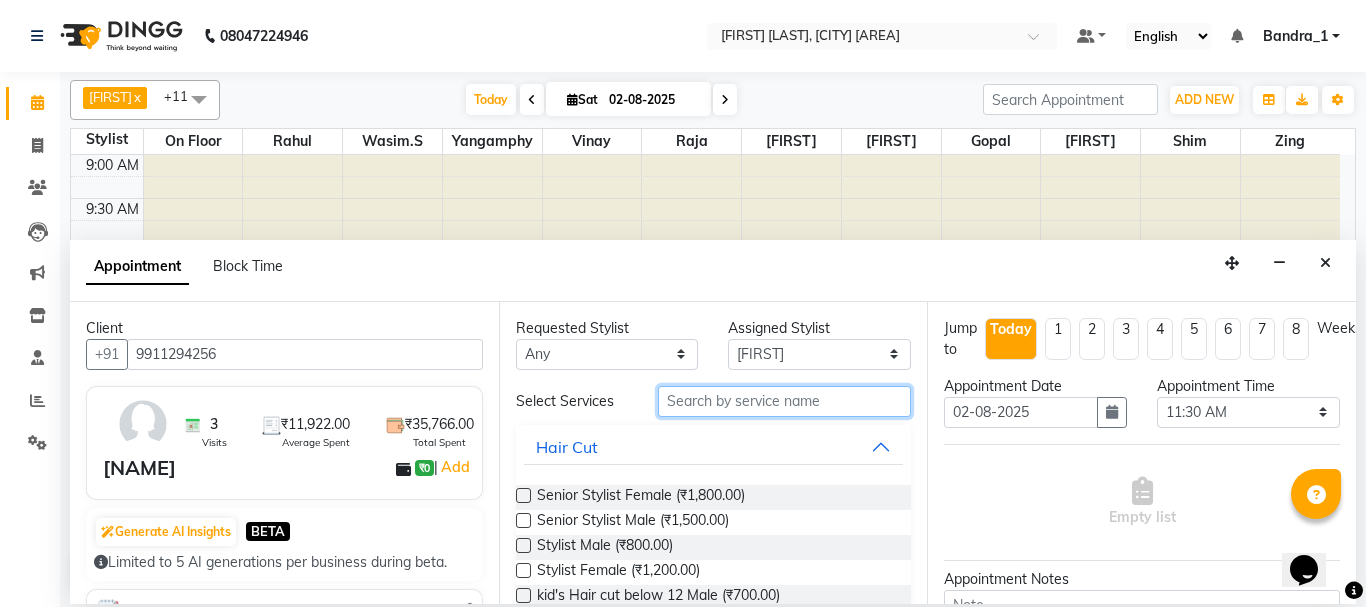 click at bounding box center (785, 401) 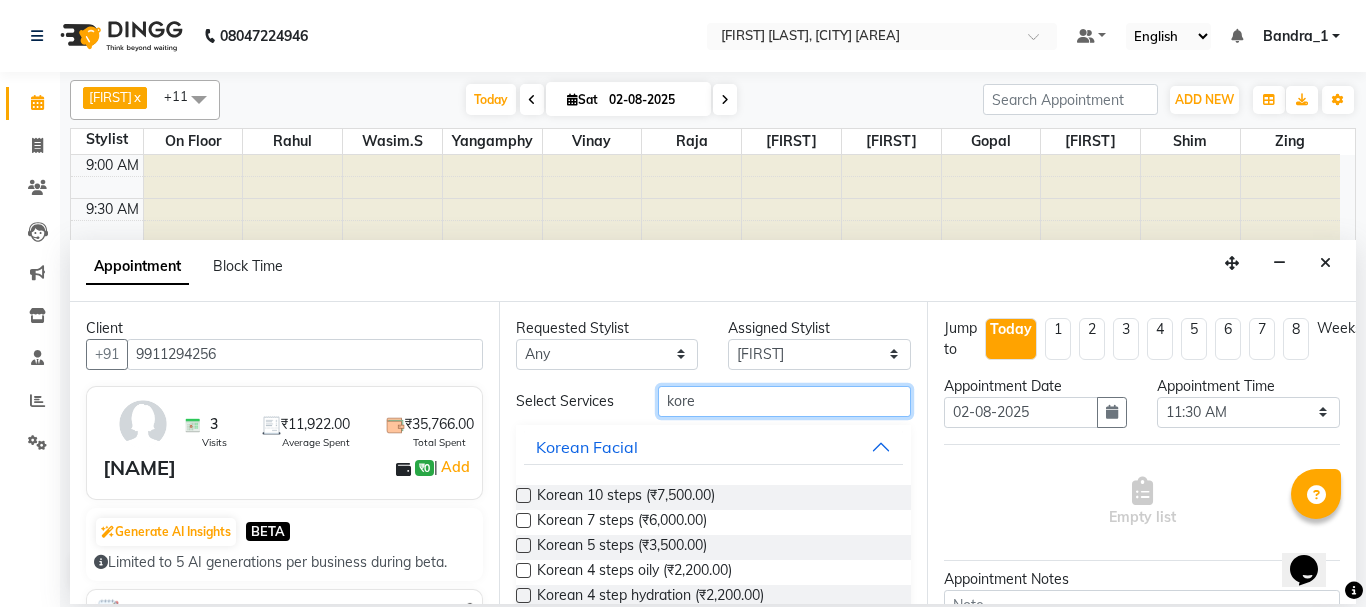 type on "kore" 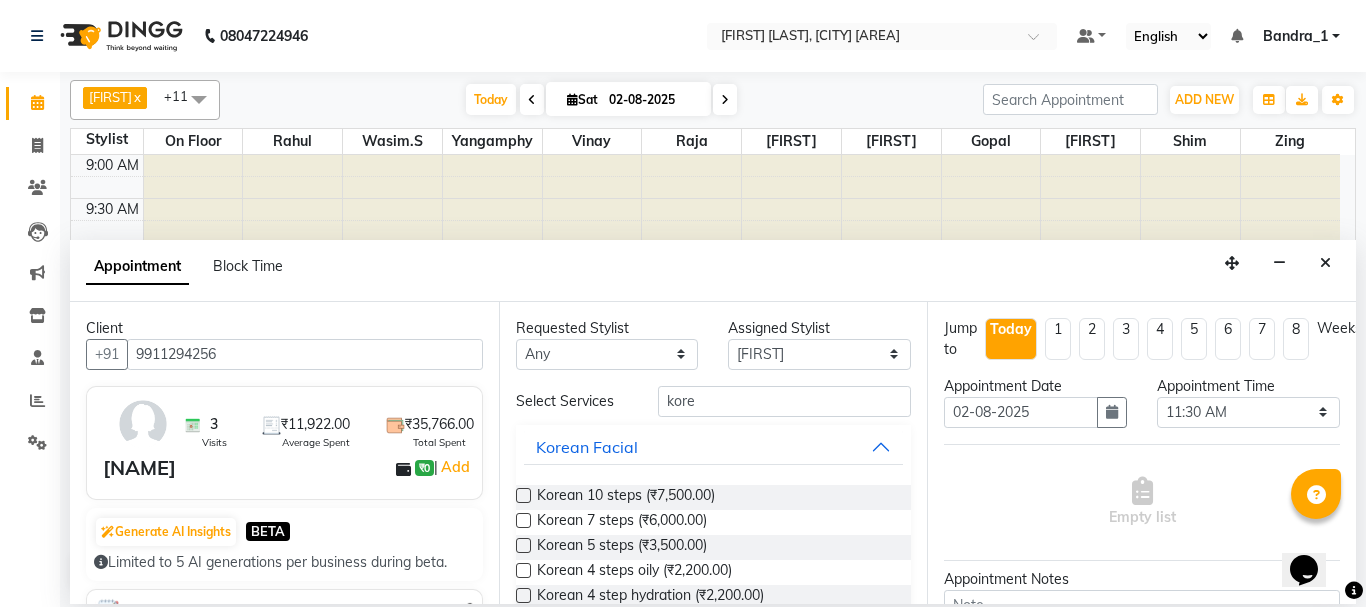 click at bounding box center (523, 545) 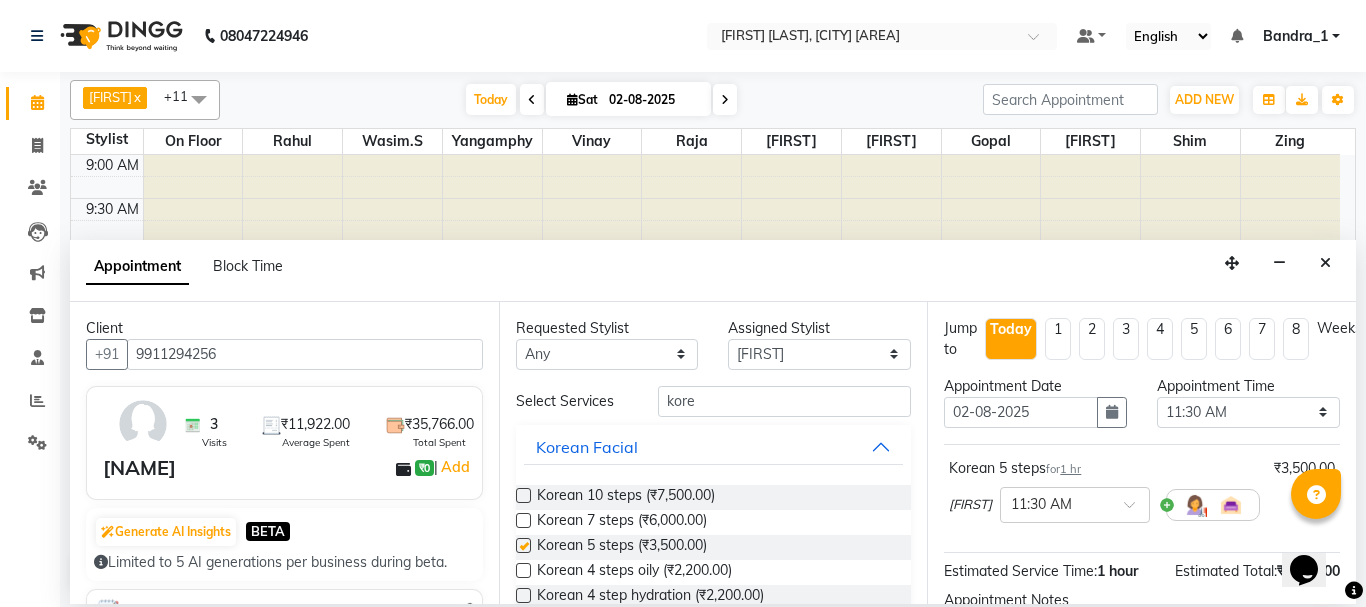 checkbox on "false" 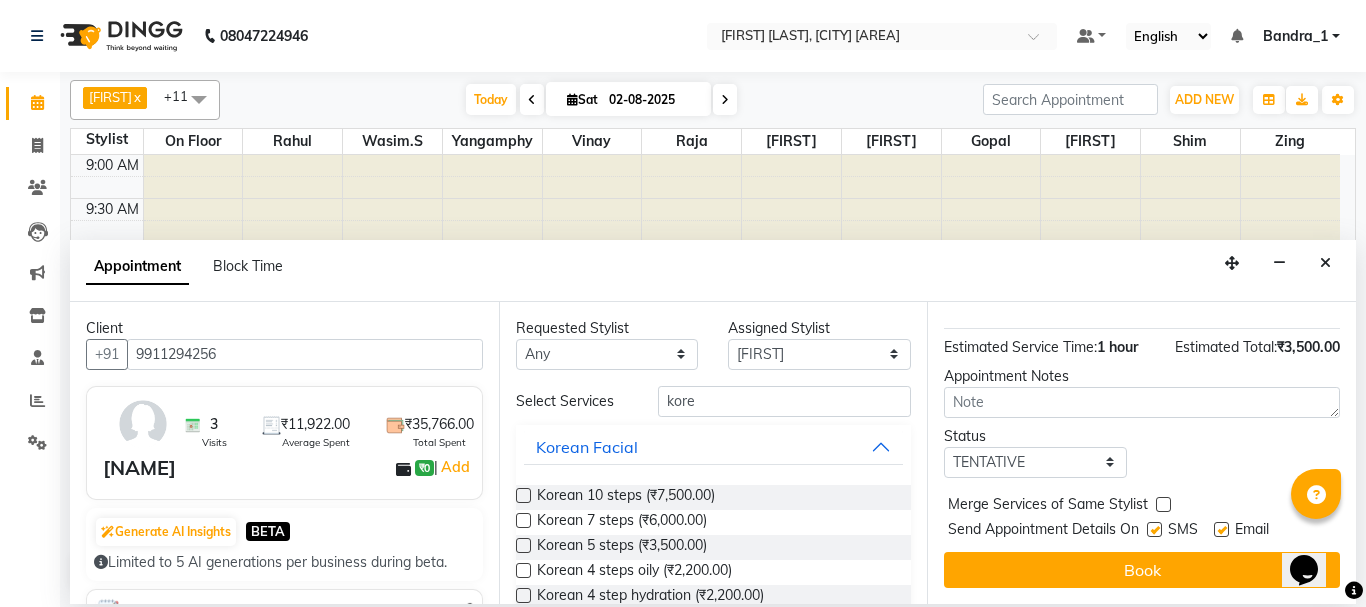 scroll, scrollTop: 239, scrollLeft: 0, axis: vertical 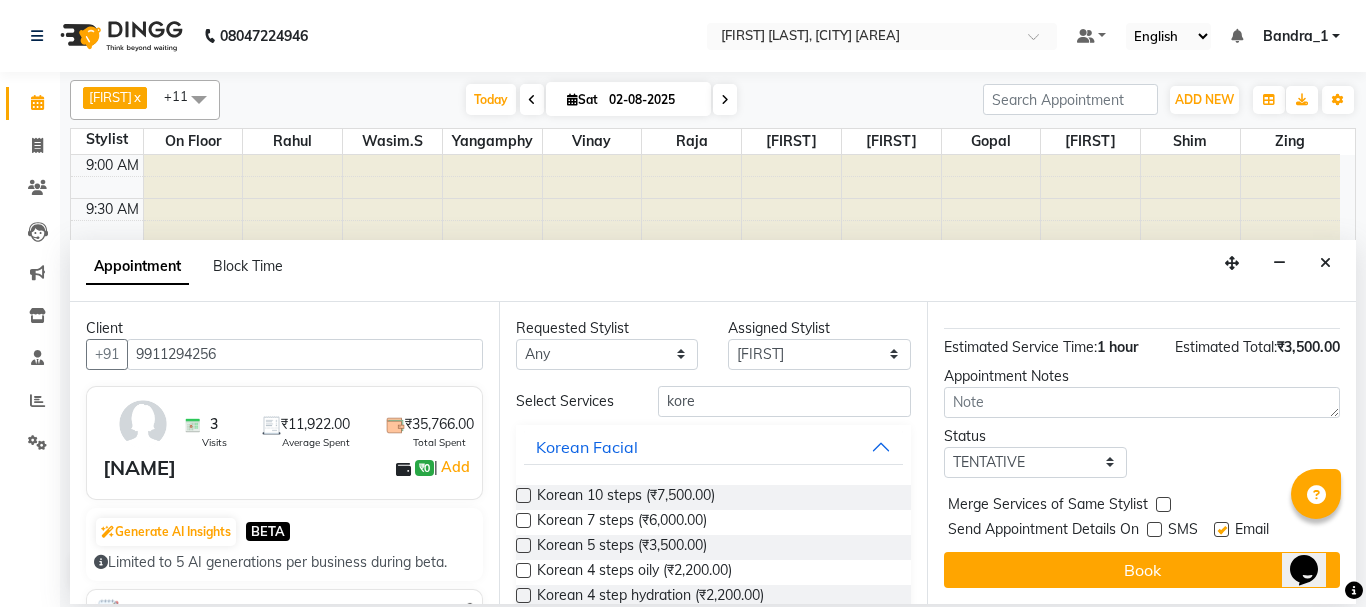 click at bounding box center (1221, 529) 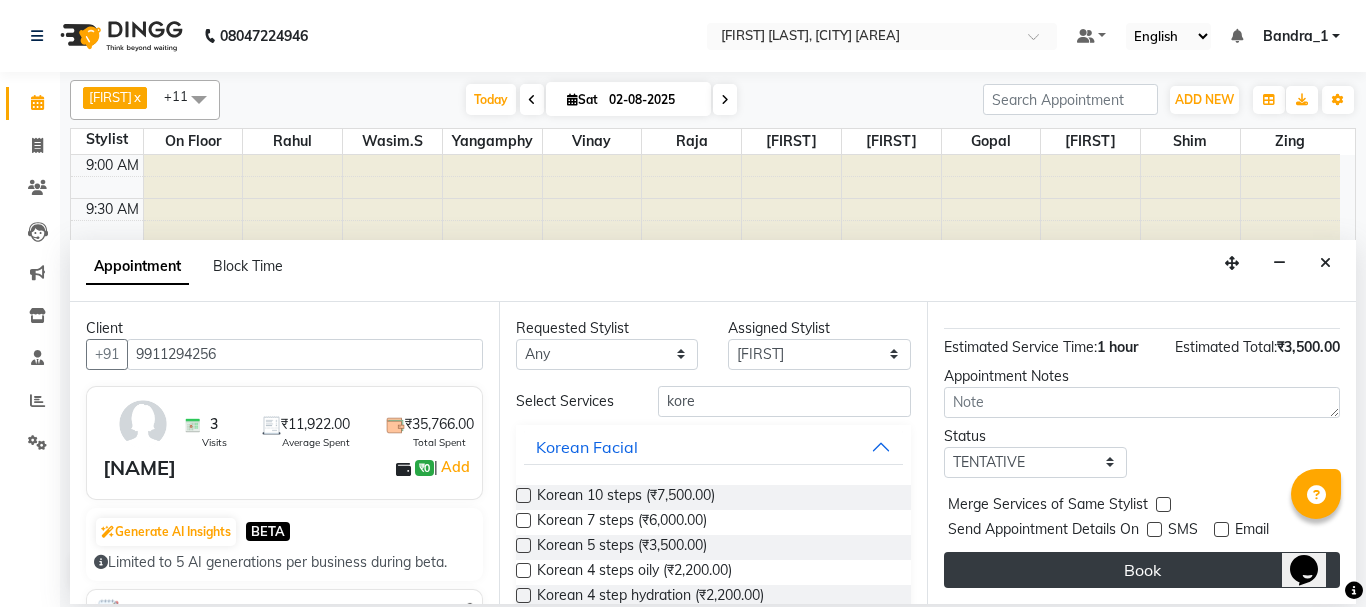 click on "Book" at bounding box center [1142, 570] 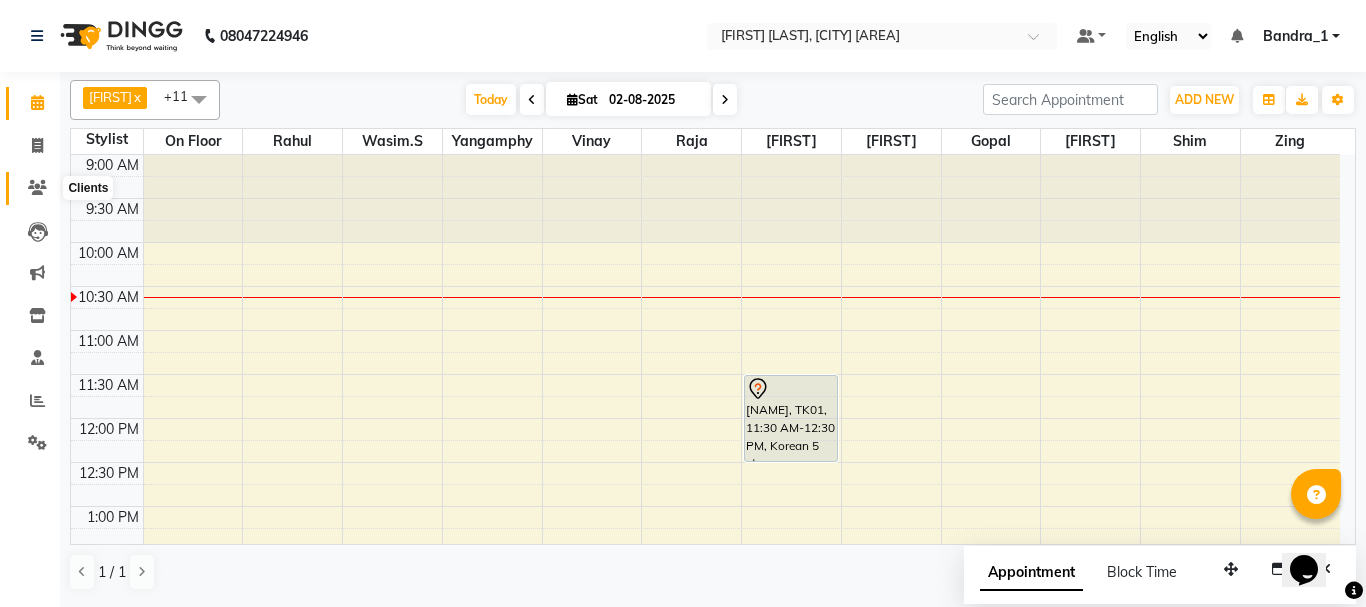 click 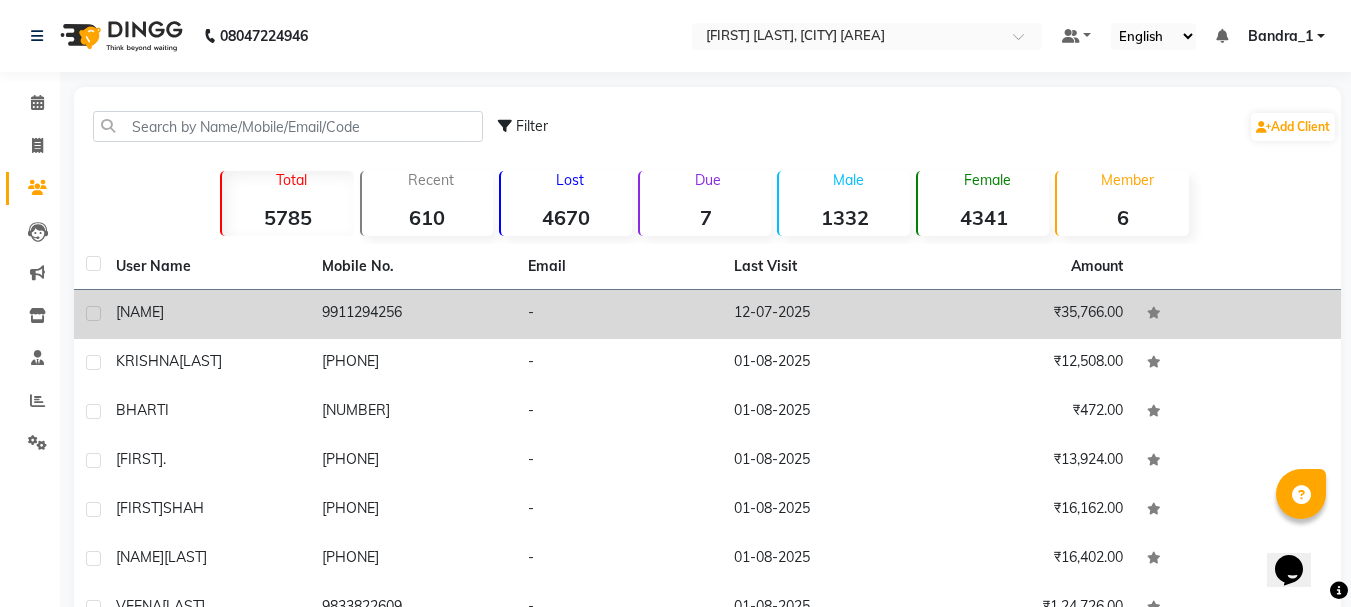 click on "9911294256" 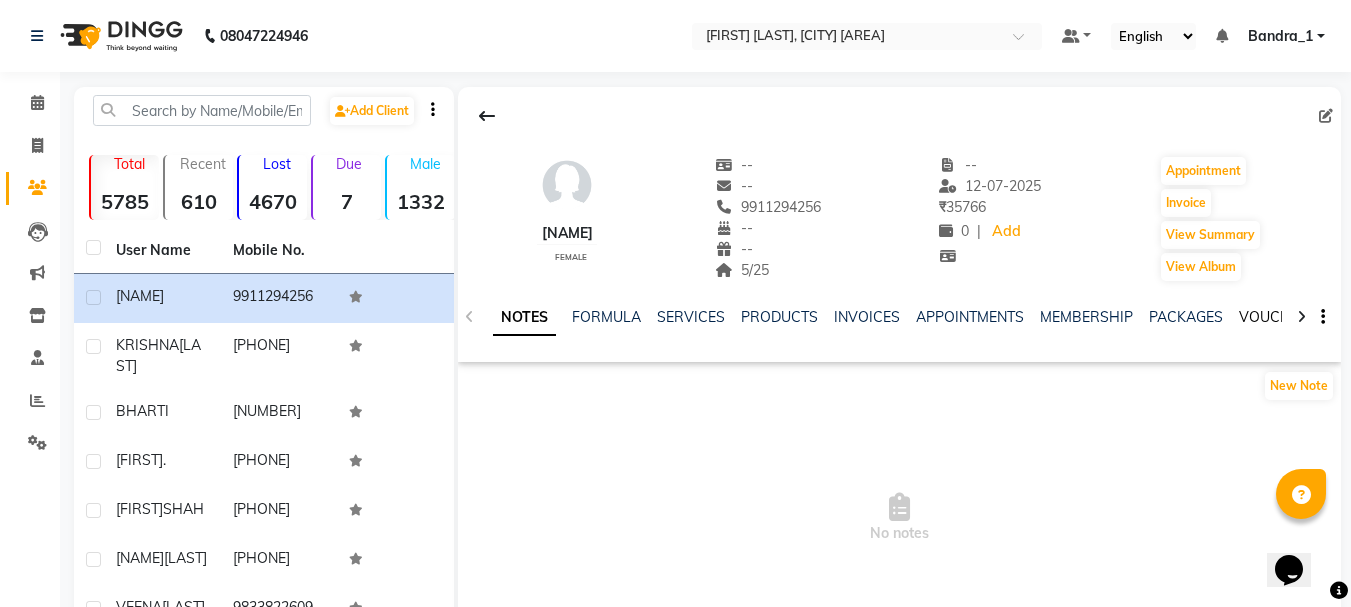 click on "VOUCHERS" 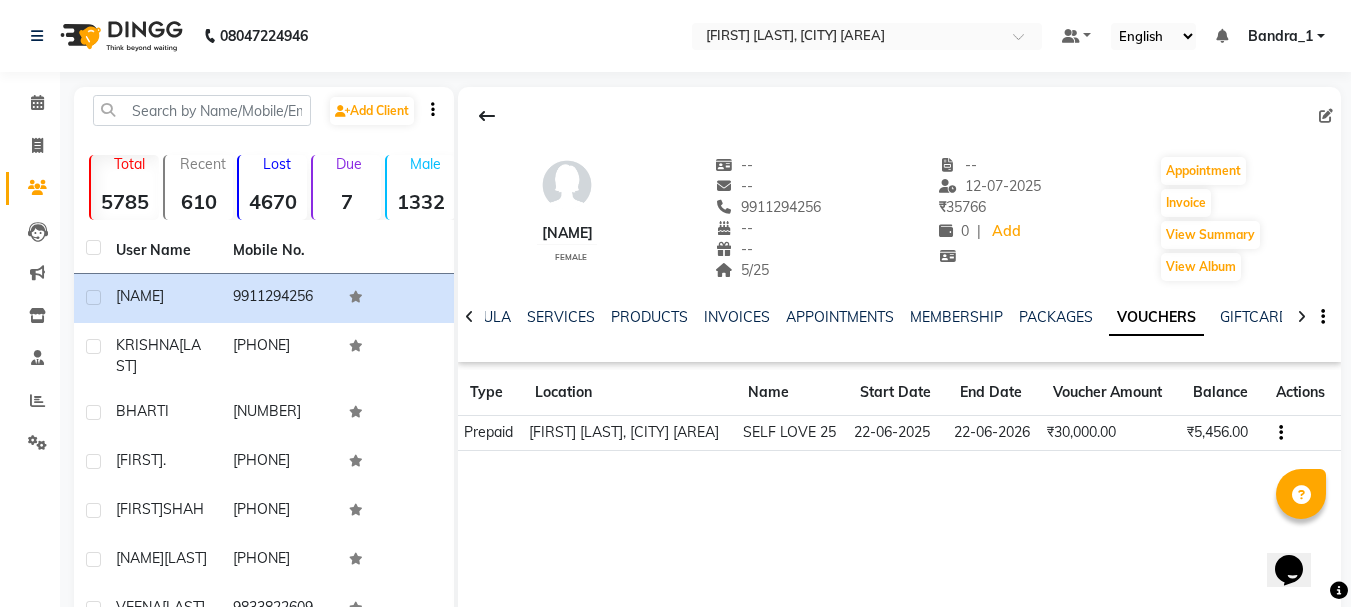 click 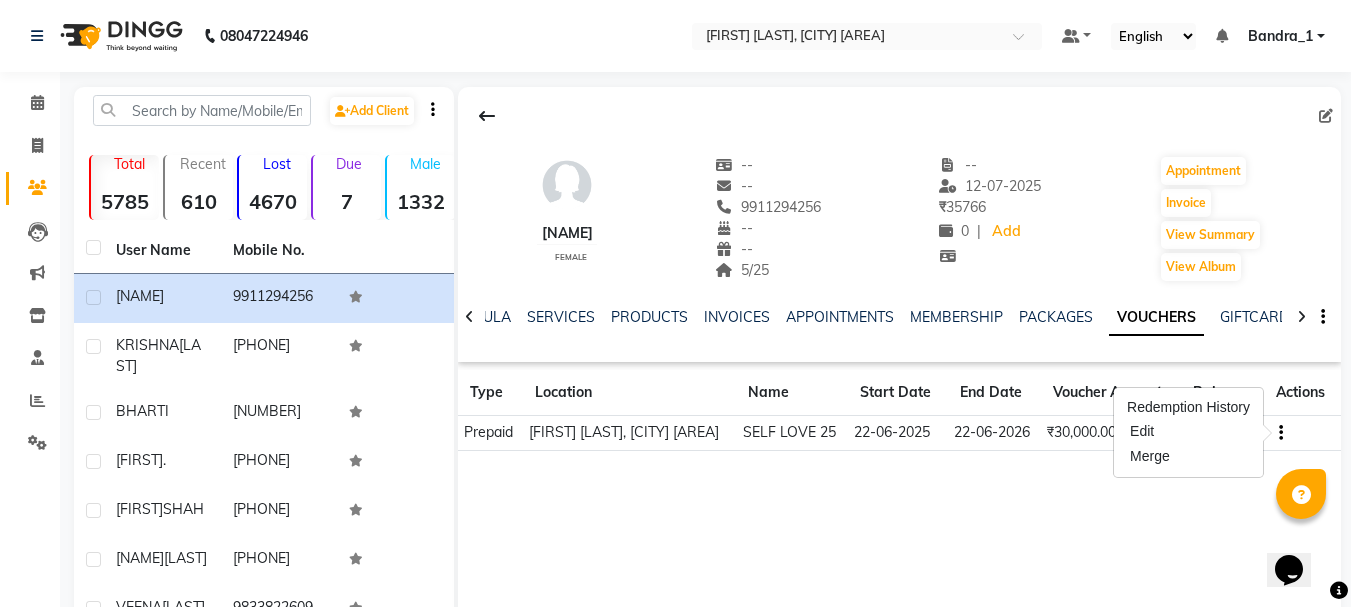 click on "[NAME] female --   -- [PHONE]  --  --  5/25  --  12-07-2025 ₹    [NUMBER] 0 |  Add   Appointment   Invoice  View Summary  View Album  NOTES FORMULA SERVICES PRODUCTS INVOICES APPOINTMENTS MEMBERSHIP PACKAGES VOUCHERS GIFTCARDS POINTS FORMS FAMILY CARDS WALLET Type Location Name Start Date End Date Voucher Amount Balance ActionsPrepaid [FIRST] [LAST], [CITY] [AREA]SELF LOVE 25 [DD]-[MM]-[YYYY] [DD]-[MM]-[YYYY] ₹[NUMBER] ₹[NUMBER]" 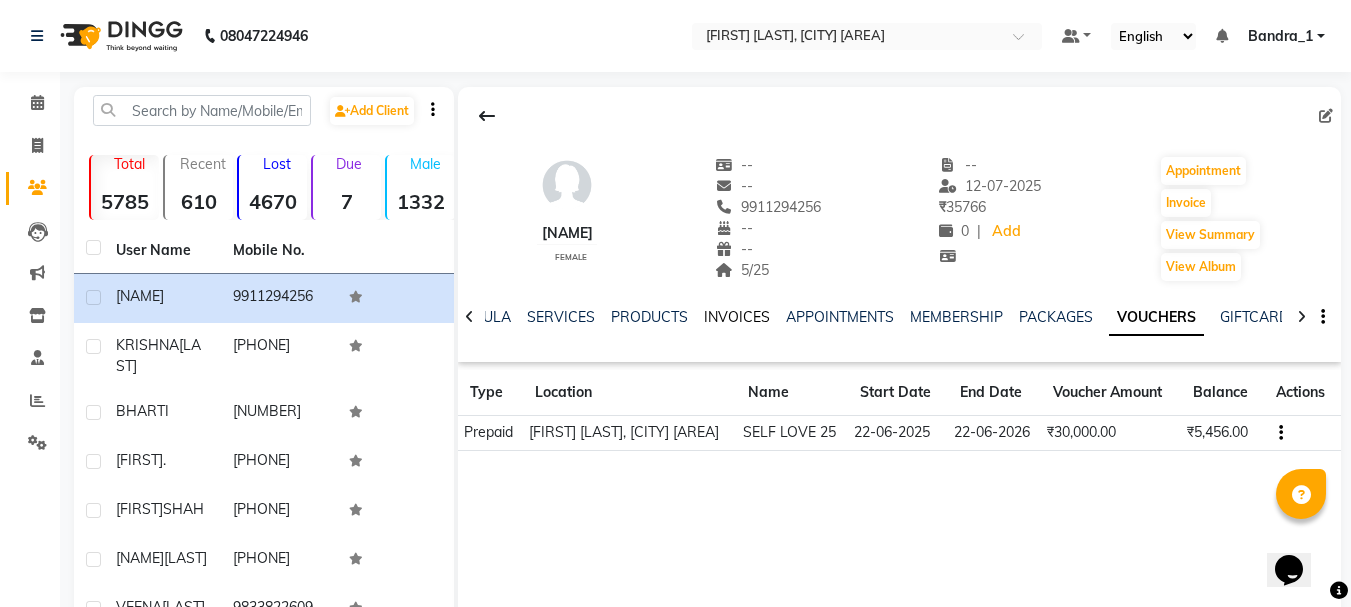 click on "INVOICES" 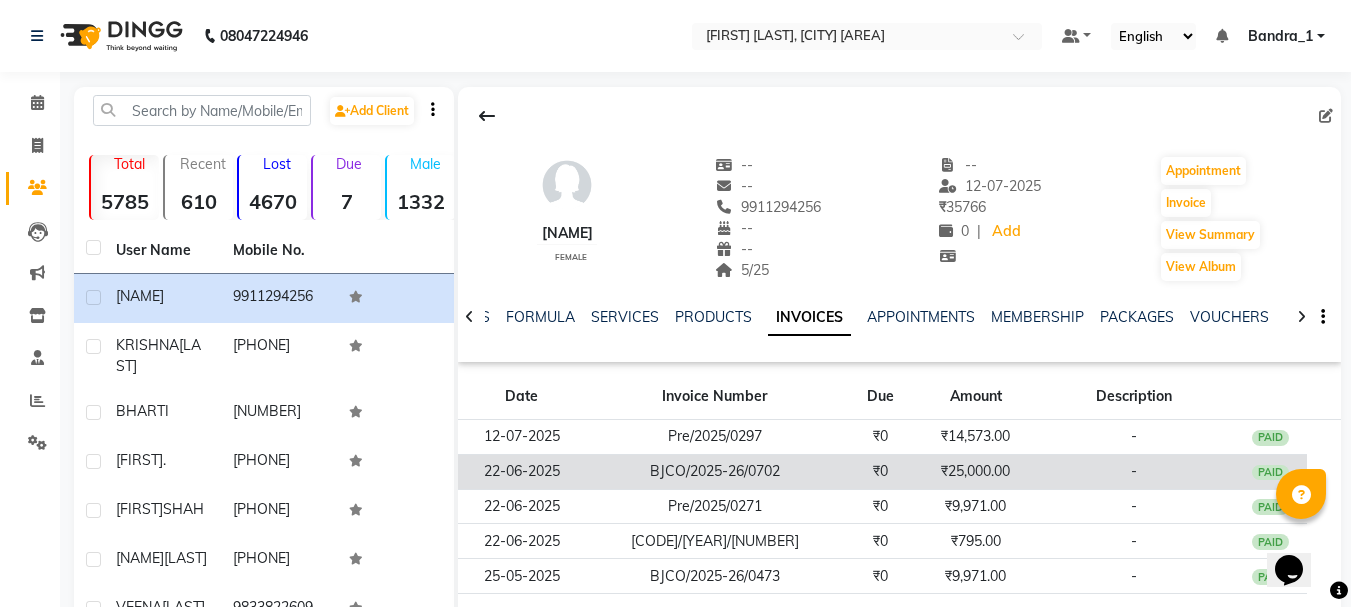 click on "PAID" 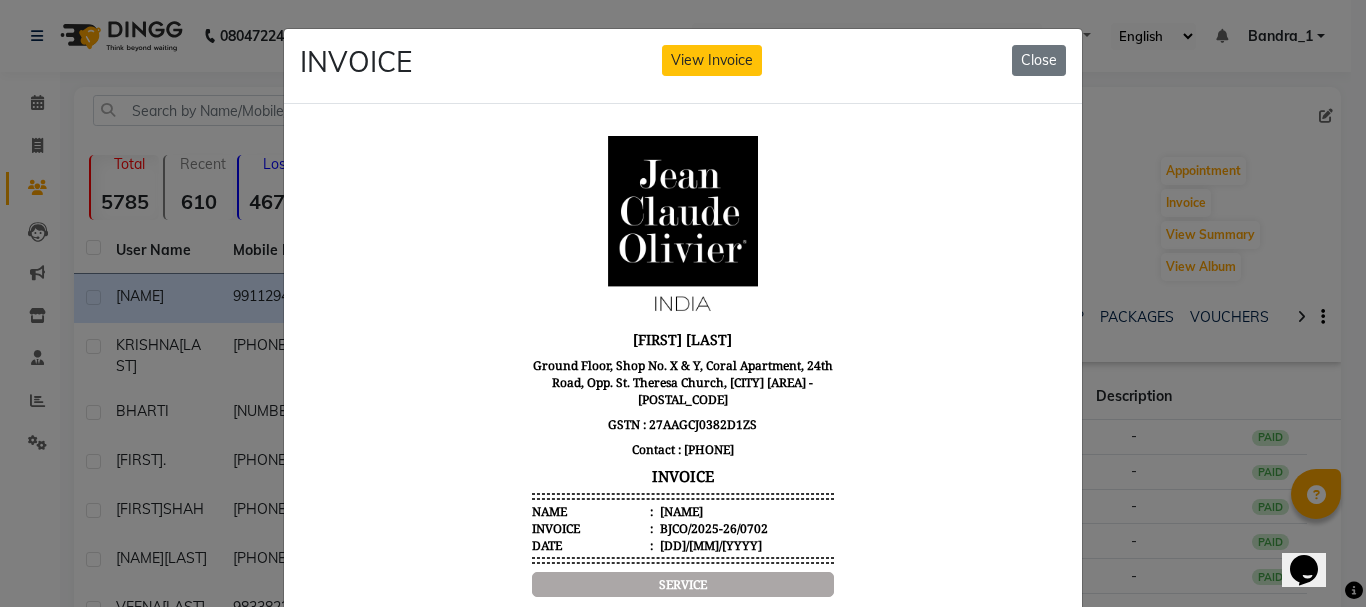 scroll, scrollTop: 0, scrollLeft: 0, axis: both 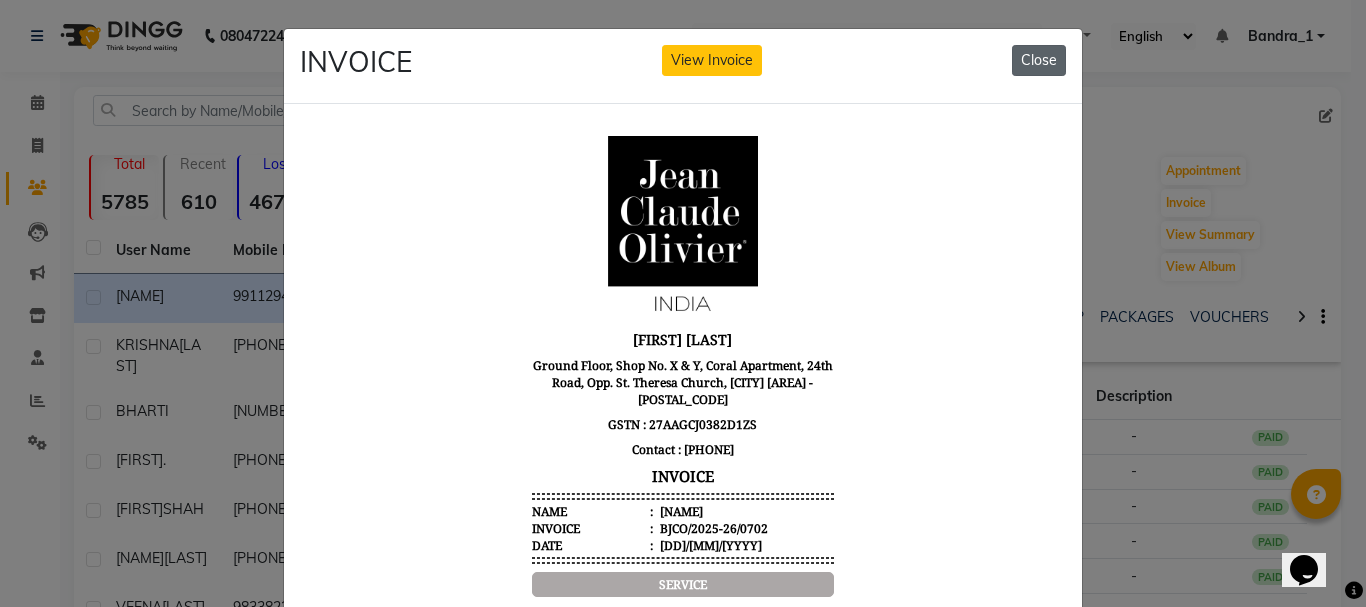 click on "Close" 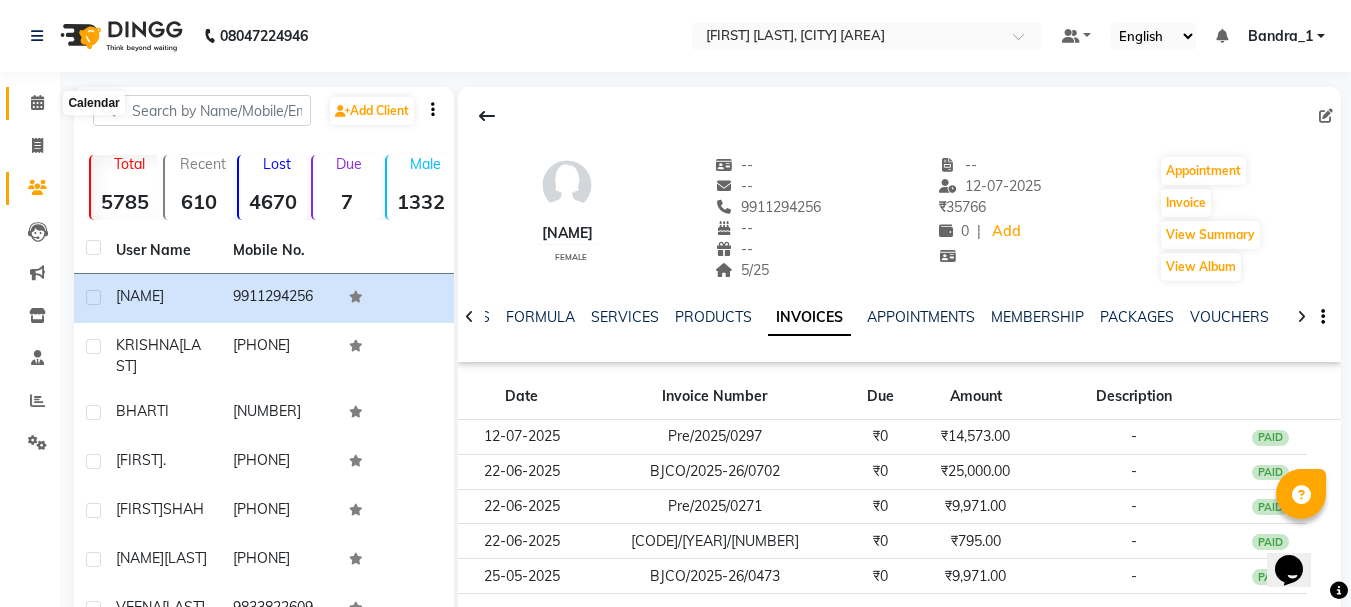click 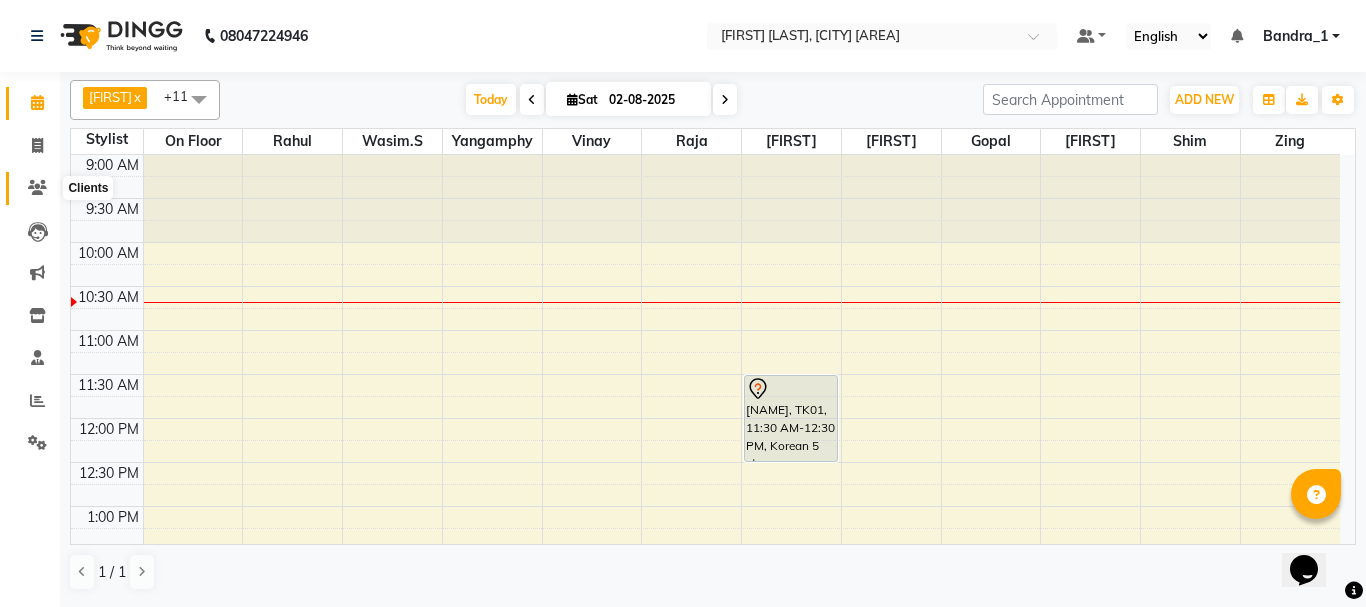 click 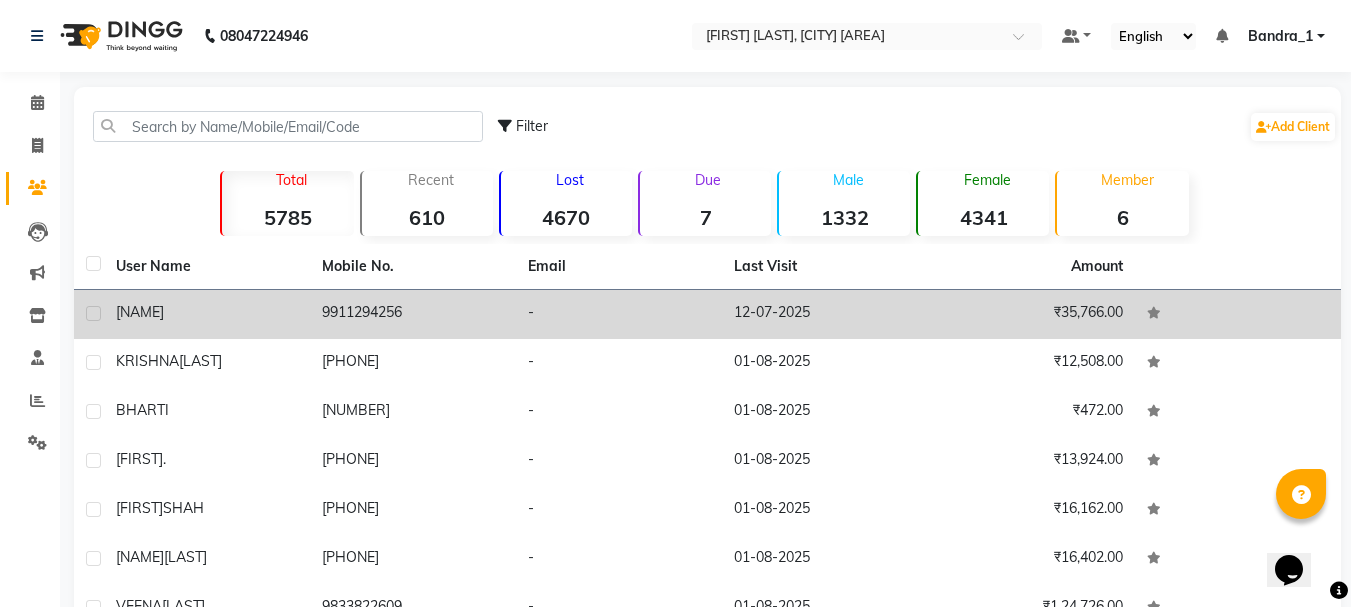 click on "9911294256" 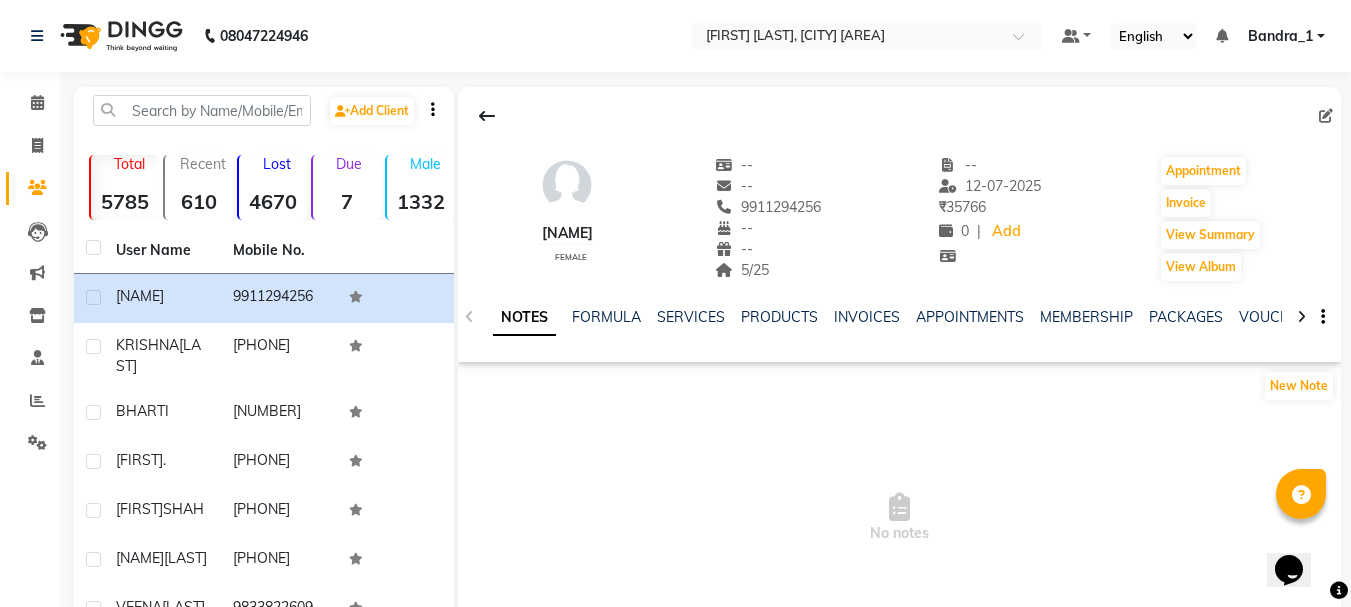 click on "SERVICES" 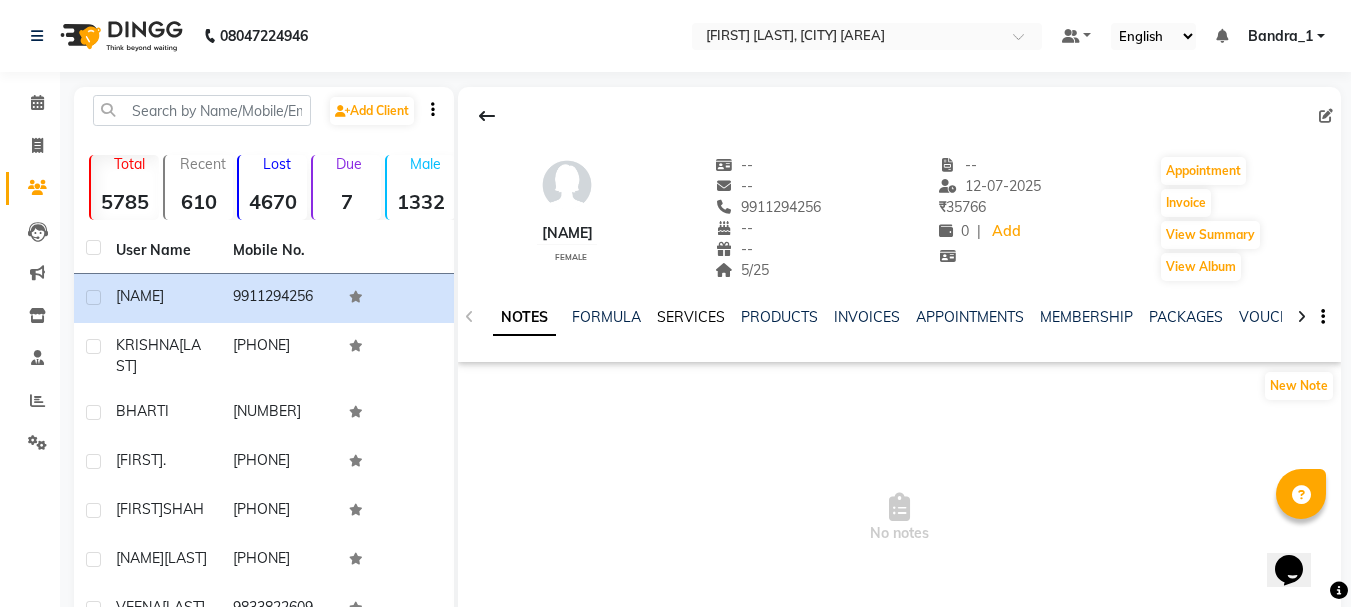 click on "SERVICES" 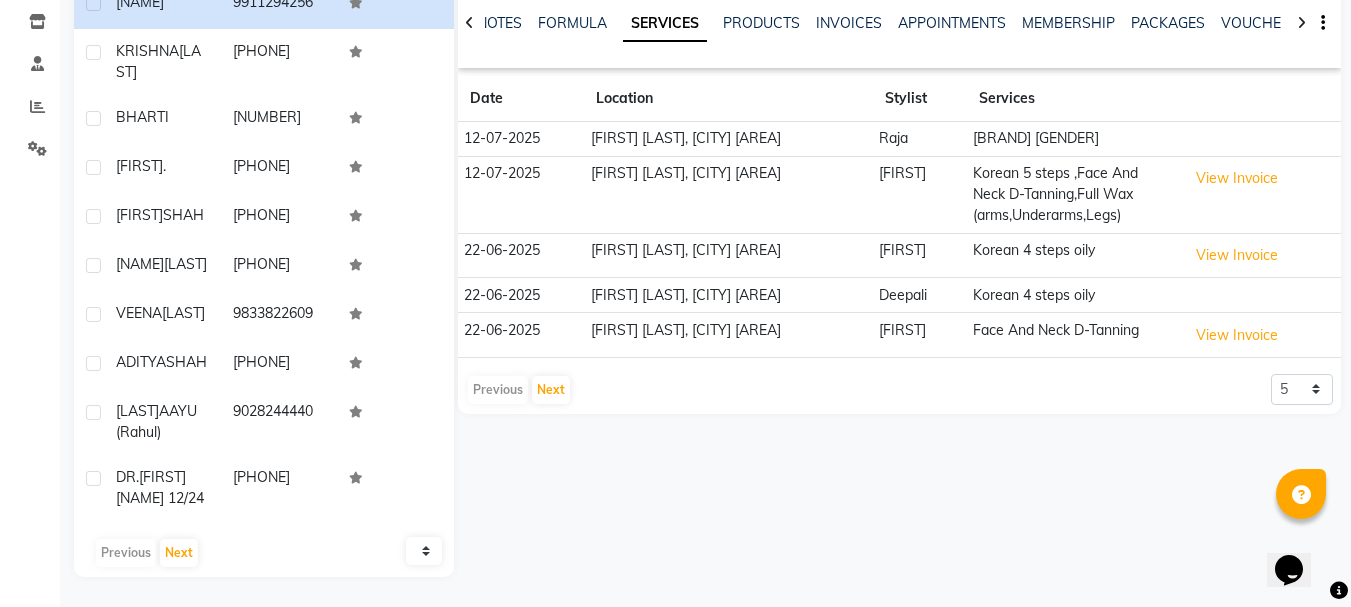 scroll, scrollTop: 0, scrollLeft: 0, axis: both 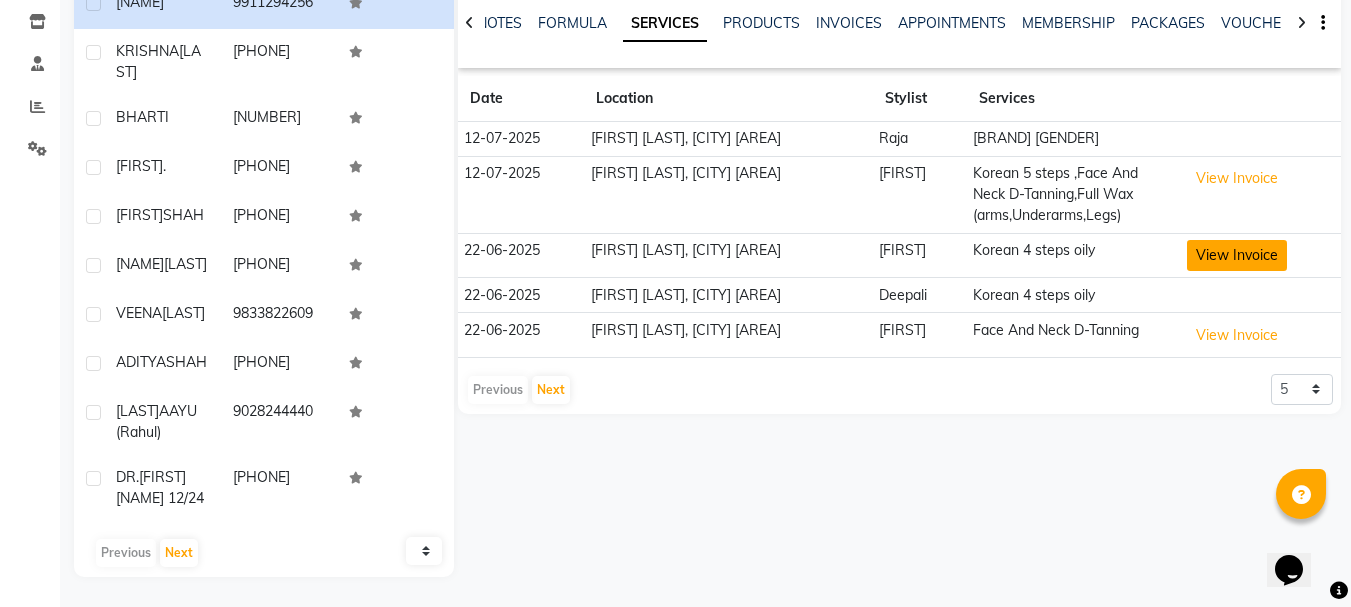 click on "View Invoice" 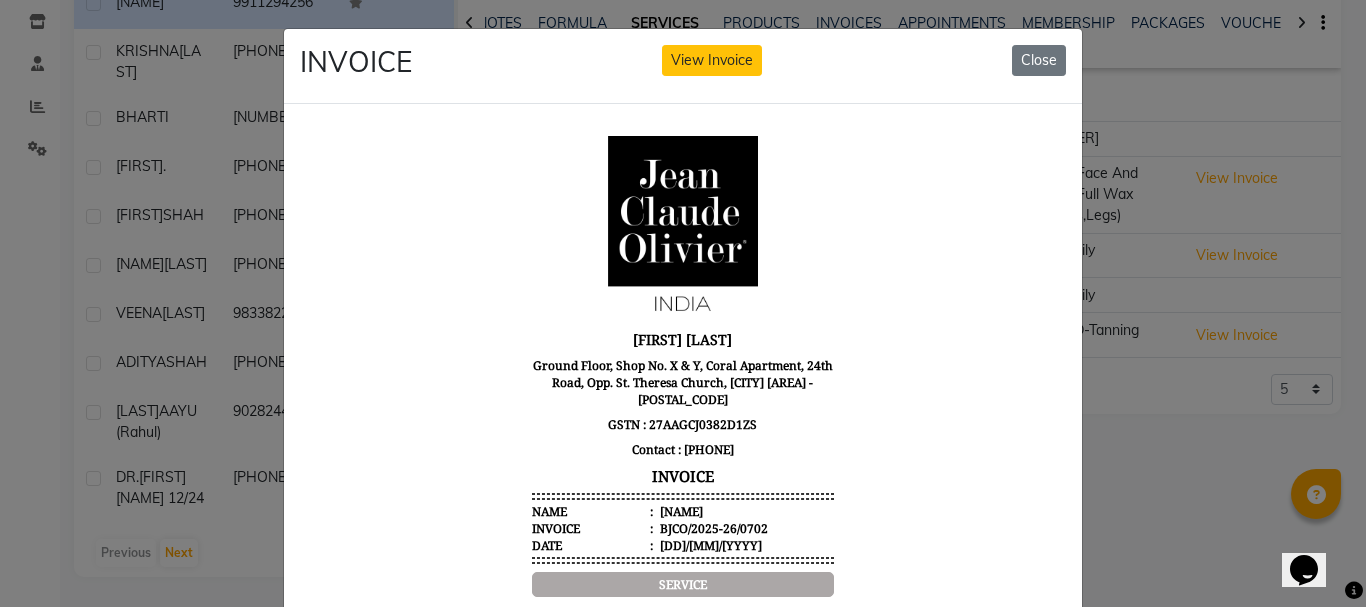 scroll, scrollTop: 0, scrollLeft: 0, axis: both 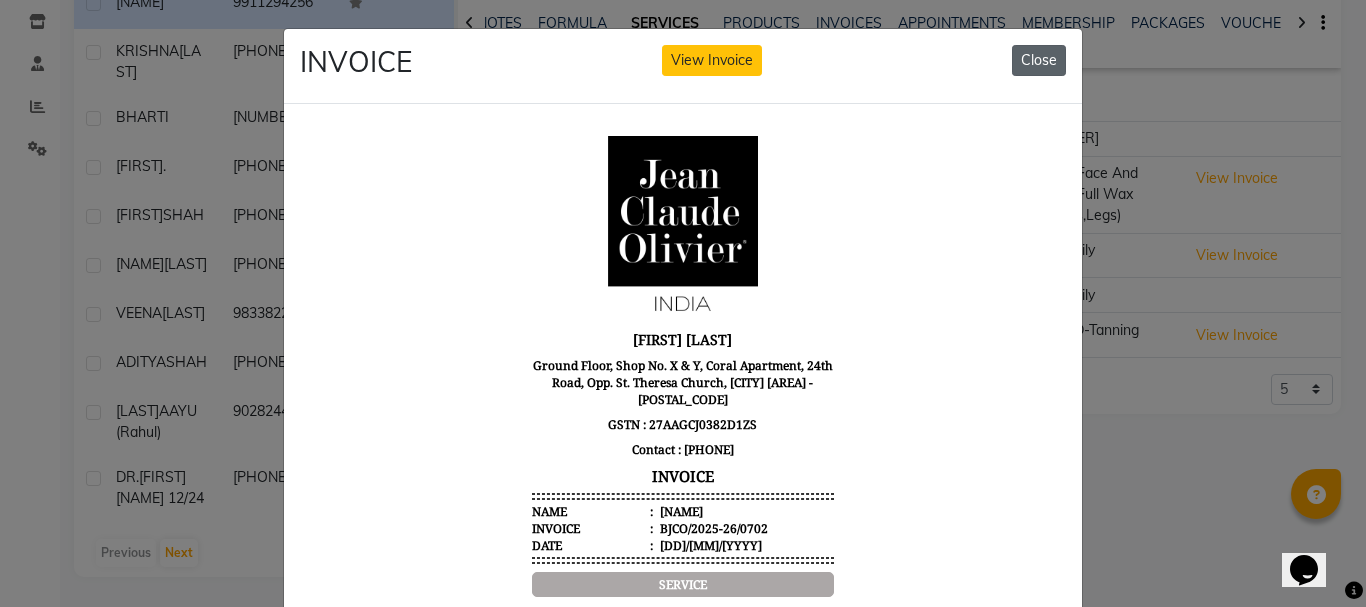 click on "Close" 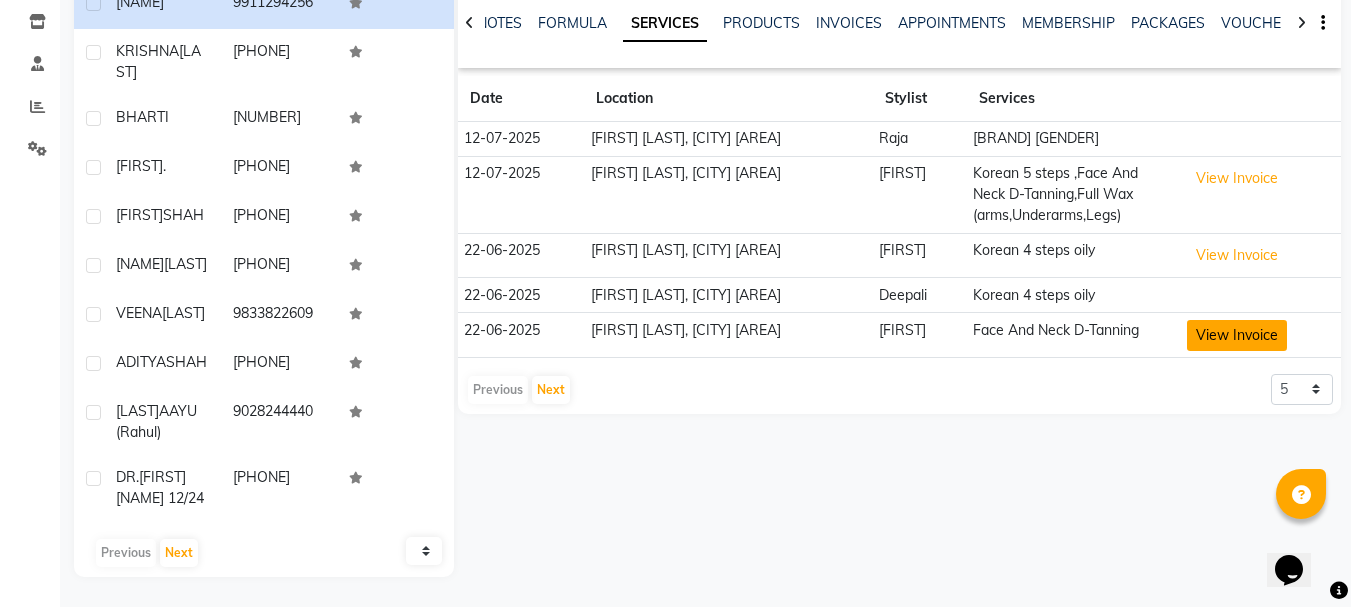 click on "View Invoice" 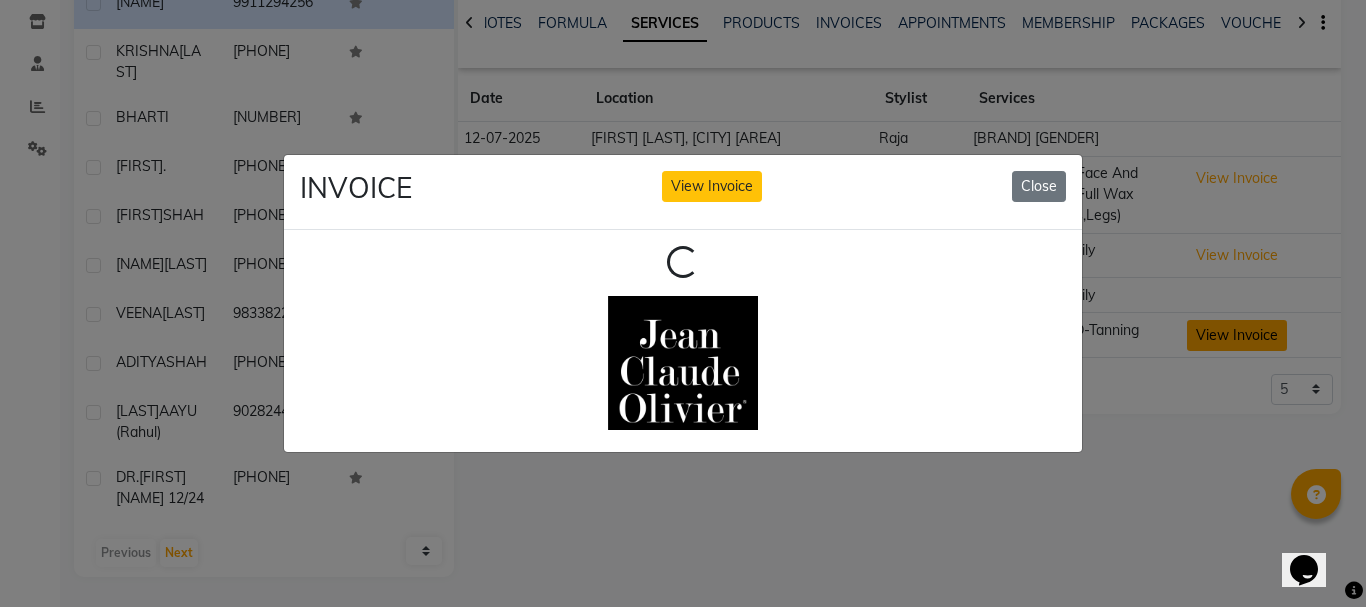 scroll, scrollTop: 0, scrollLeft: 0, axis: both 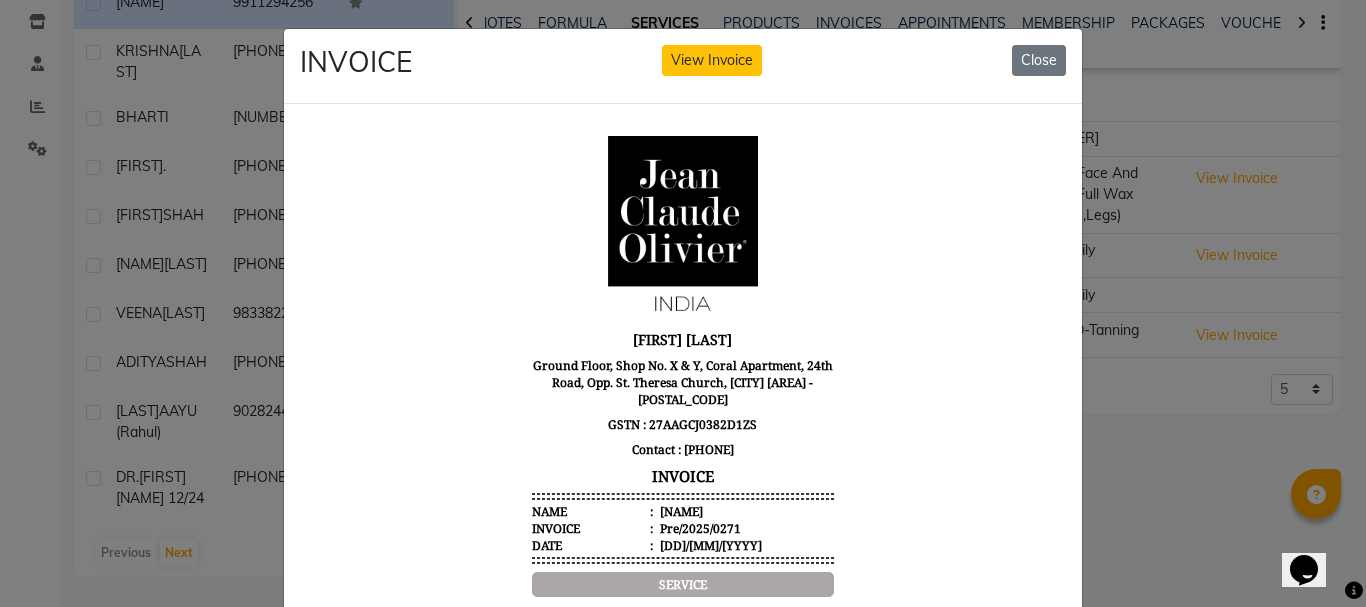 drag, startPoint x: 1028, startPoint y: 64, endPoint x: 1018, endPoint y: 78, distance: 17.20465 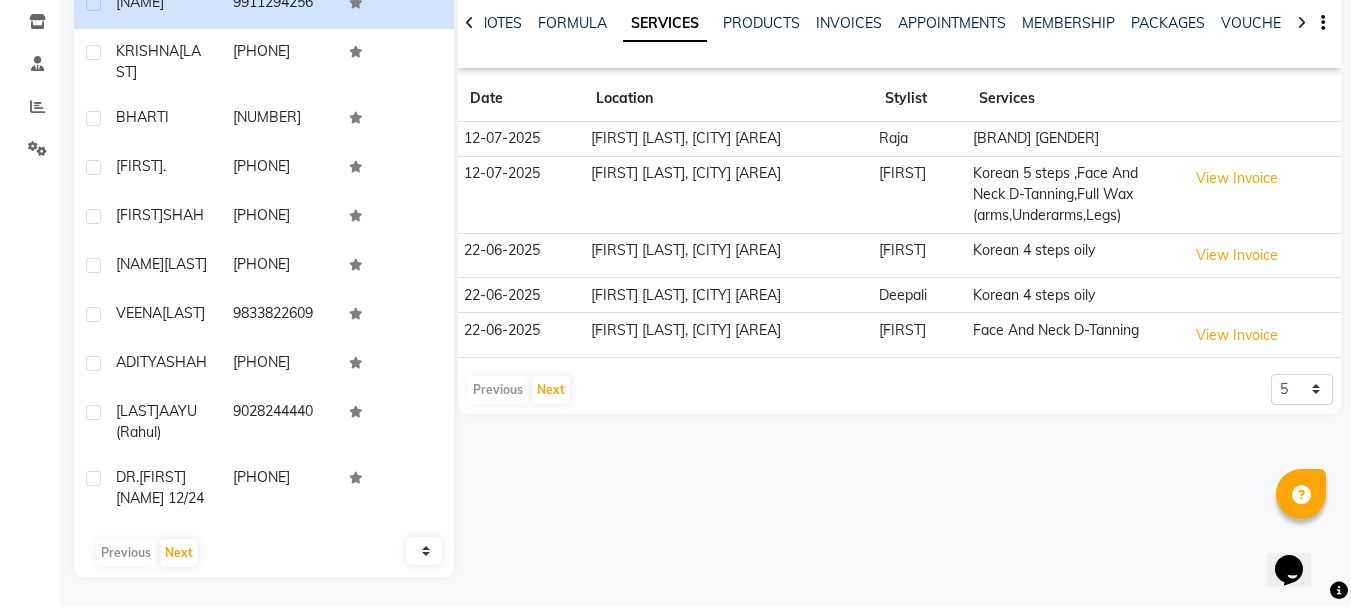 scroll, scrollTop: 0, scrollLeft: 0, axis: both 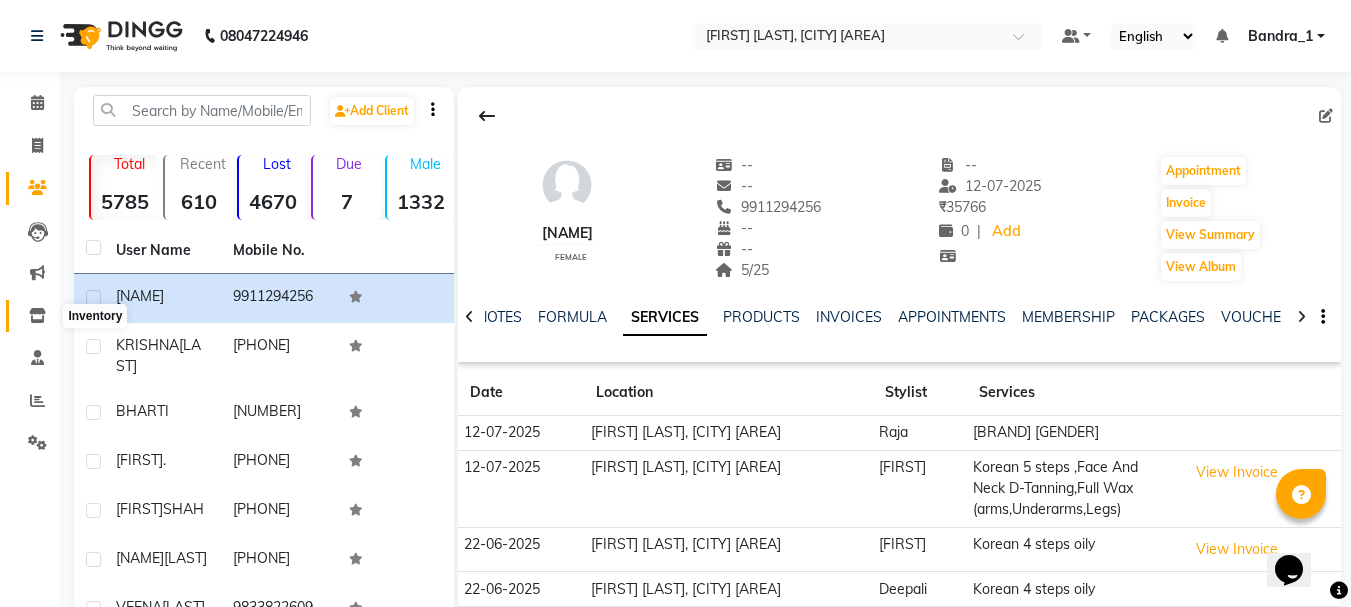 click 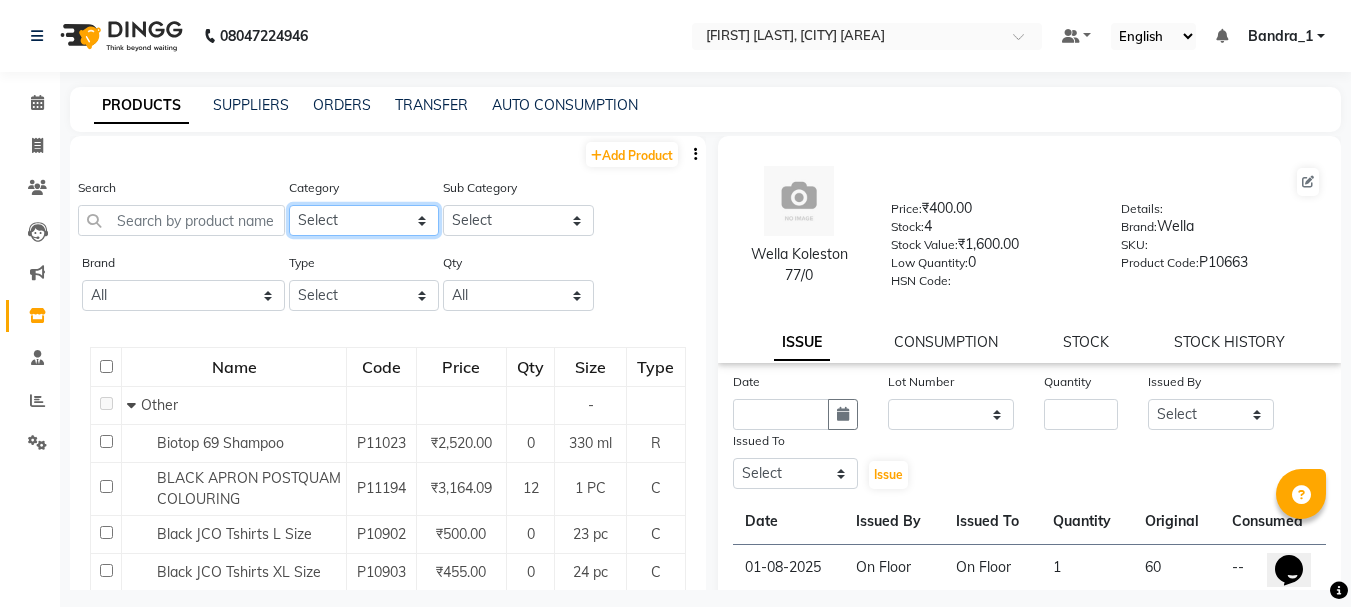 click on "Select Hair Skin Makeup Personal Care Appliances Beard Waxing Disposable Threading Hands and Feet Beauty Planet Botox Cadiveu Casmara Loreal Olaplex Scalp care Pantry Uniform Ikonic Other" 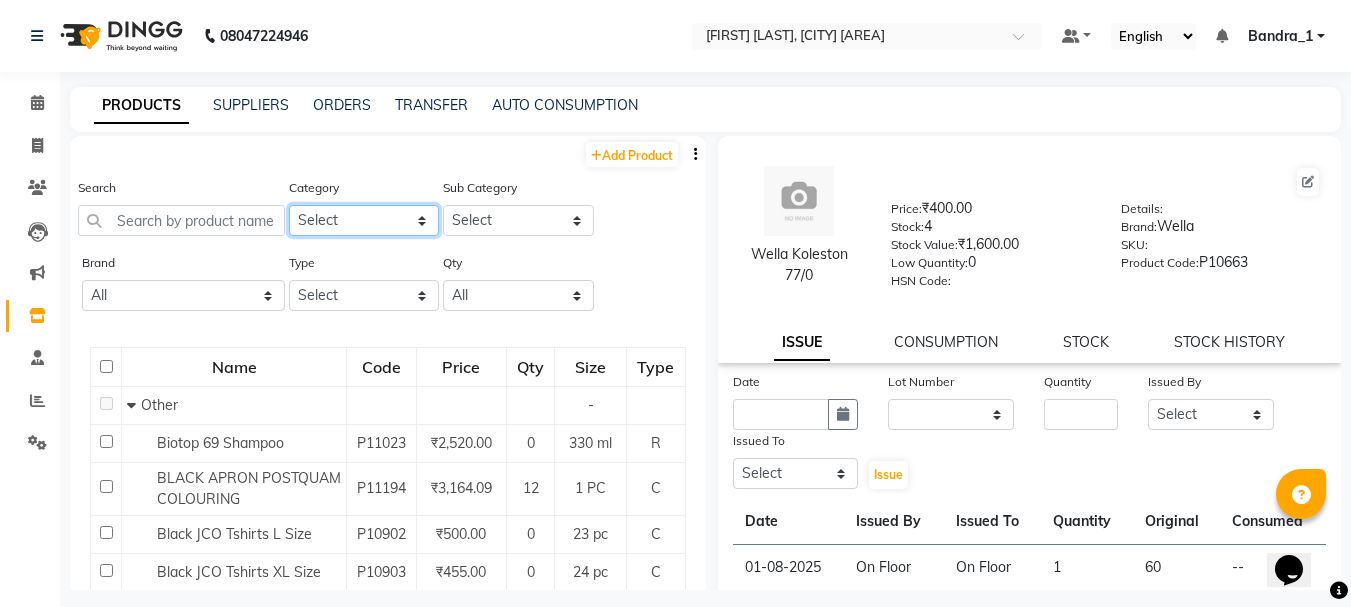 select on "221501850" 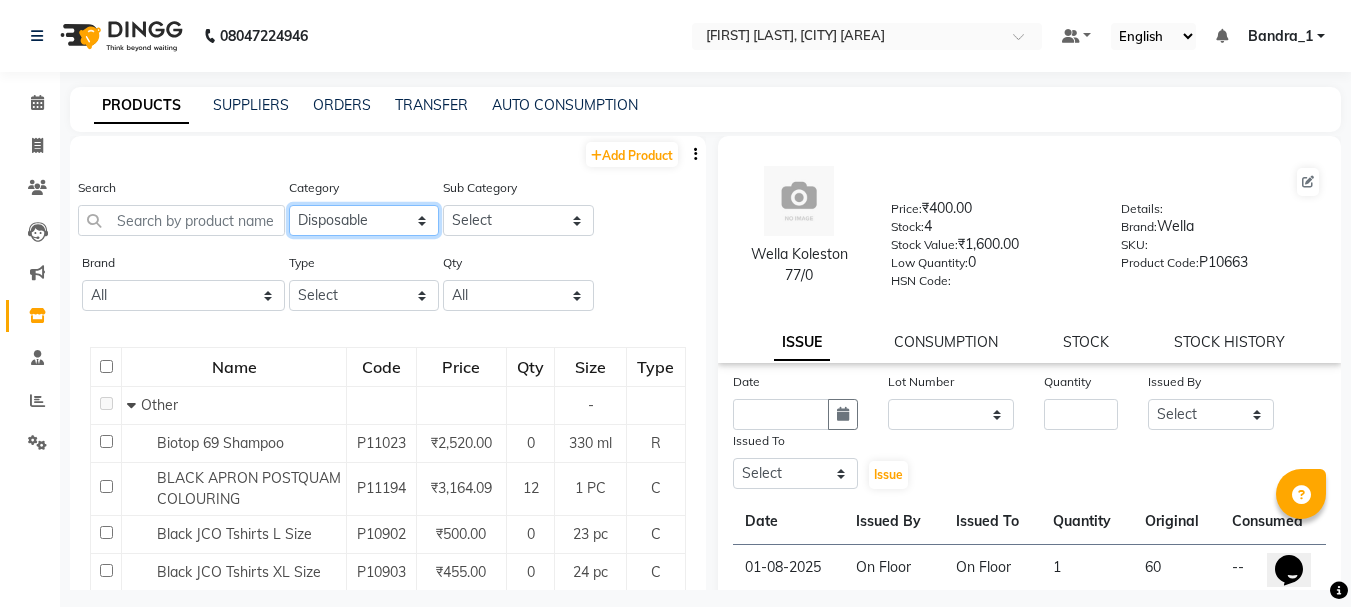click on "Select Hair Skin Makeup Personal Care Appliances Beard Waxing Disposable Threading Hands and Feet Beauty Planet Botox Cadiveu Casmara Loreal Olaplex Scalp care Pantry Uniform Ikonic Other" 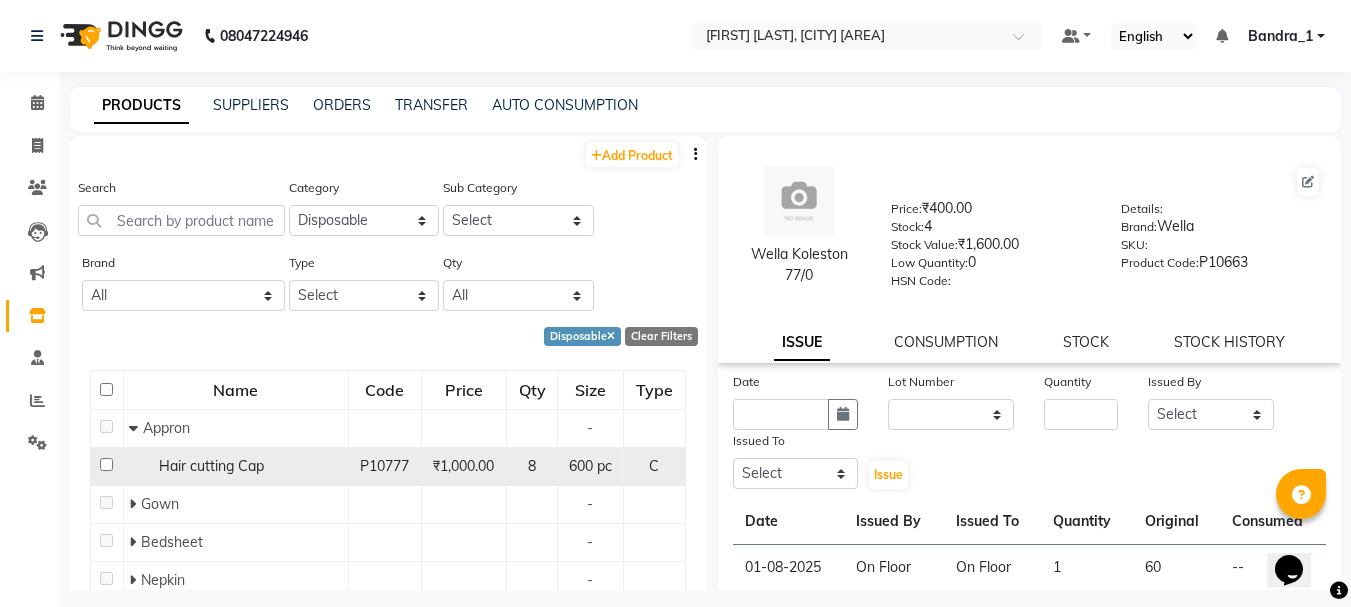 click 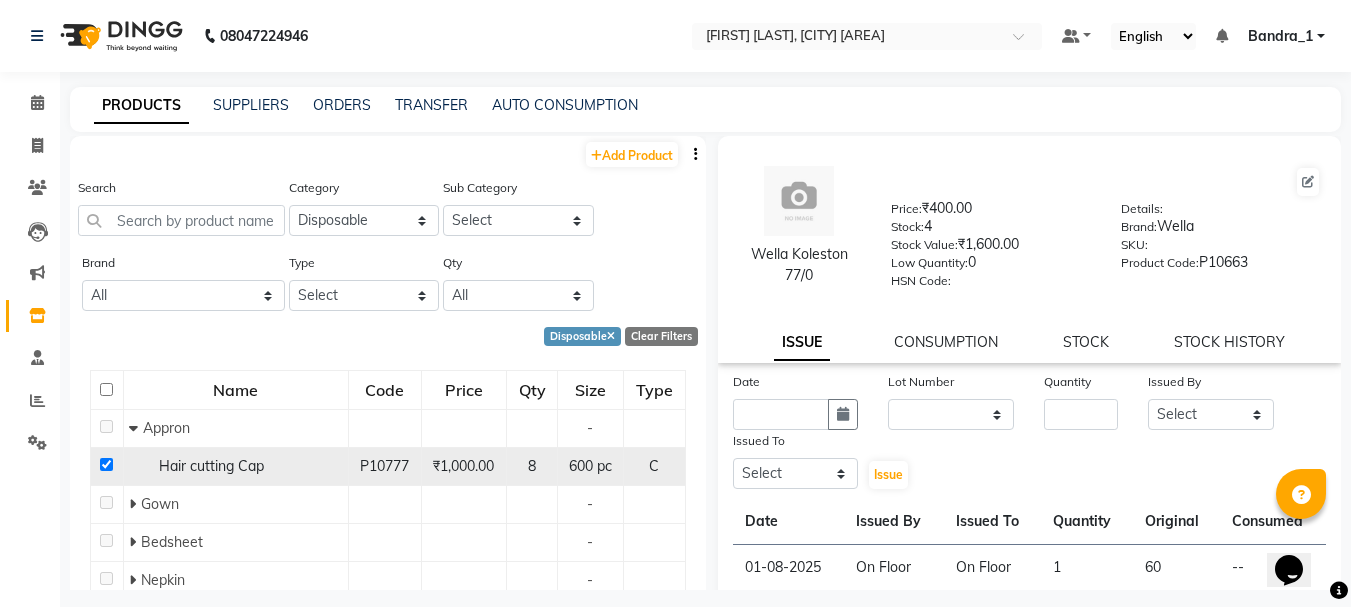 checkbox on "true" 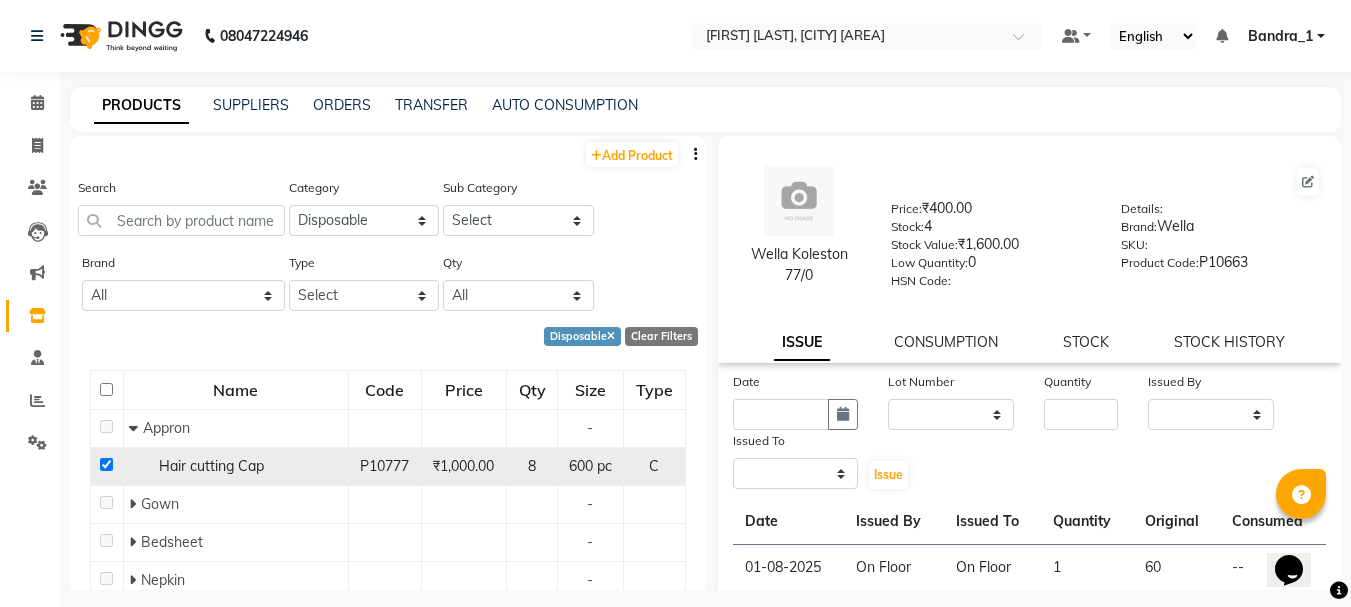 select 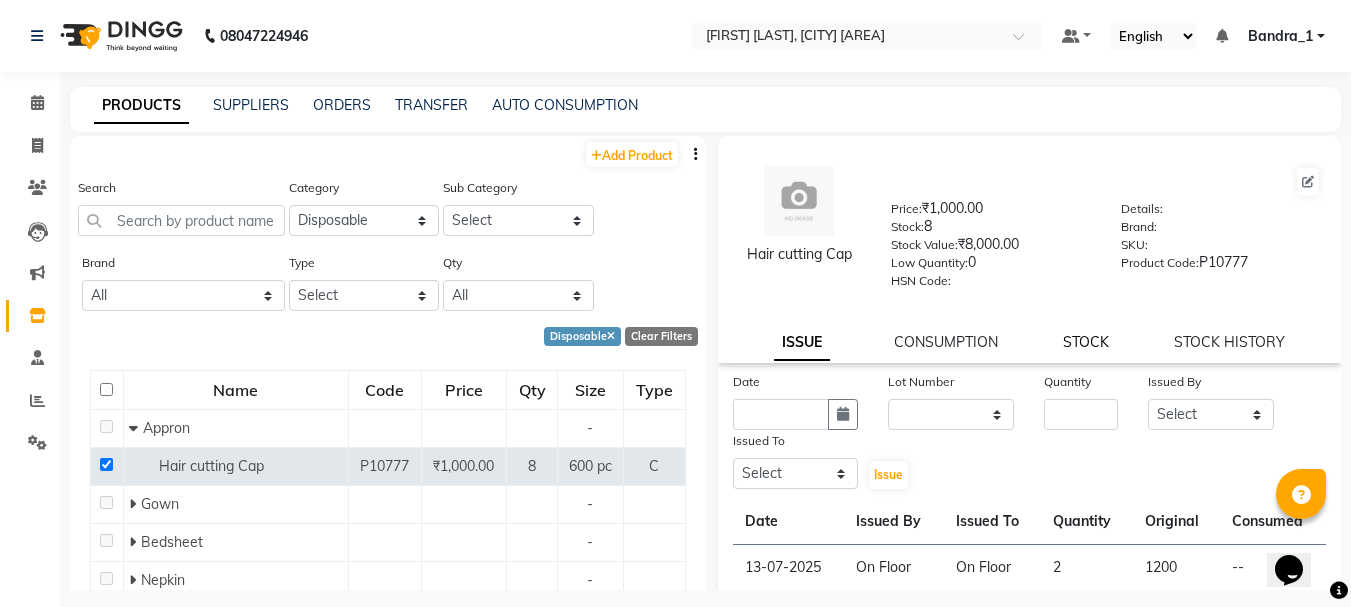 click on "STOCK" 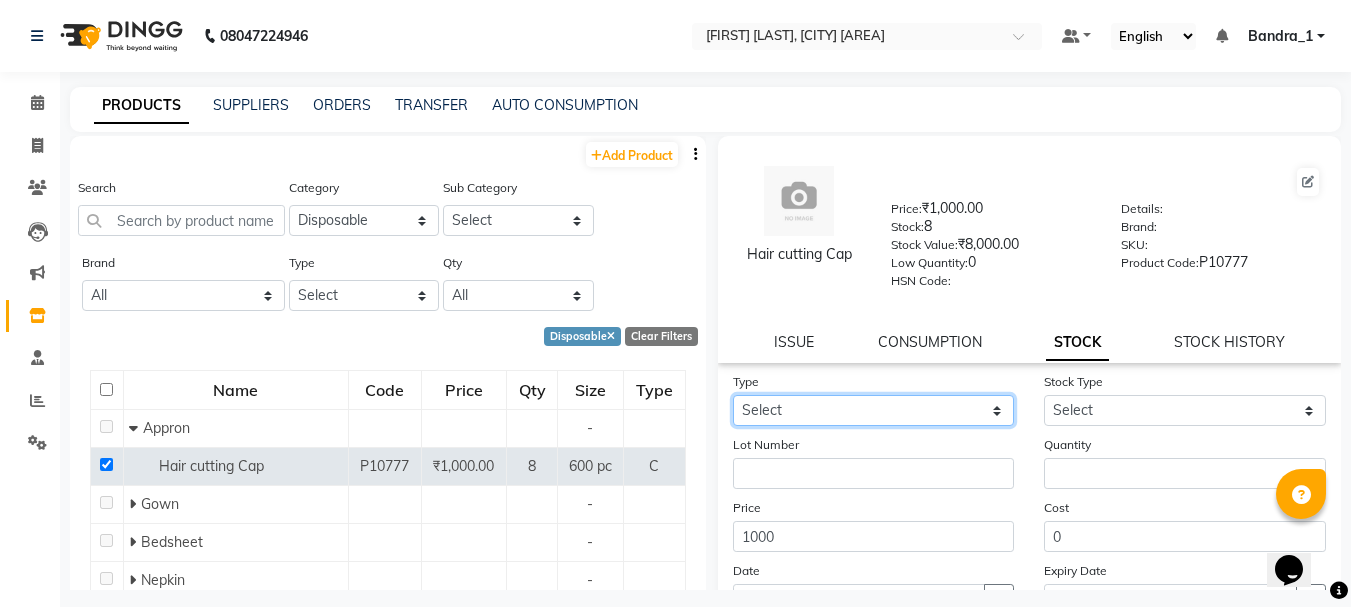 click on "Select In Out" 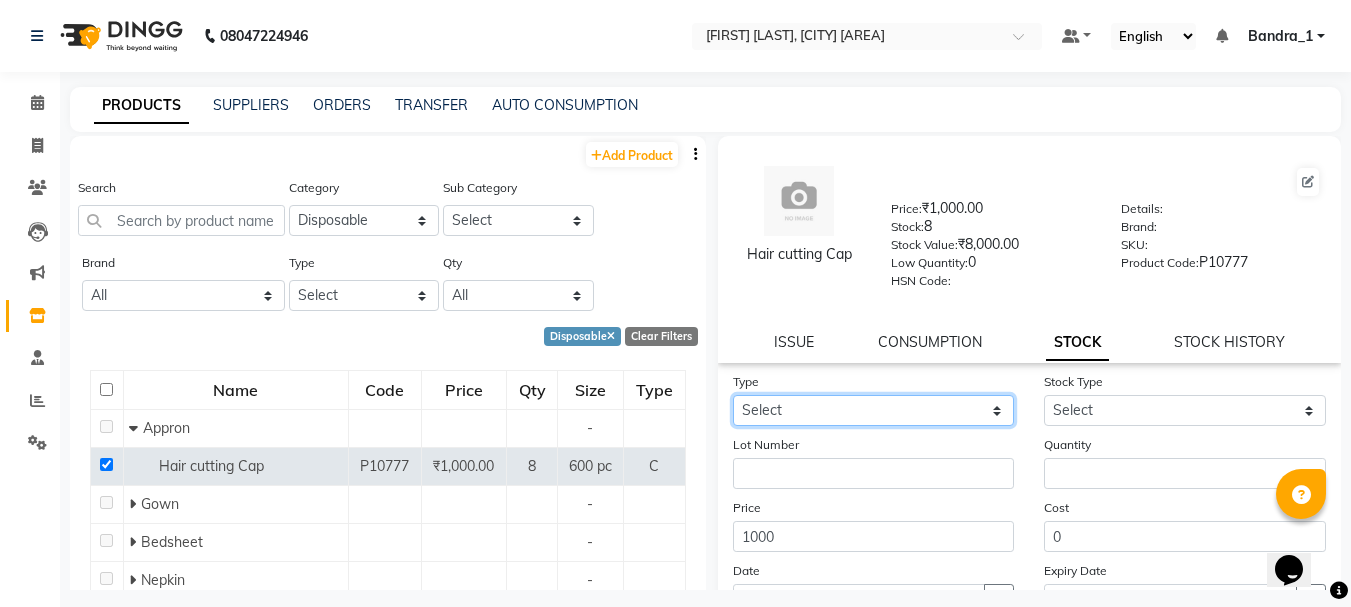 select on "in" 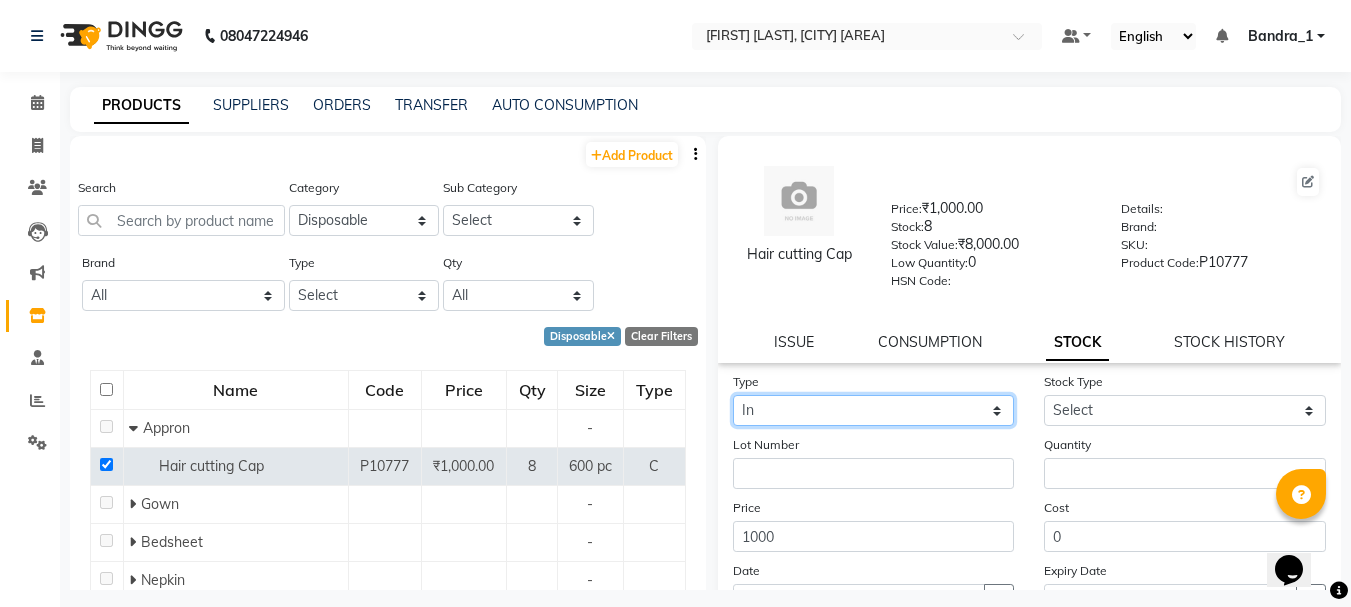 click on "Select In Out" 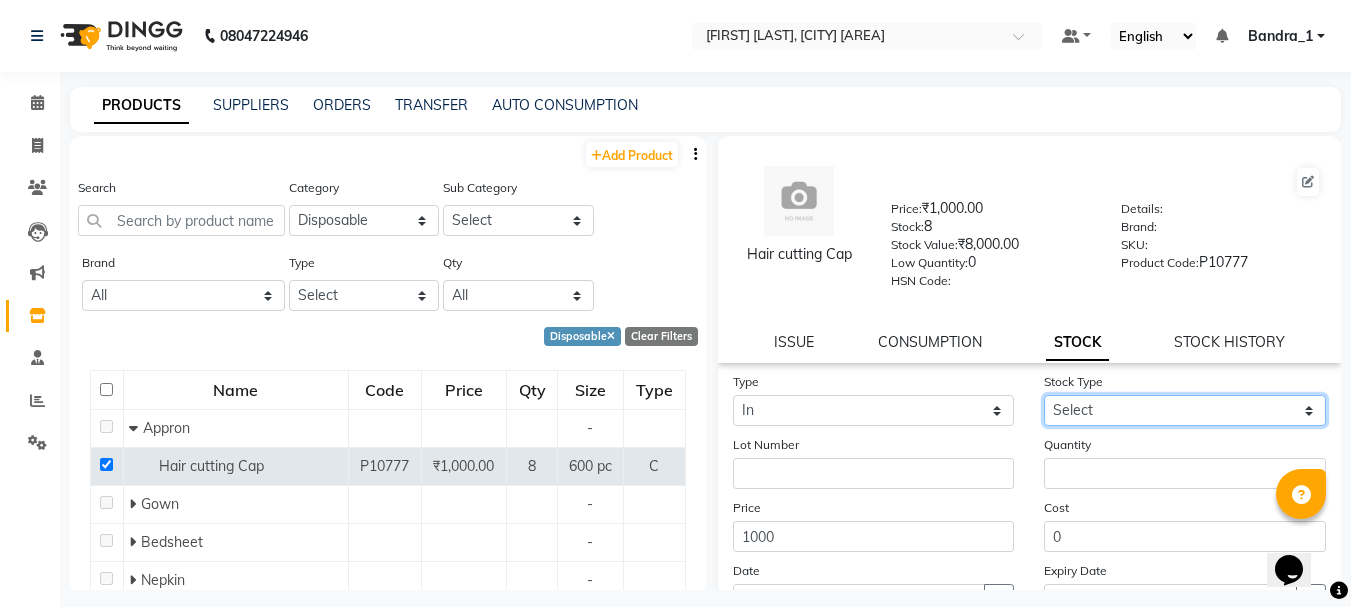 click on "Select New Stock Adjustment Return Other" 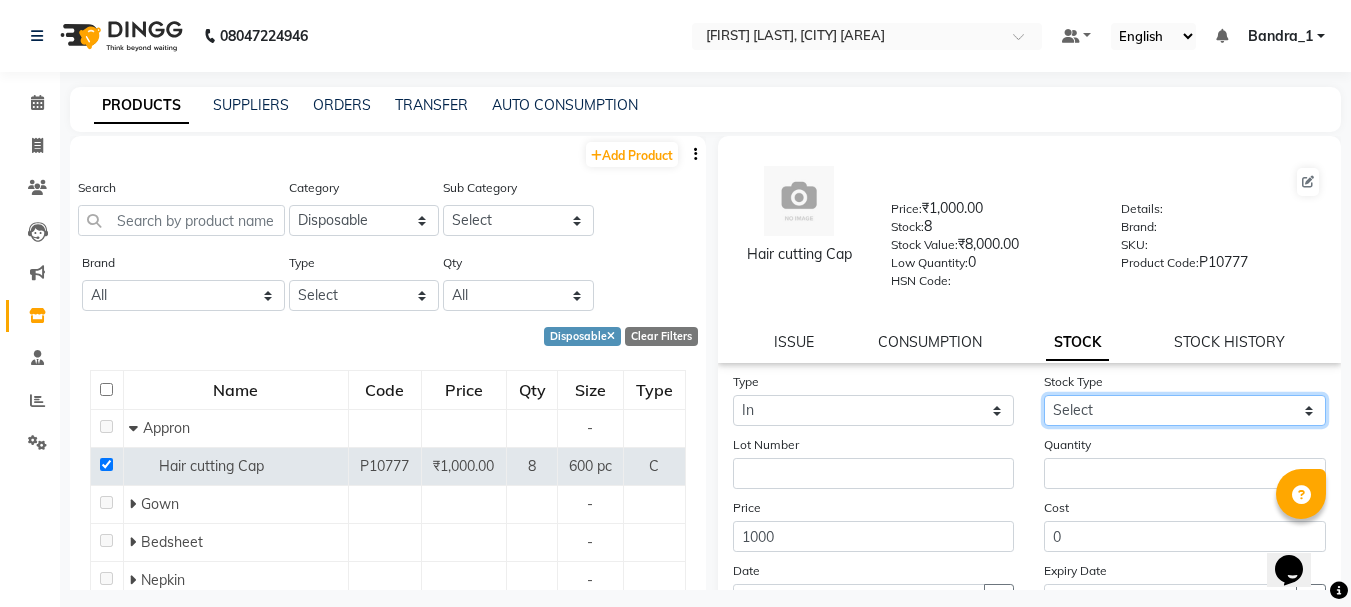 select on "new stock" 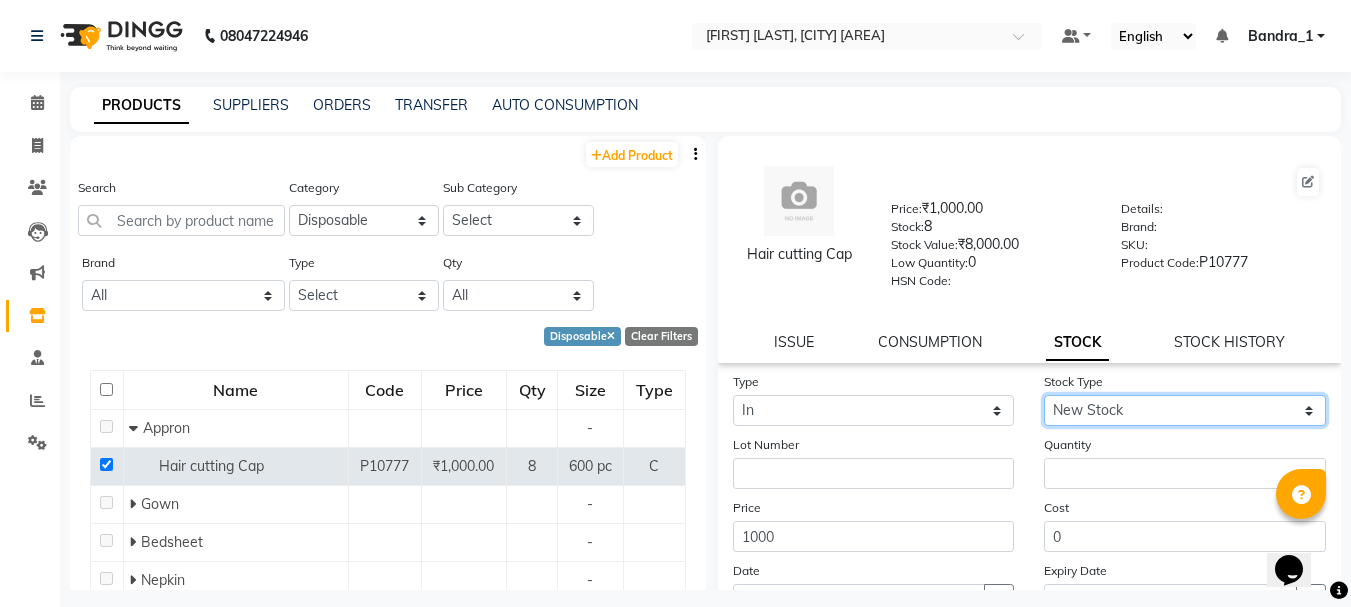 click on "Select New Stock Adjustment Return Other" 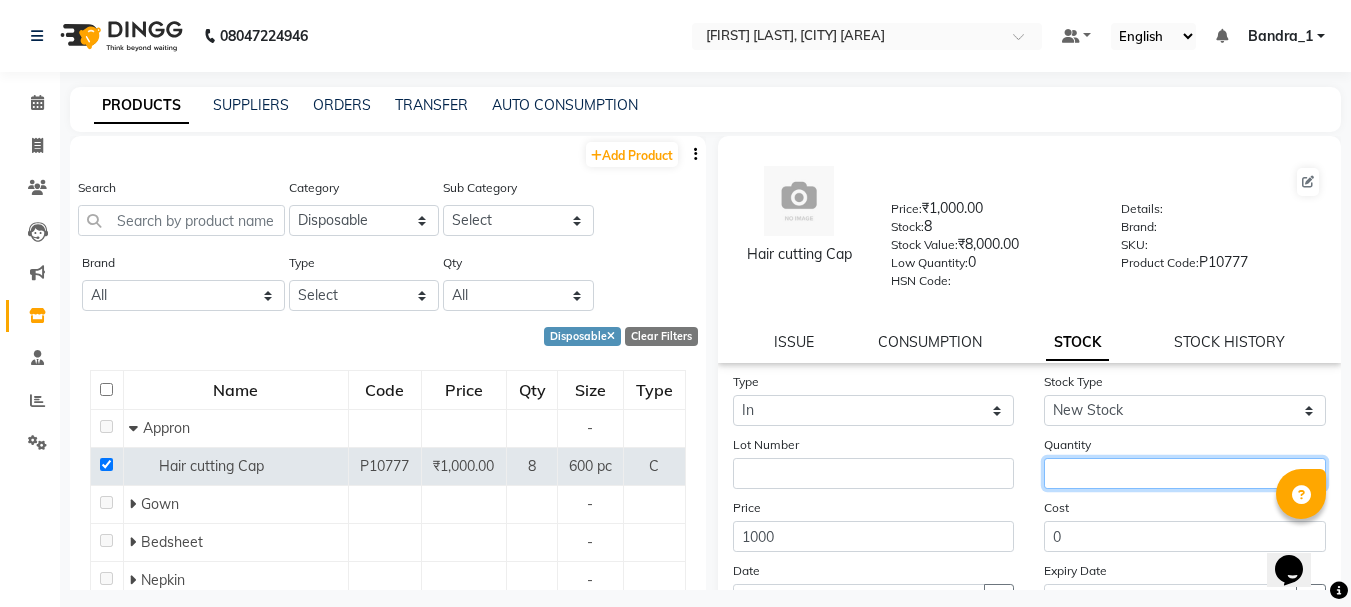 drag, startPoint x: 1068, startPoint y: 465, endPoint x: 1069, endPoint y: 455, distance: 10.049875 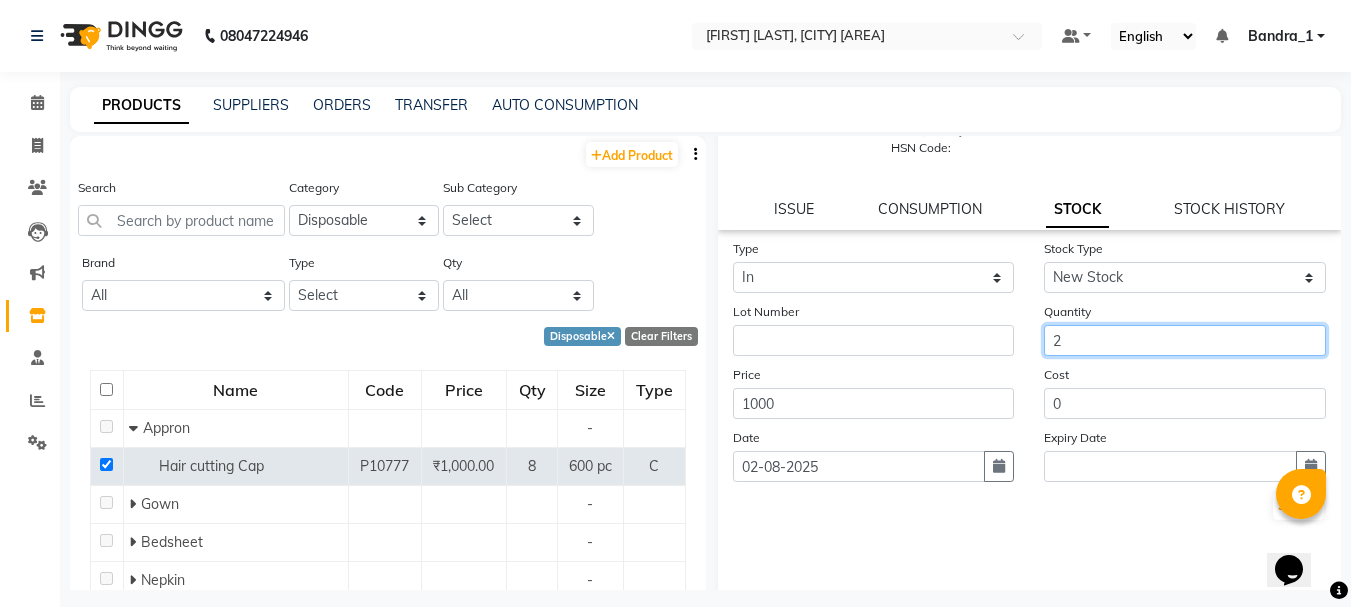 scroll, scrollTop: 181, scrollLeft: 0, axis: vertical 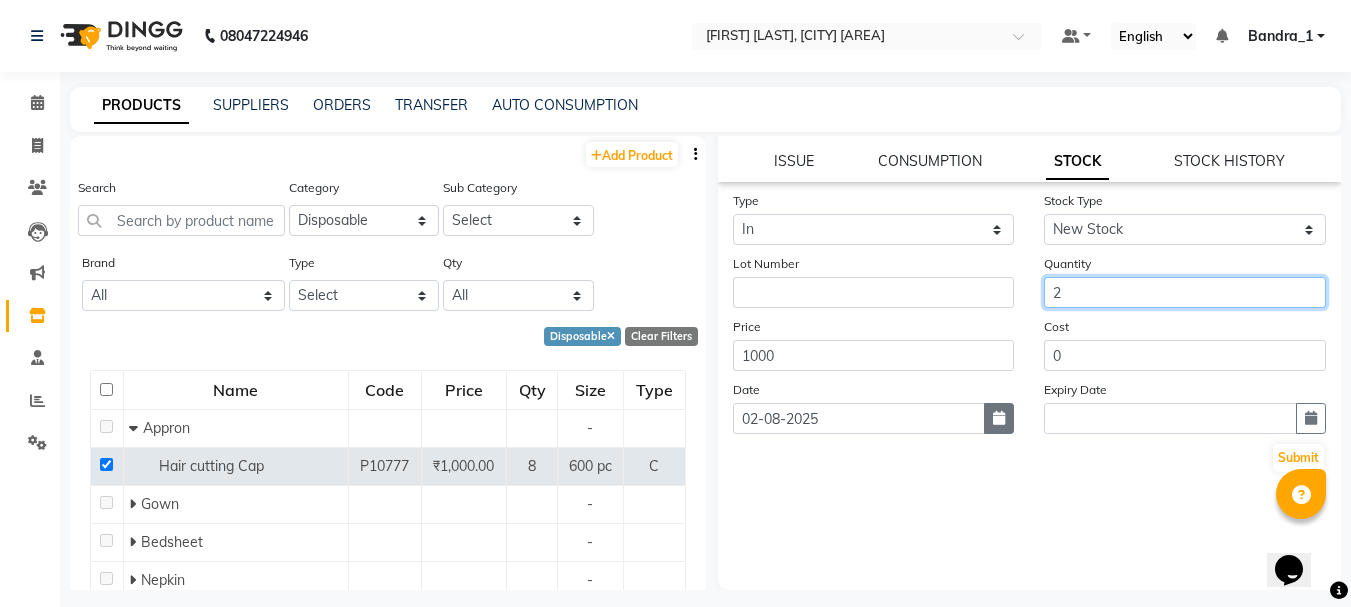 type on "2" 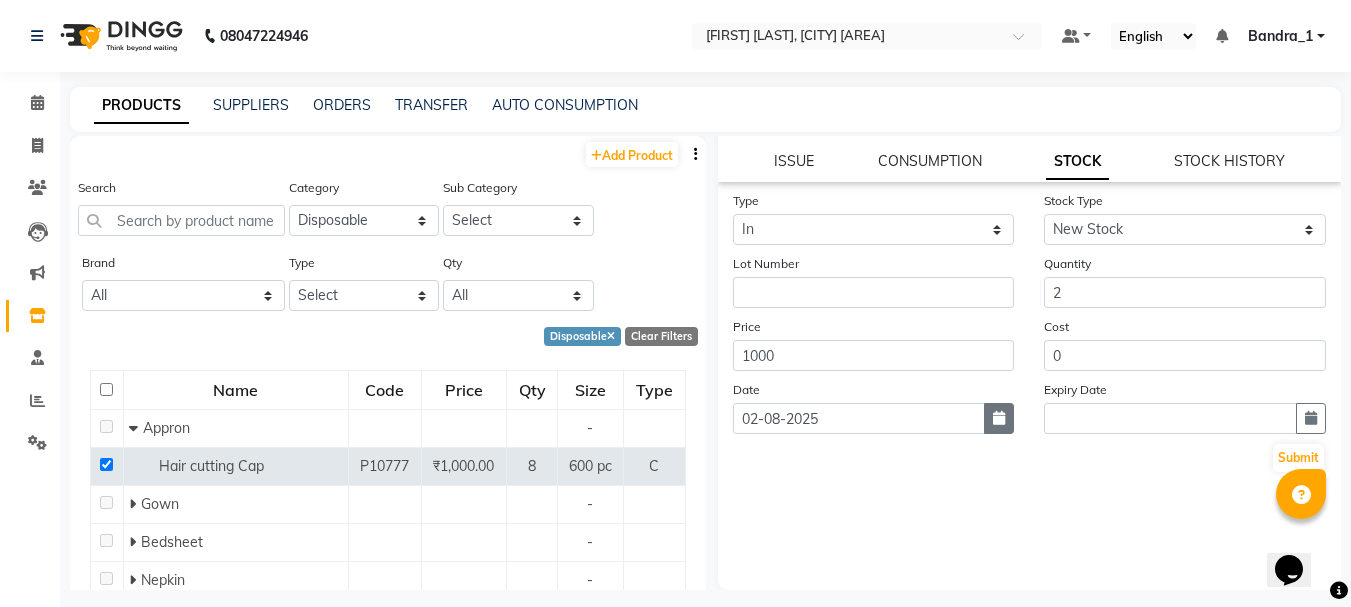click 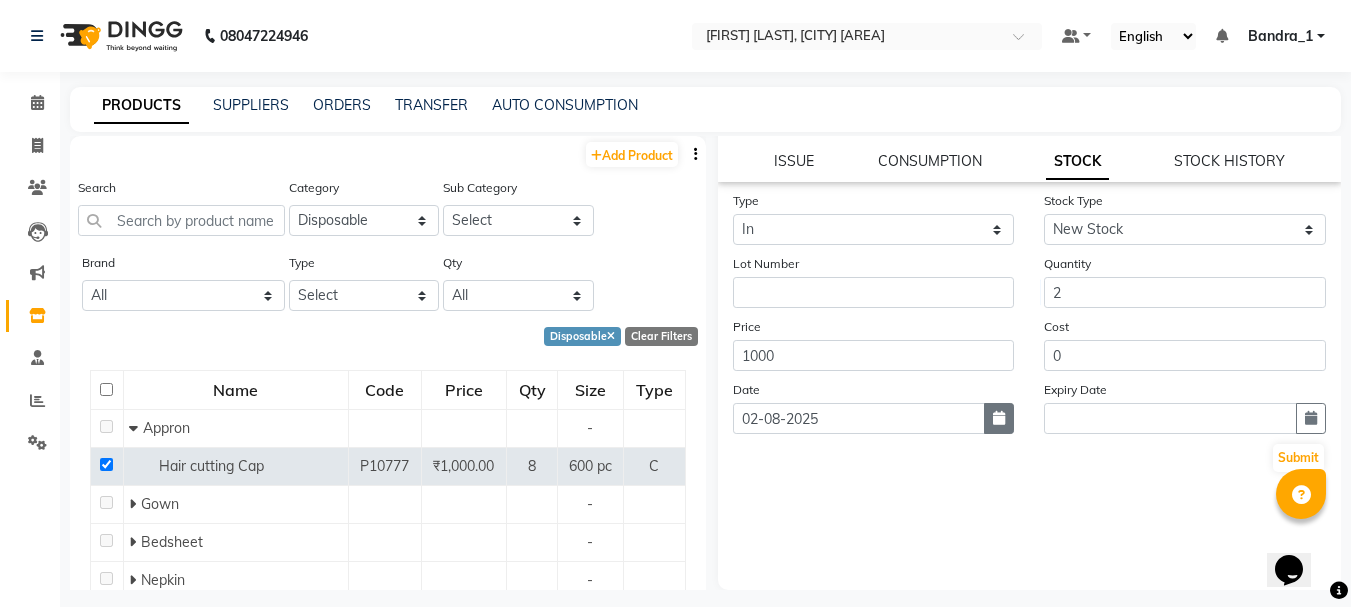 select on "8" 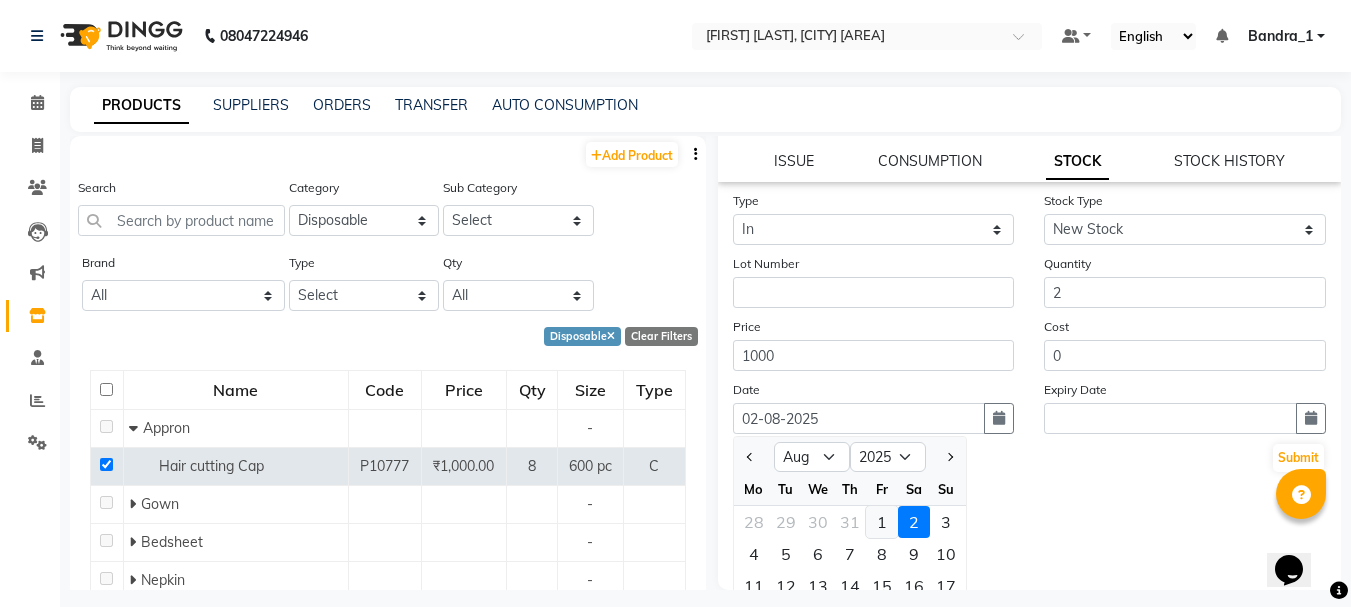 click on "1" 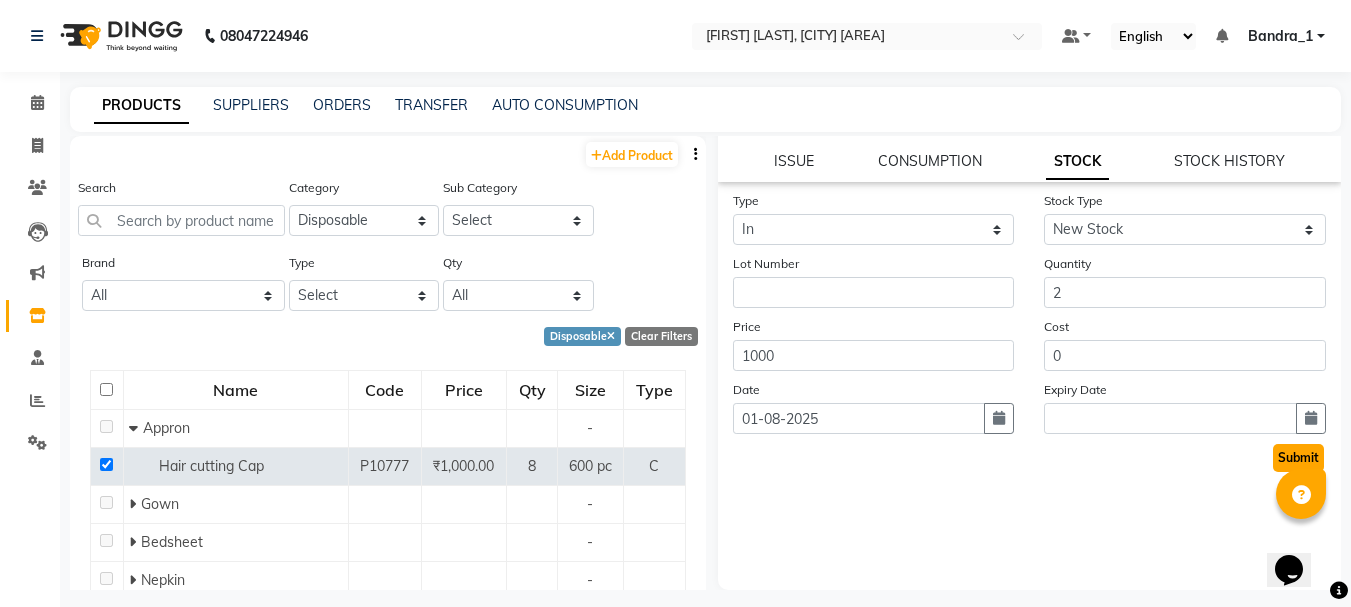 click on "Submit" 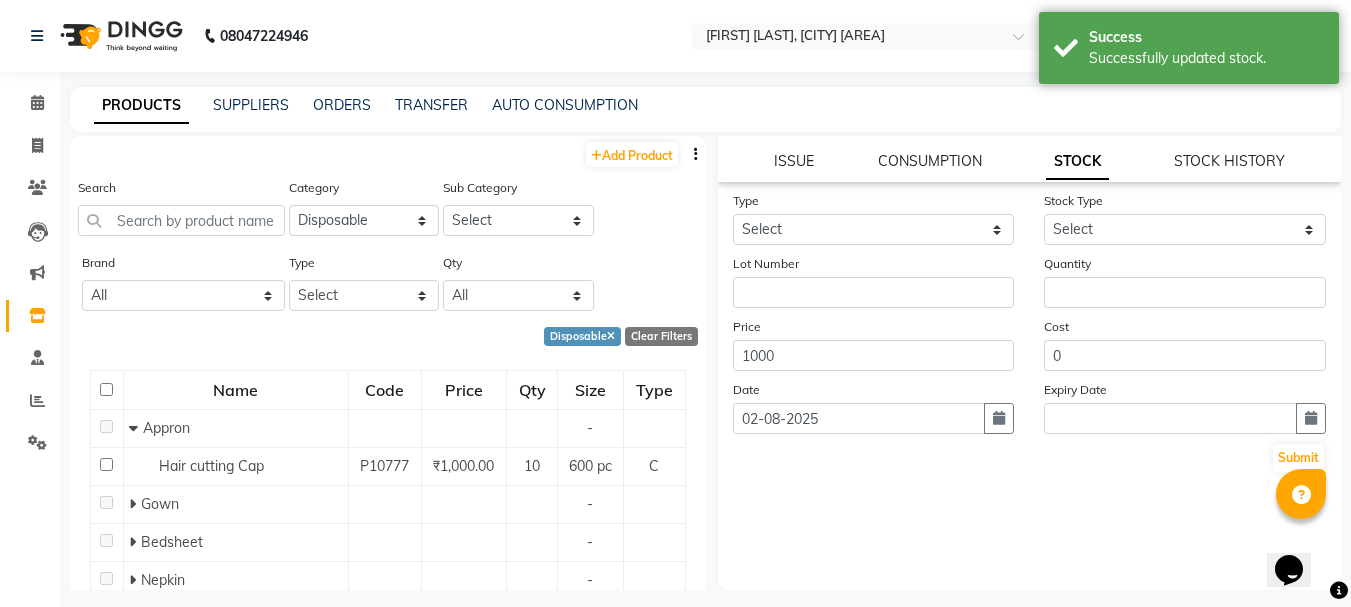 scroll, scrollTop: 0, scrollLeft: 0, axis: both 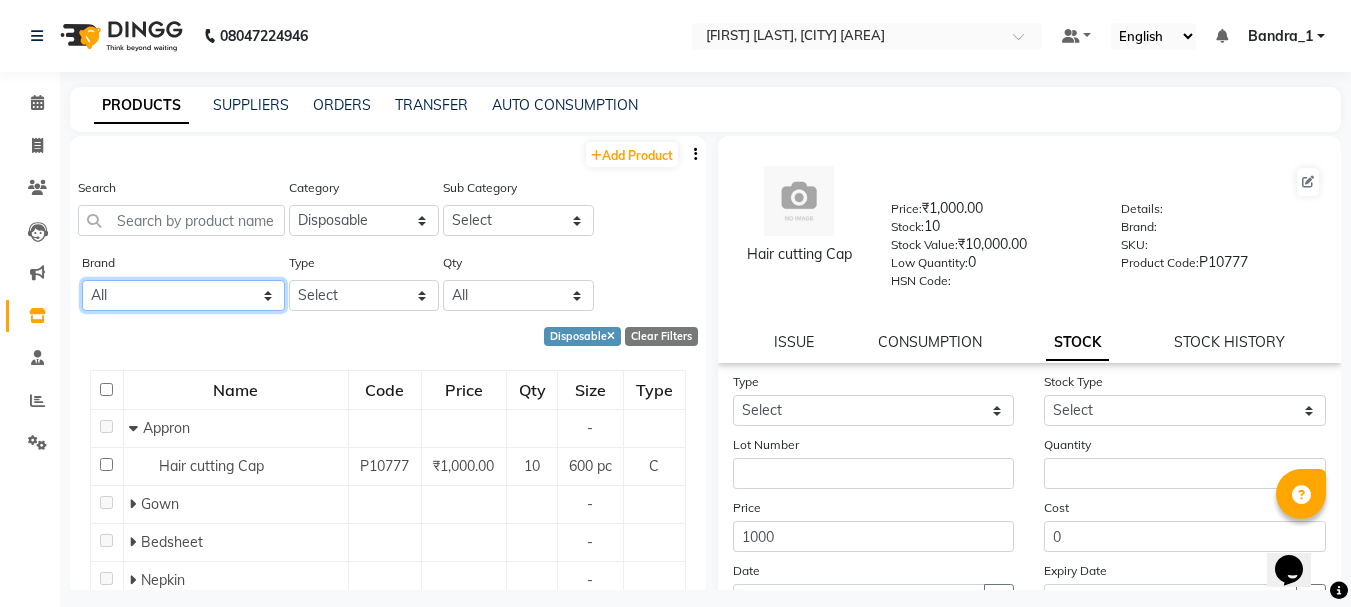 click on "All Ashpveda Beauty Gang Beauty Garage Biolume Biotop Cabelo Chave Calyx Proffesional Calyx Proffesionals Coffee Co & Co Dettol Floractive Inova Jeeva Loreal Loreal Inoa Color. Morfose Null Olaplex Orangewood Orange Wood Orange Wood R Postquam Postquam Professional Pq Sebastian Tanash Tansh The Elite Series Wella" 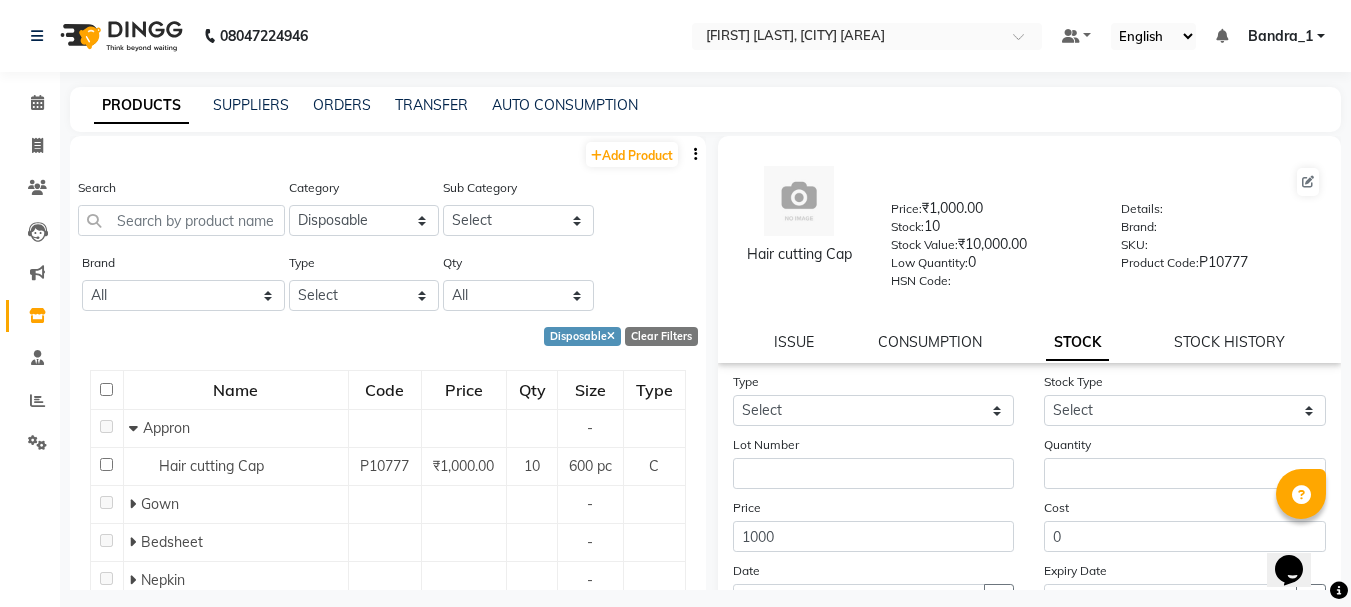 click on "STOCK" 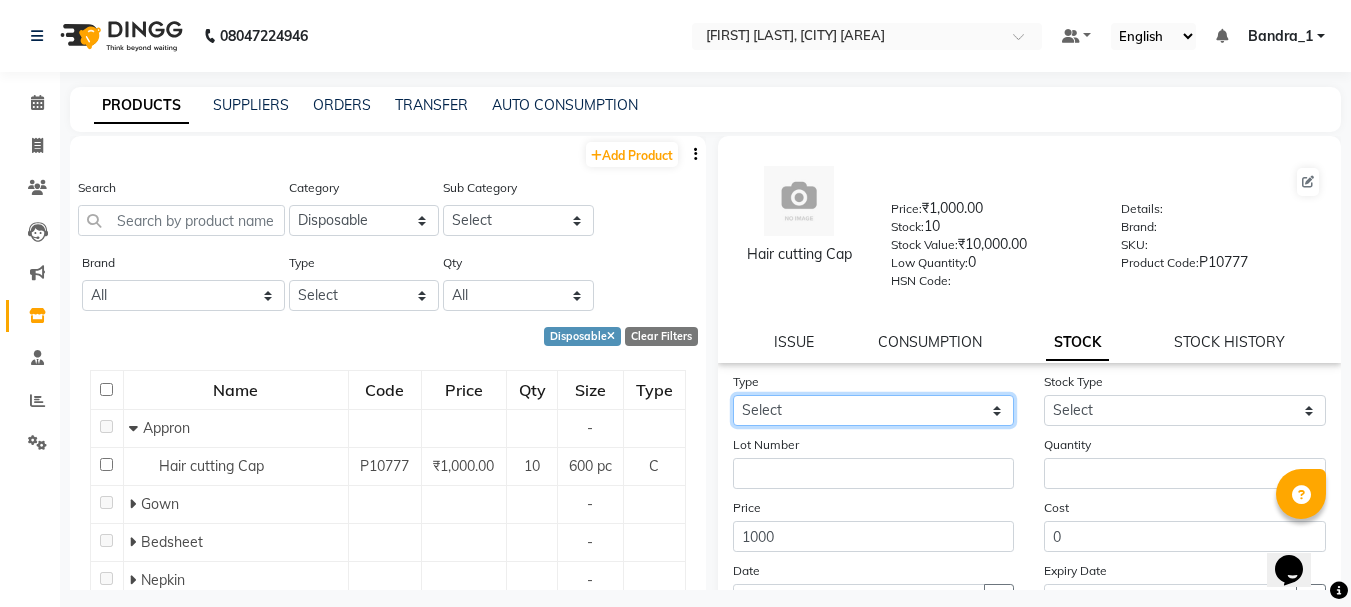 click on "Select In Out" 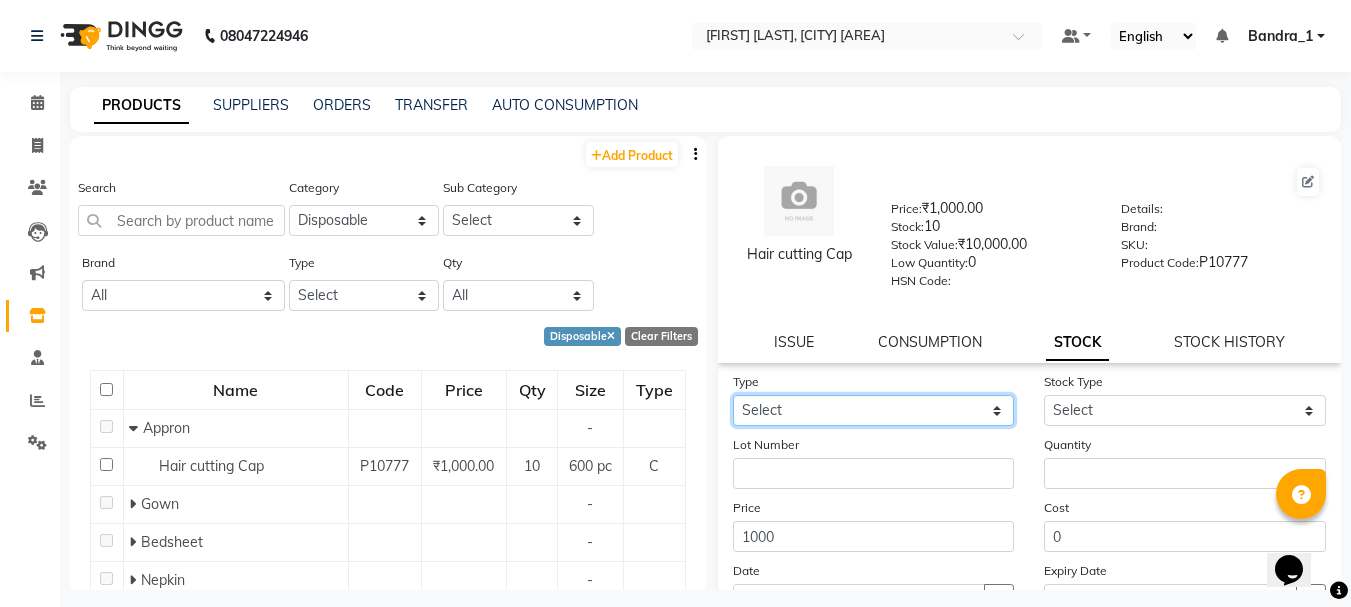 select on "in" 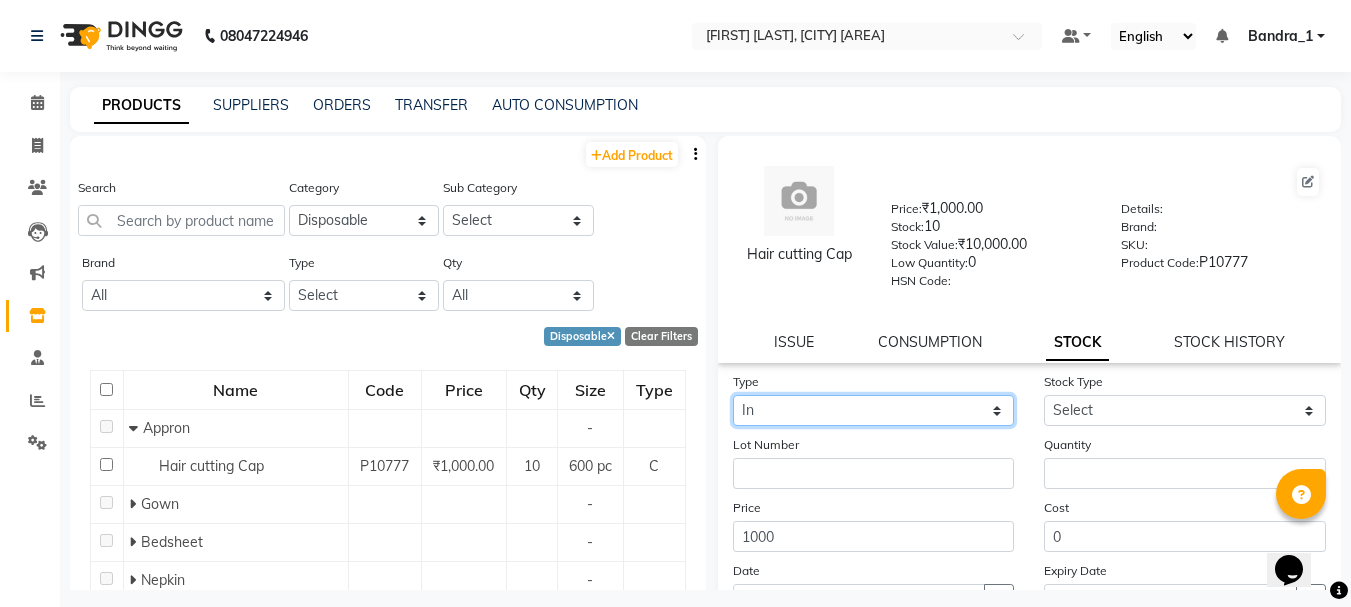 click on "Select In Out" 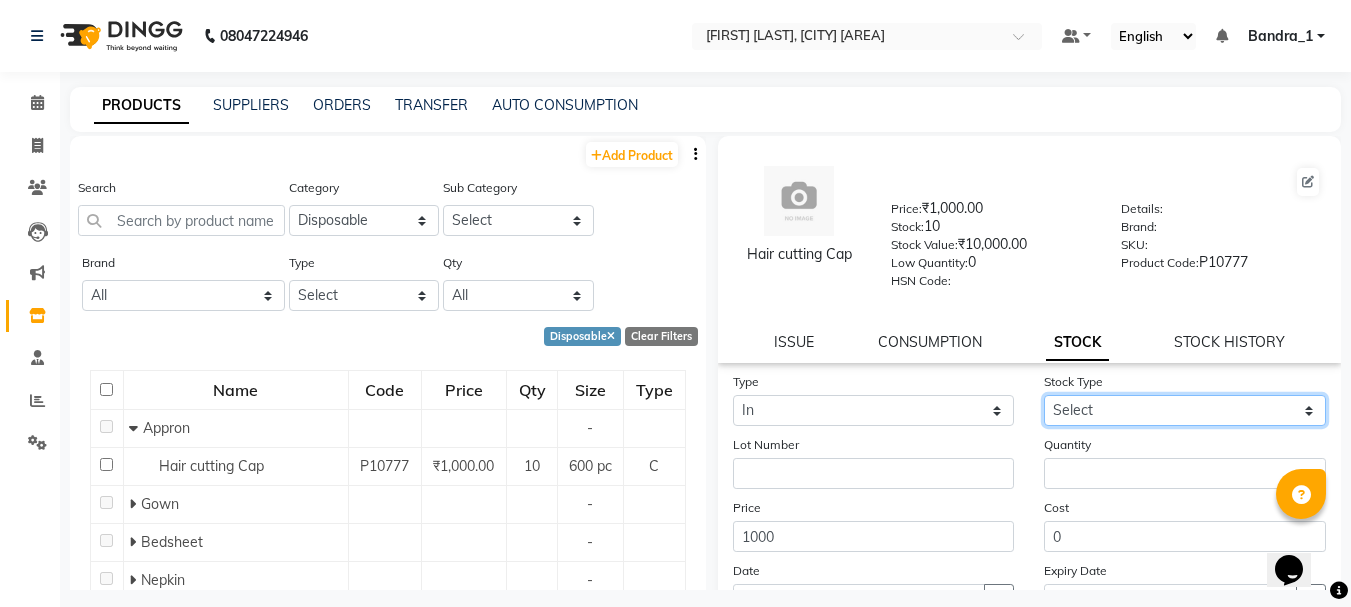 click on "Select New Stock Adjustment Return Other" 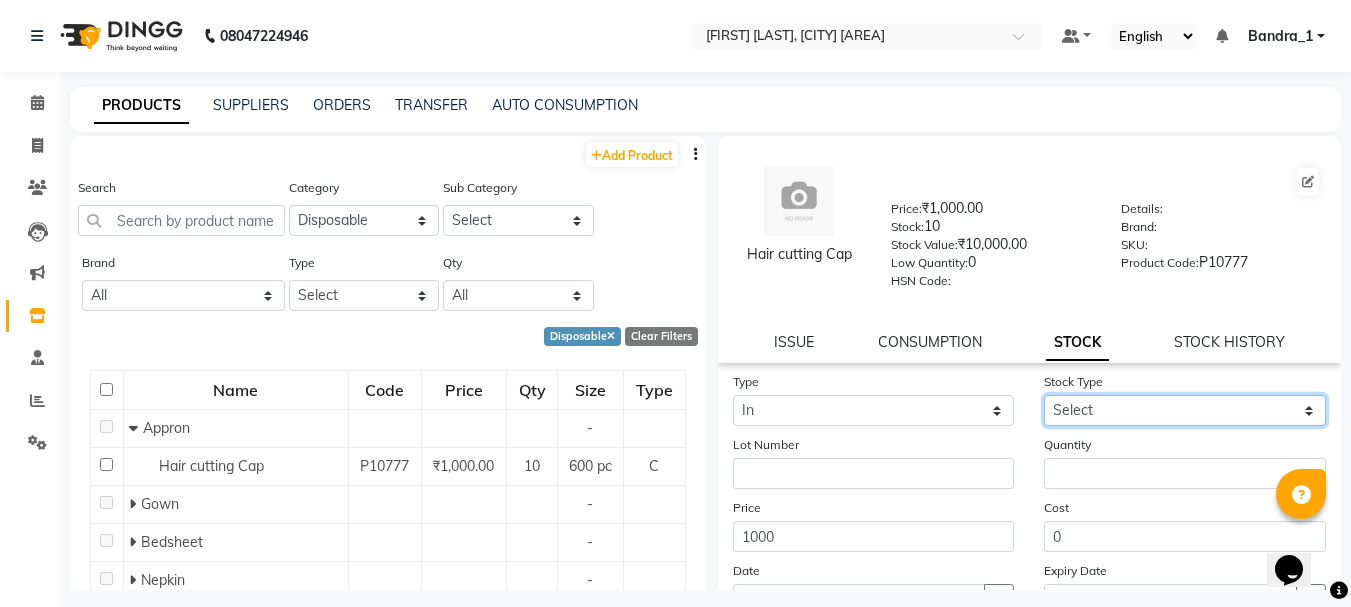 select on "new stock" 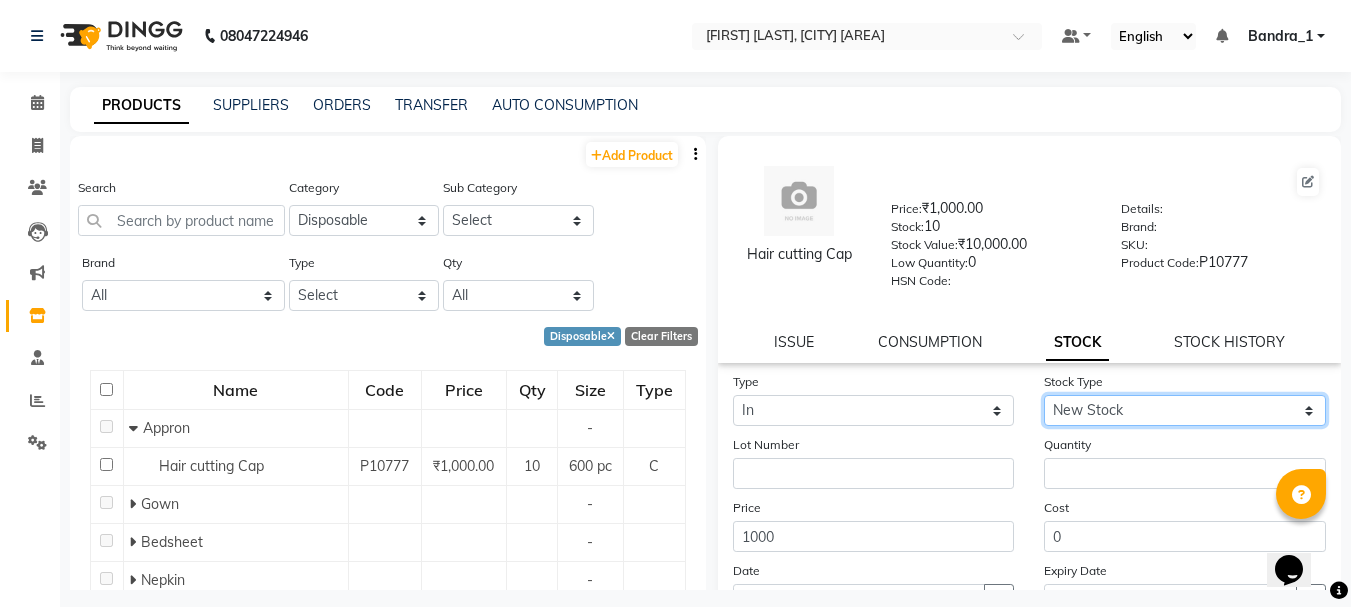 click on "Select New Stock Adjustment Return Other" 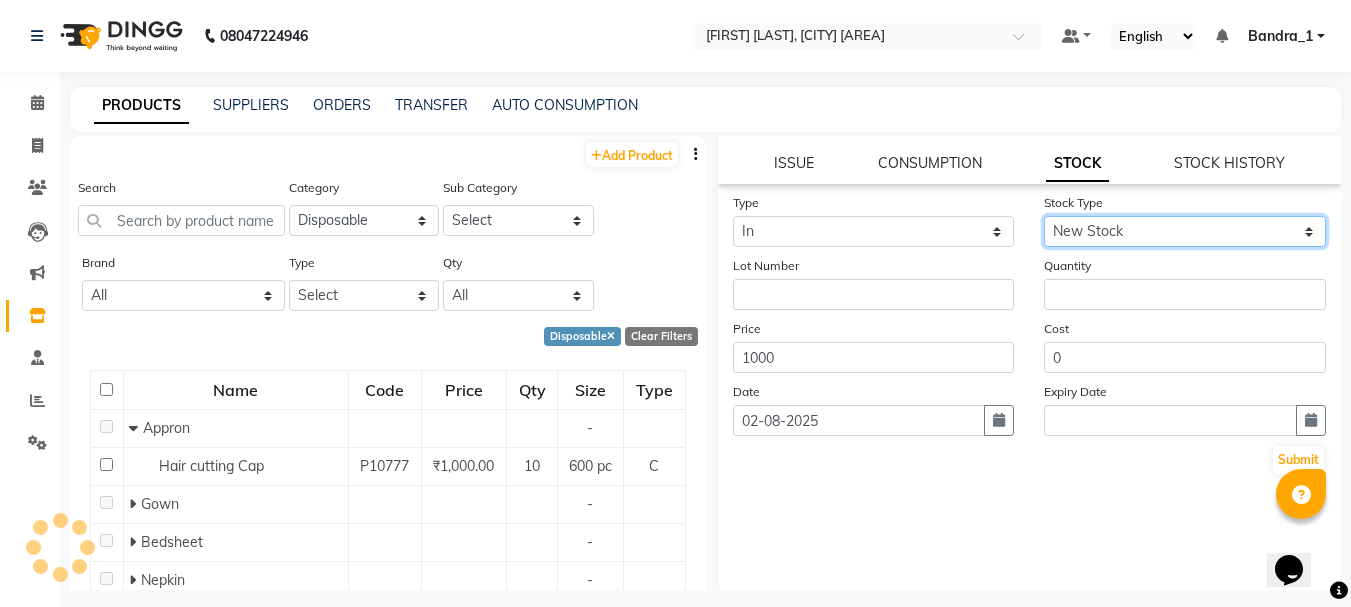 scroll, scrollTop: 181, scrollLeft: 0, axis: vertical 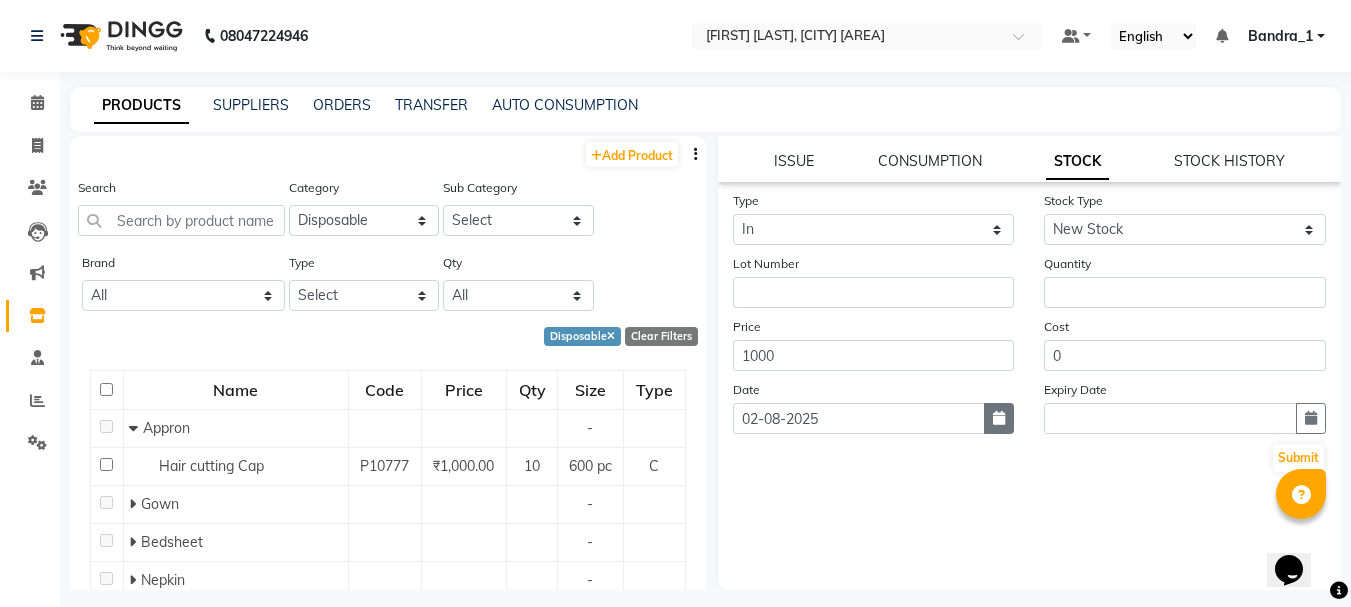 click 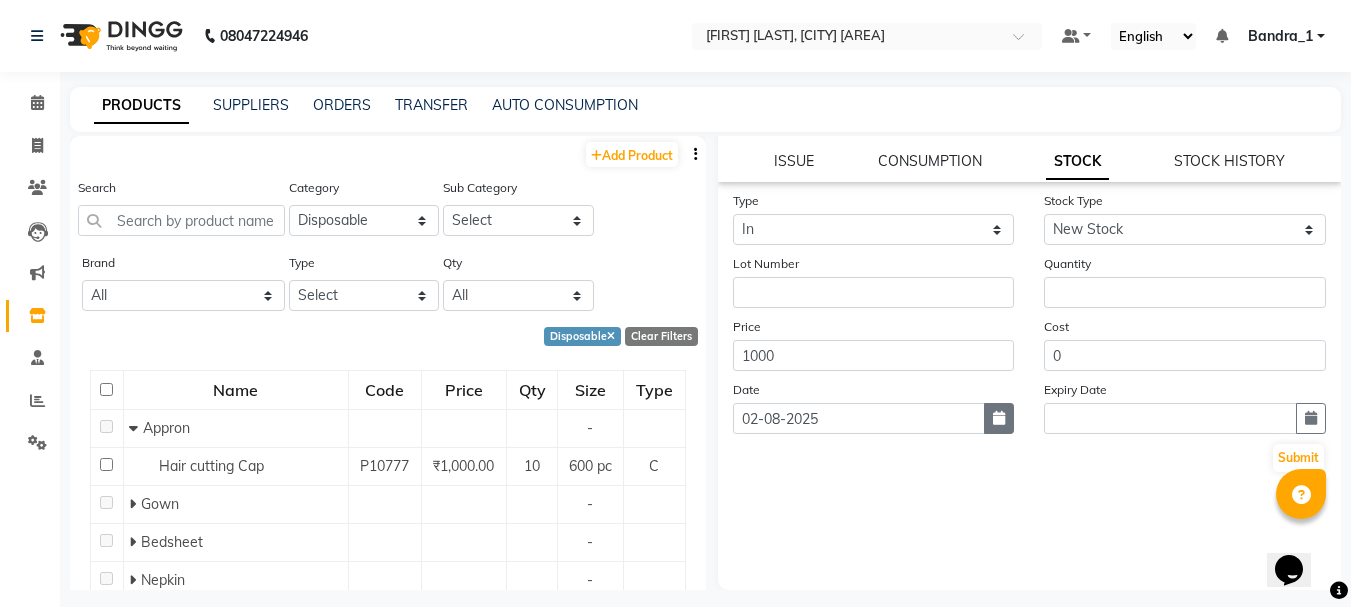 select on "8" 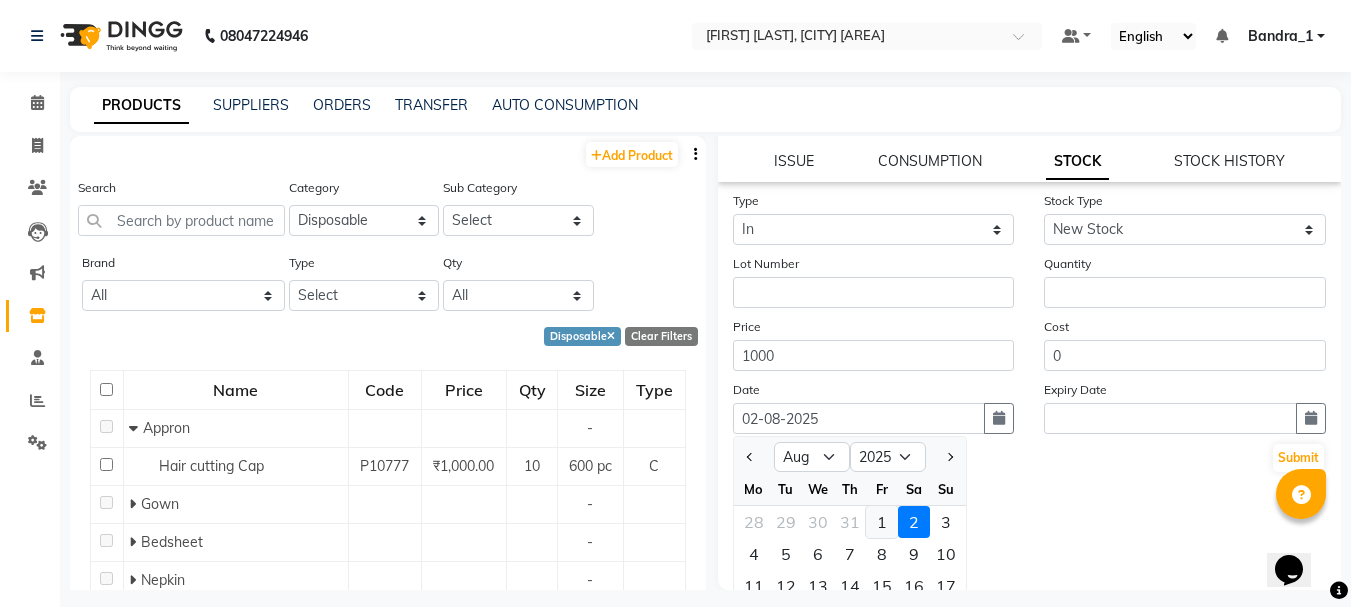 click on "1" 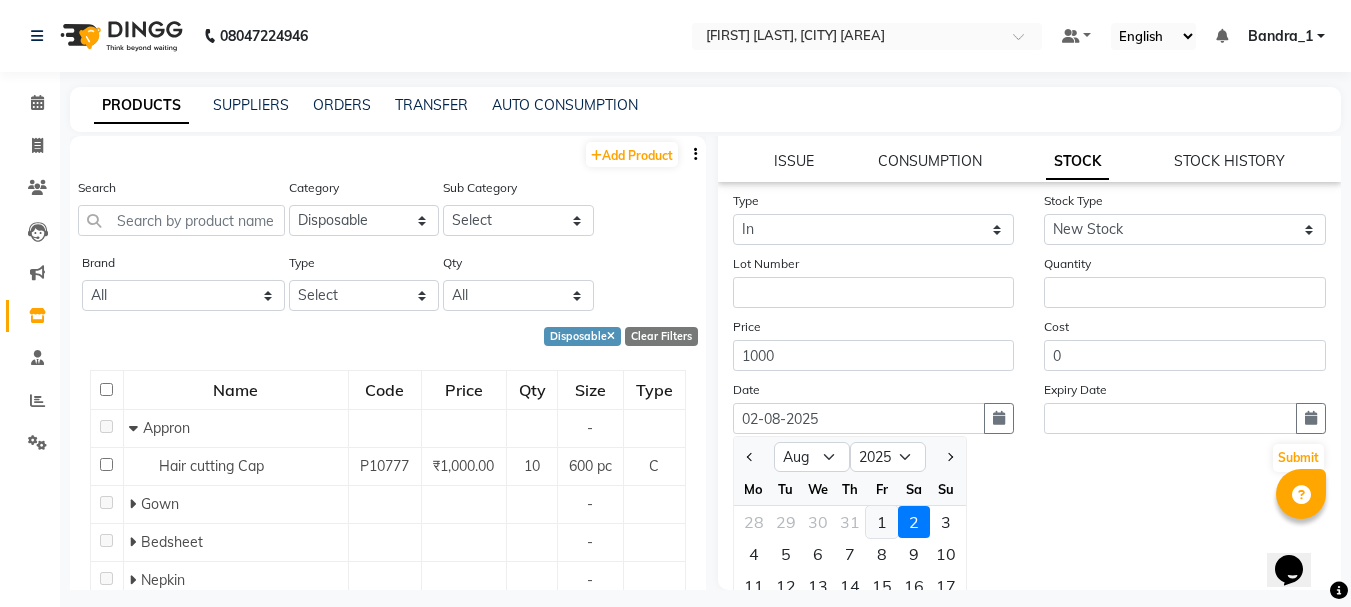type on "01-08-2025" 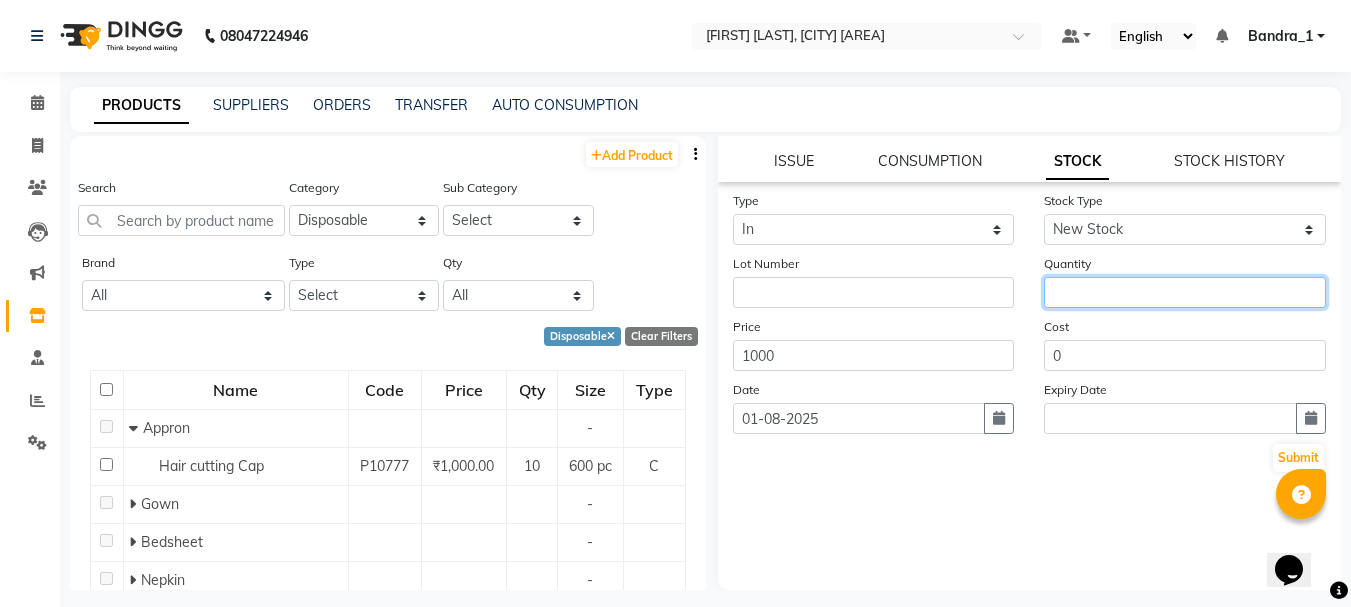 click 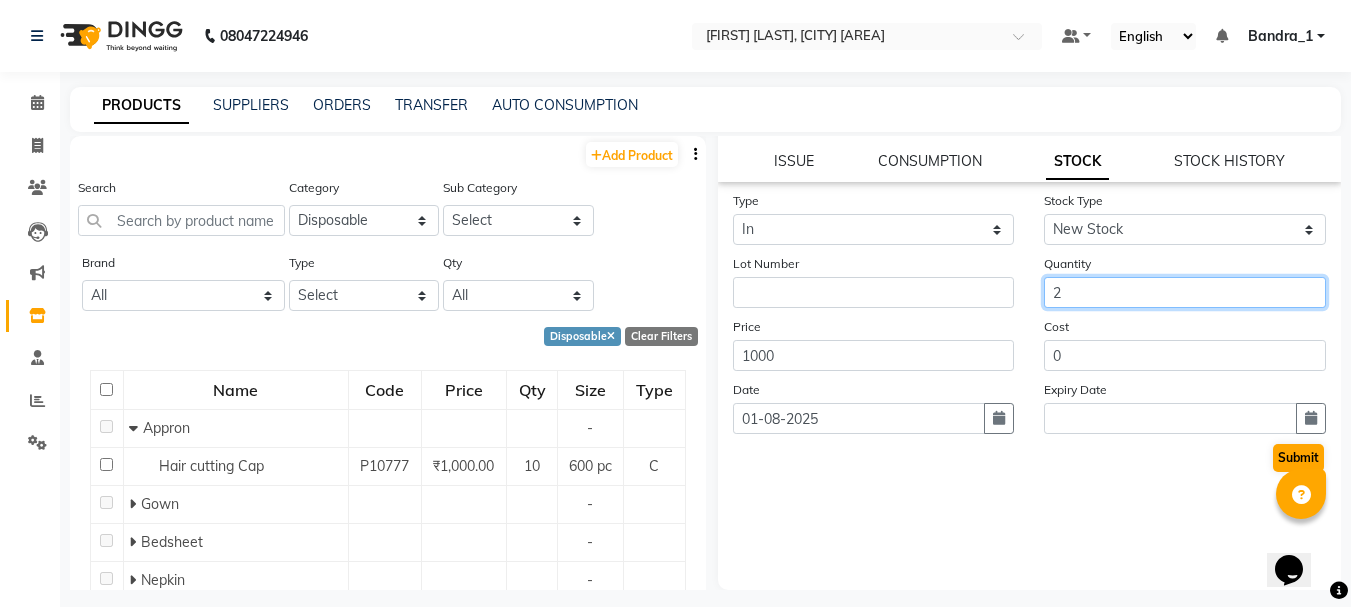 type on "2" 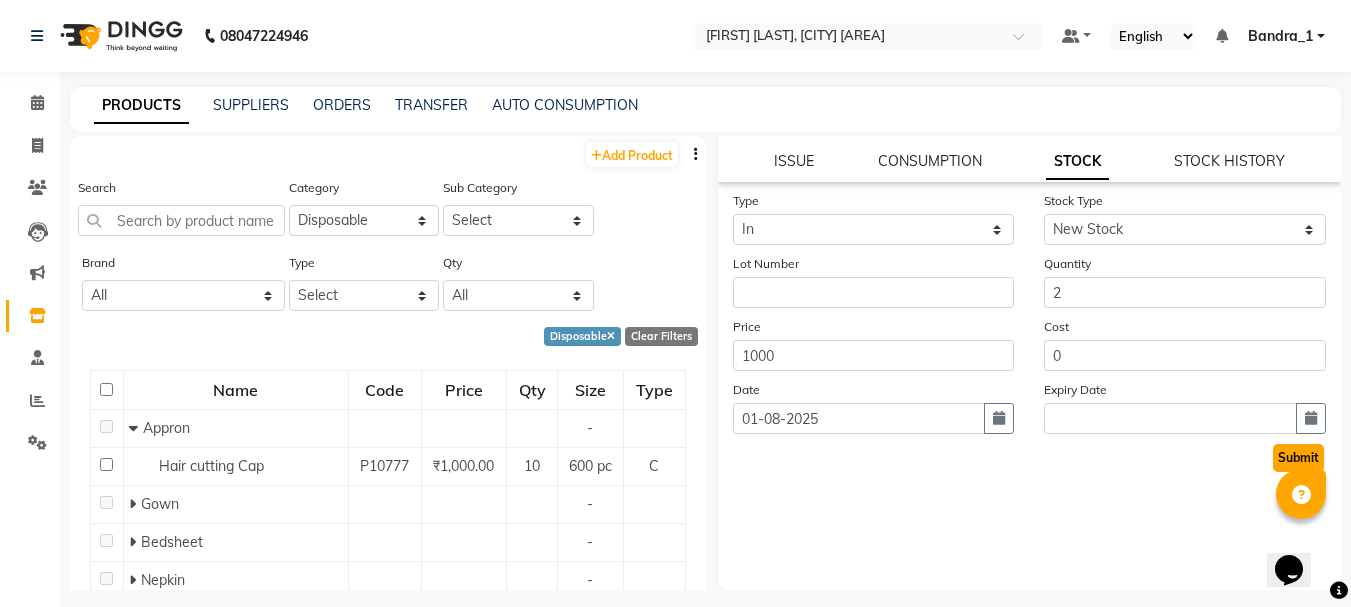 click on "Submit" 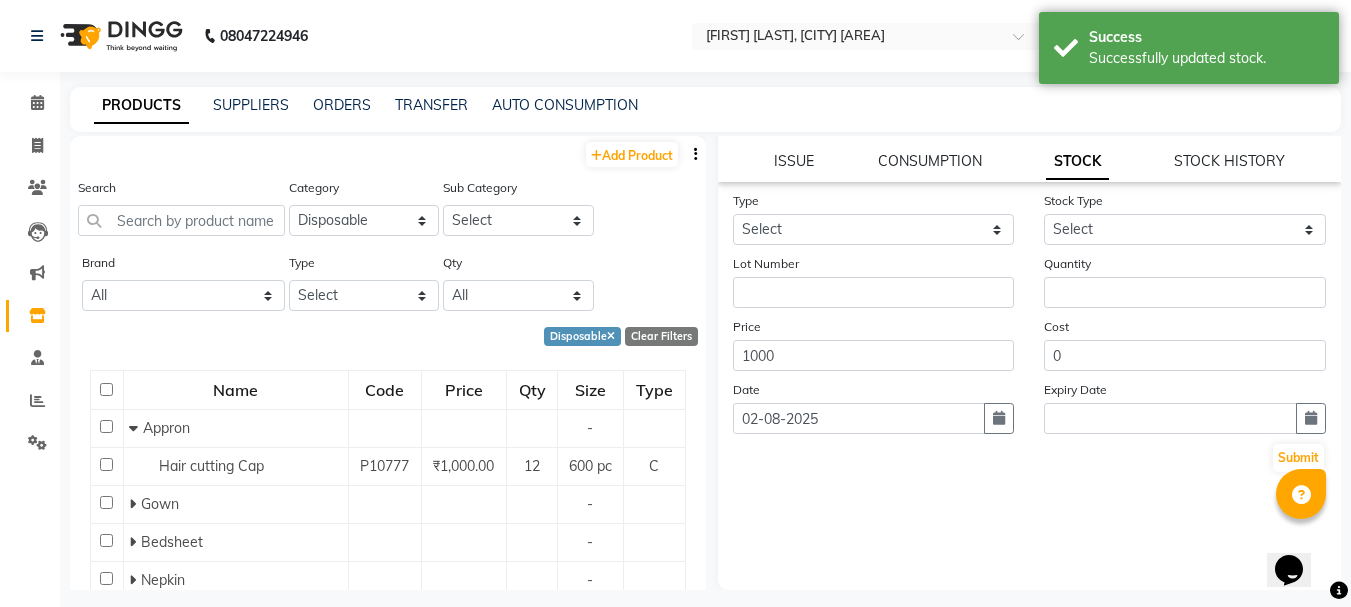 scroll, scrollTop: 0, scrollLeft: 0, axis: both 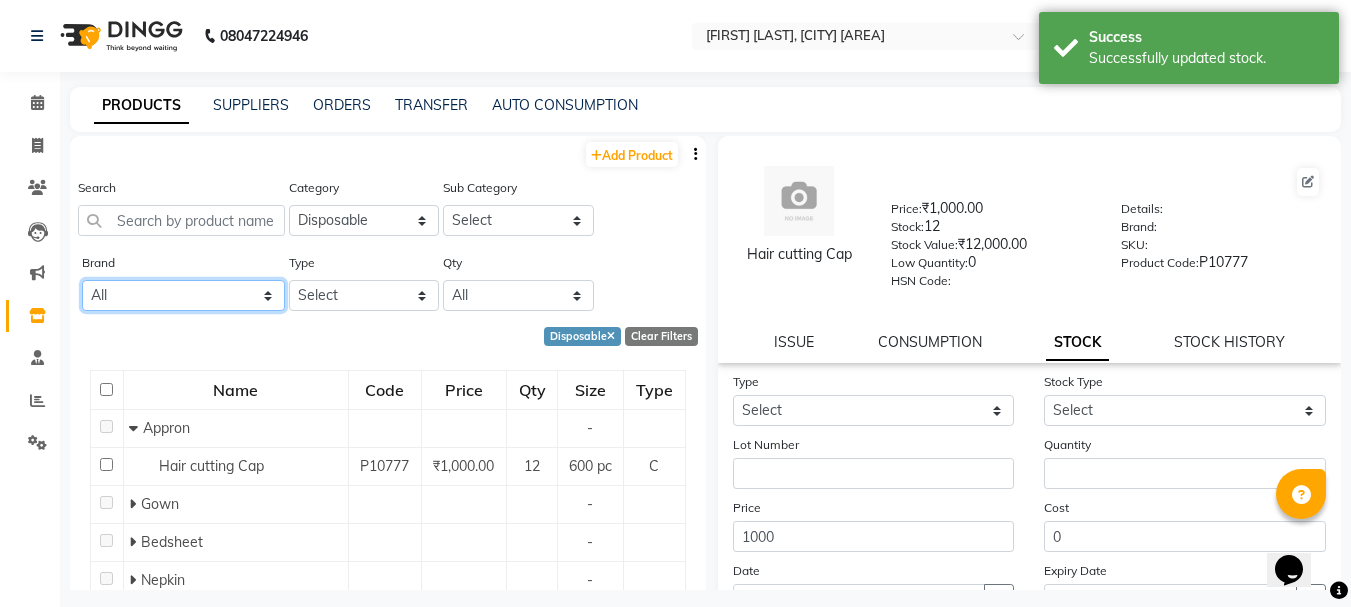 click on "All Ashpveda Beauty Gang Beauty Garage Biolume Biotop Cabelo Chave Calyx Proffesional Calyx Proffesionals Coffee Co & Co Dettol Floractive Inova Jeeva Loreal Loreal Inoa Color. Morfose Null Olaplex Orangewood Orange Wood Orange Wood R Postquam Postquam Professional Pq Sebastian Tanash Tansh The Elite Series Wella" 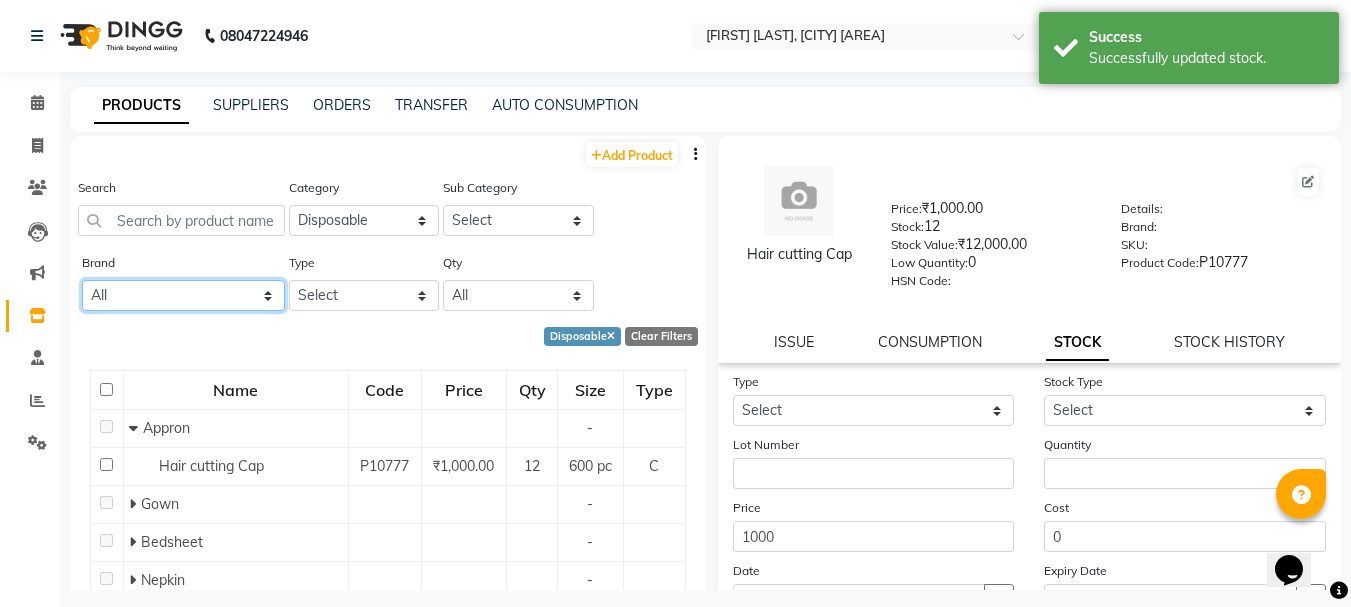 select on "wella" 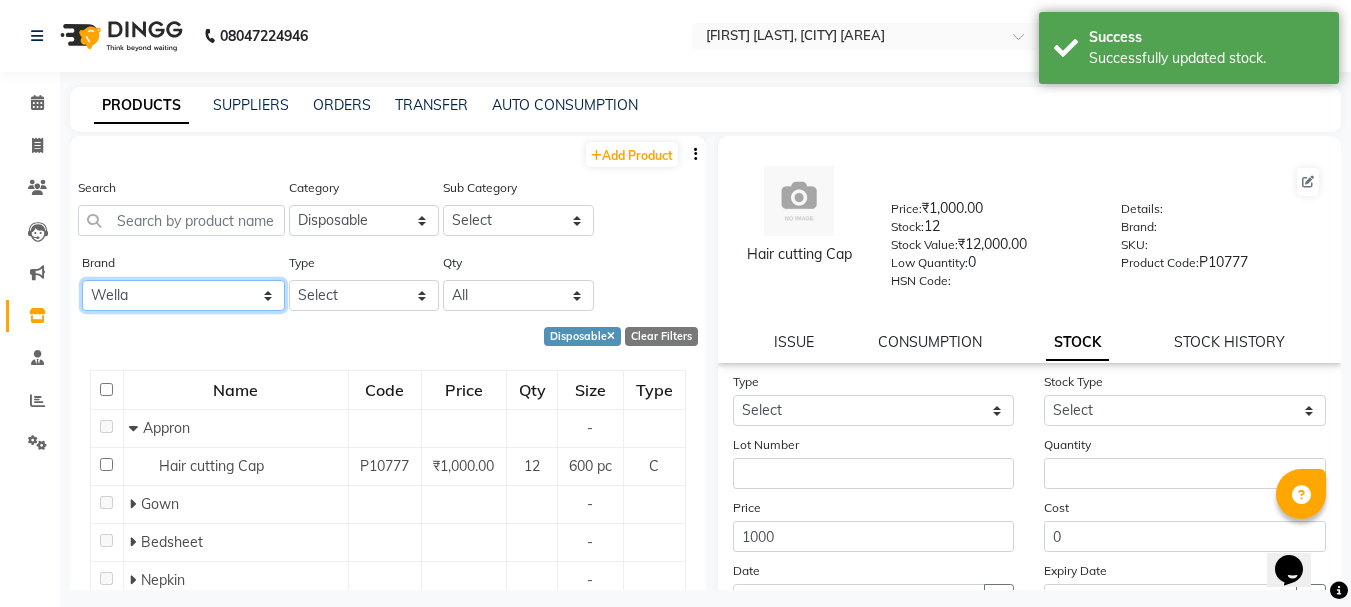 click on "All Ashpveda Beauty Gang Beauty Garage Biolume Biotop Cabelo Chave Calyx Proffesional Calyx Proffesionals Coffee Co & Co Dettol Floractive Inova Jeeva Loreal Loreal Inoa Color. Morfose Null Olaplex Orangewood Orange Wood Orange Wood R Postquam Postquam Professional Pq Sebastian Tanash Tansh The Elite Series Wella" 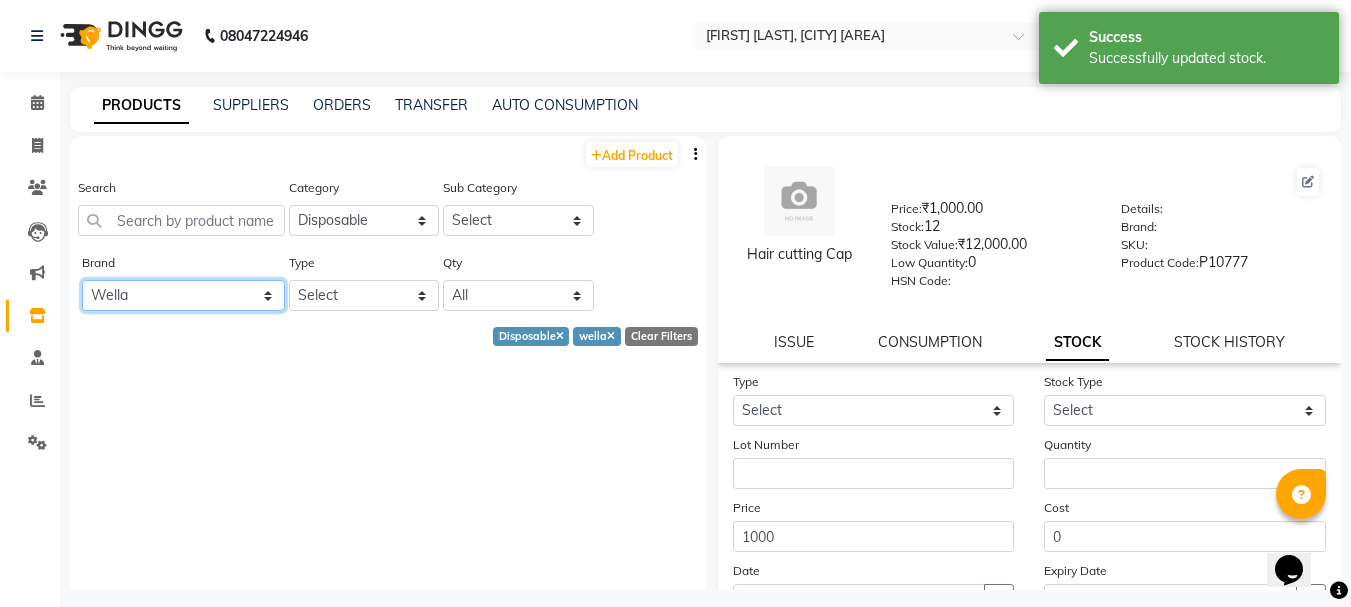 click on "All Ashpveda Beauty Gang Beauty Garage Biolume Biotop Cabelo Chave Calyx Proffesional Calyx Proffesionals Coffee Co & Co Dettol Floractive Inova Jeeva Loreal Loreal Inoa Color. Morfose Null Olaplex Orangewood Orange Wood Orange Wood R Postquam Postquam Professional Pq Sebastian Tanash Tansh The Elite Series Wella" 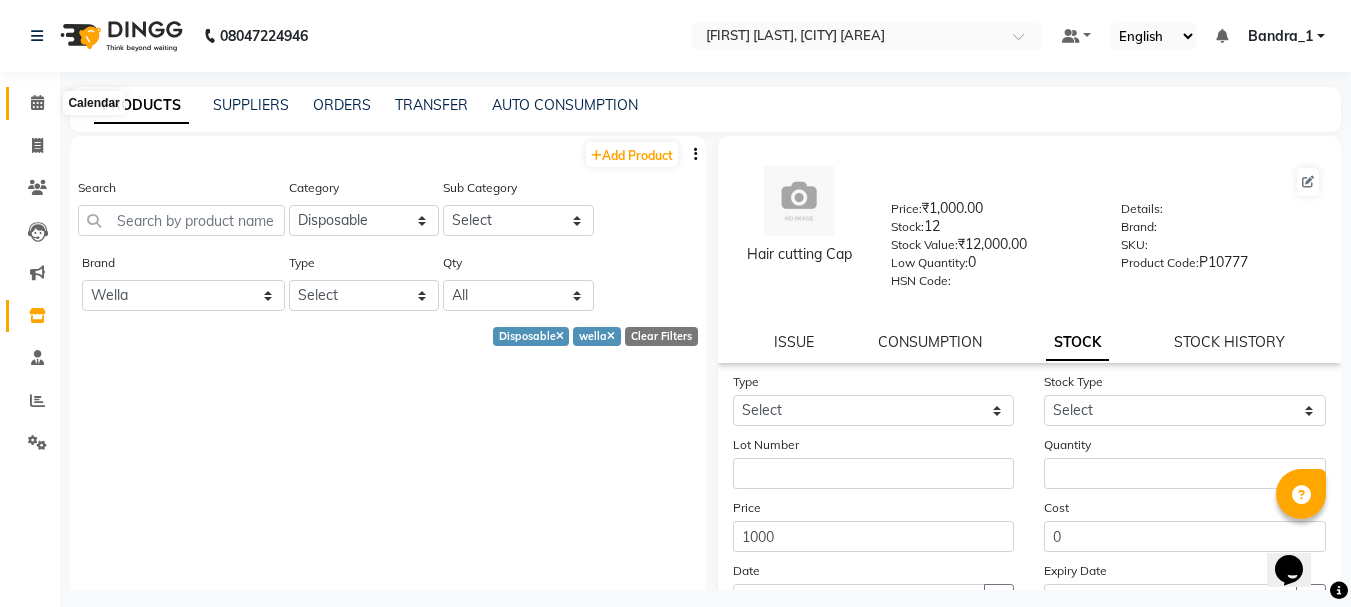 click 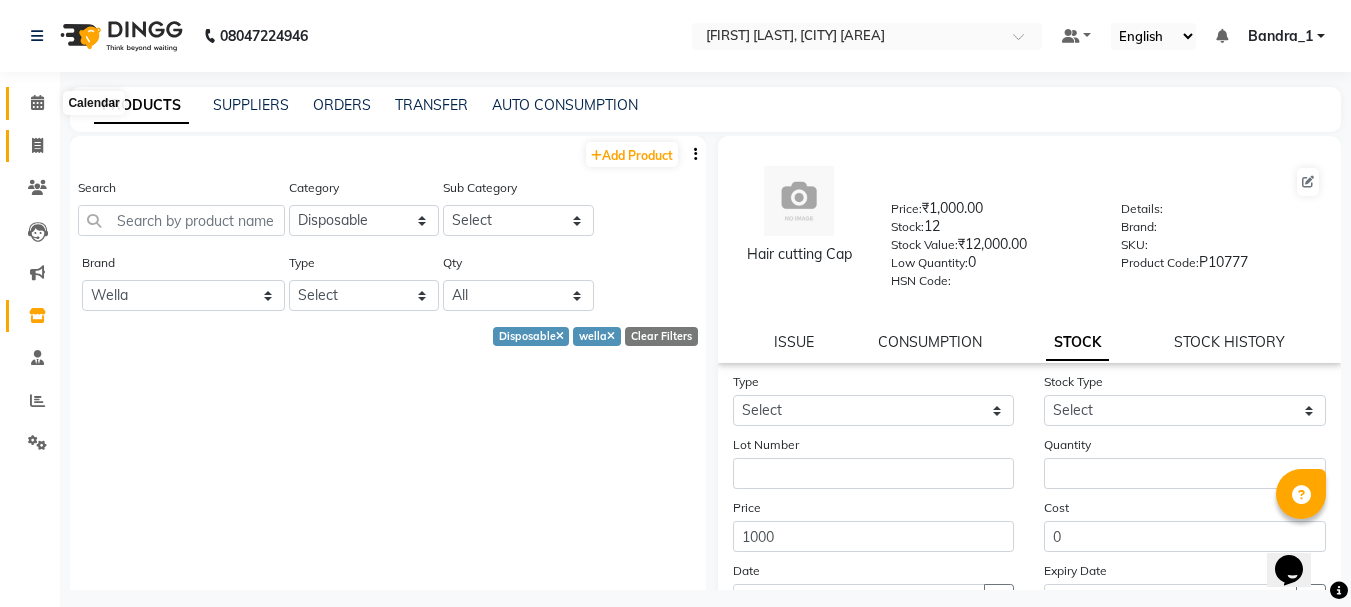 click 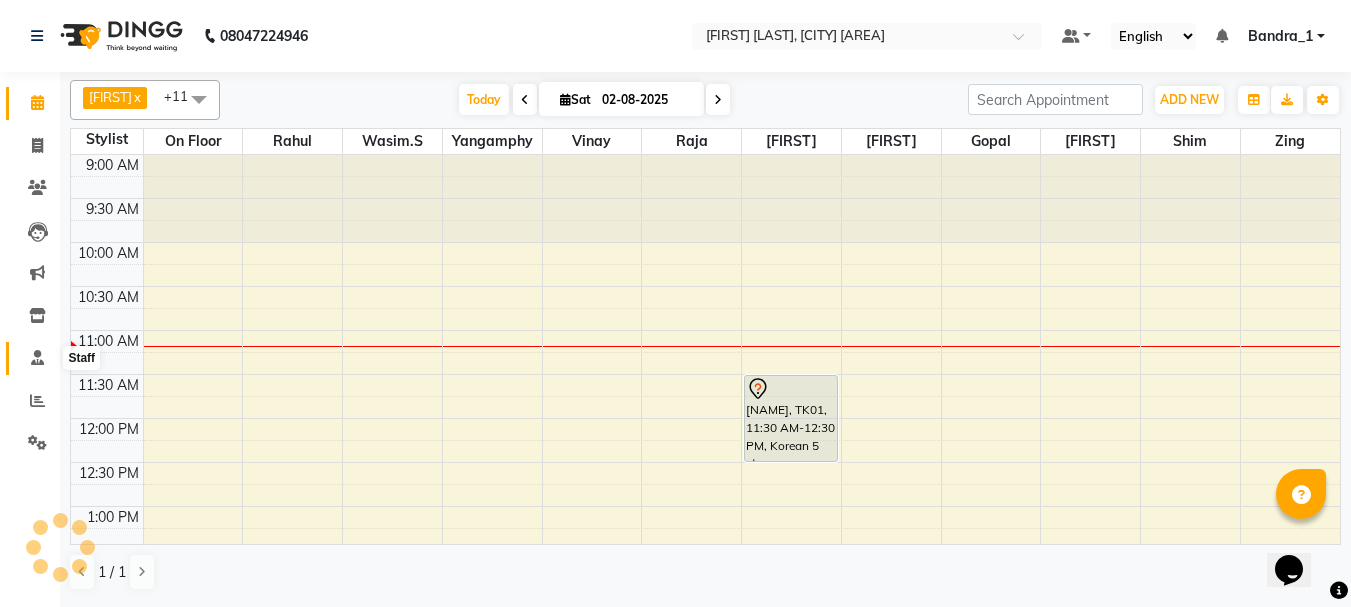 click 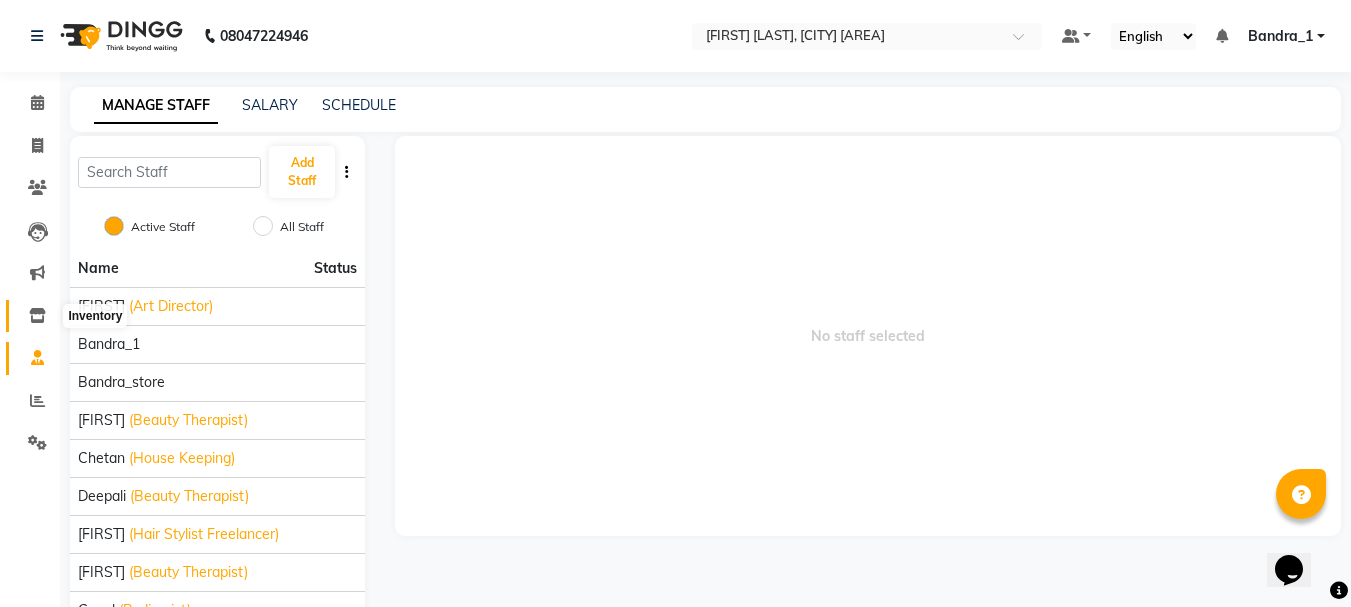 click 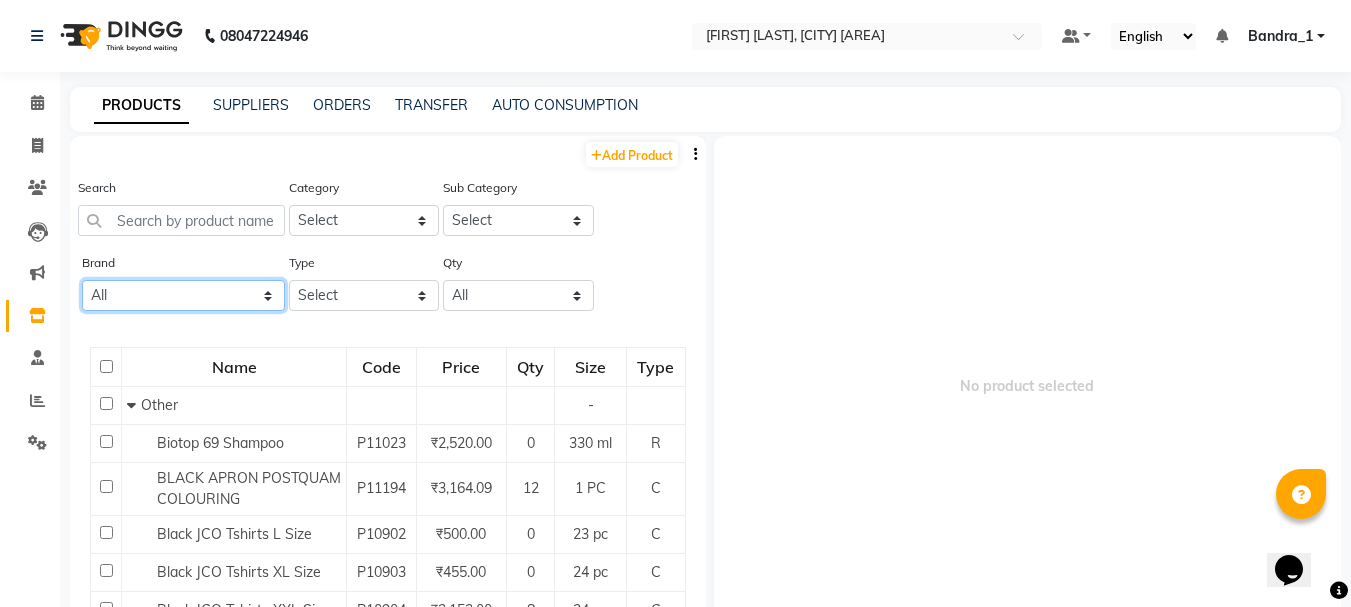click on "All Ashpveda Beauty Gang Beauty Garage Biolume Biotop Cabelo Chave Calyx Proffesional Calyx Proffesionals Coffee Co & Co Dettol Floractive Inova Jeeva Loreal Loreal Inoa Color. Morfose Null Olaplex Orangewood Orange Wood Orange Wood R Postquam Postquam Professional Pq Sebastian Tanash Tansh The Elite Series Wella" 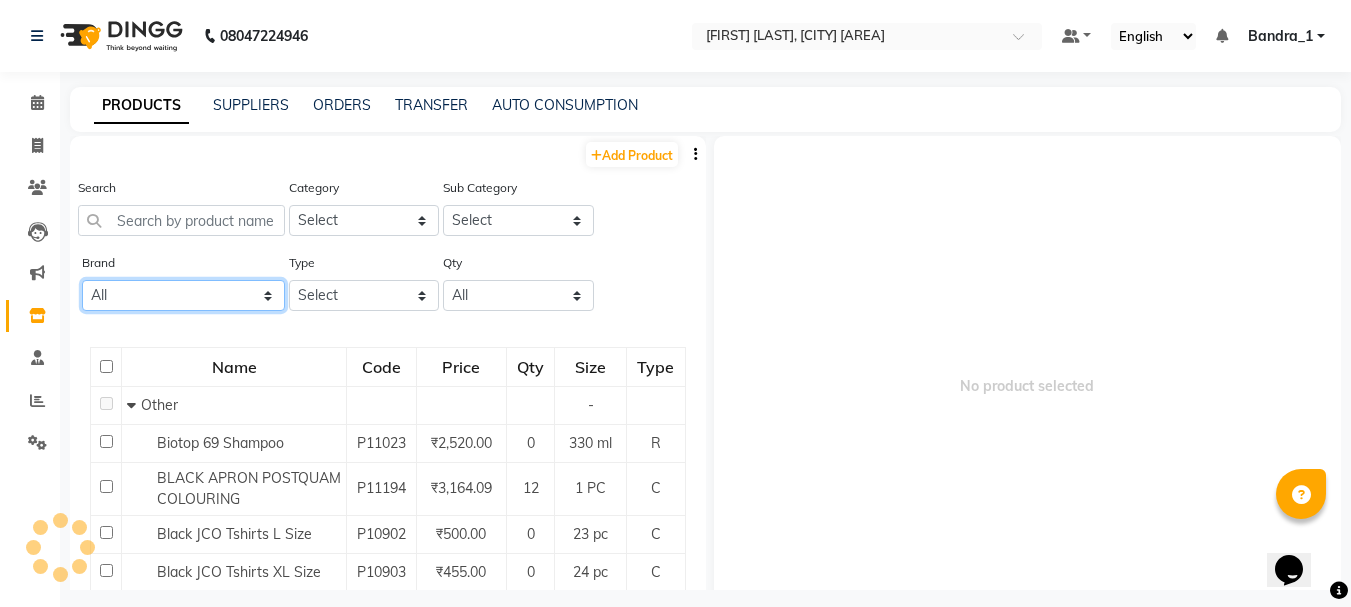 select on "wella" 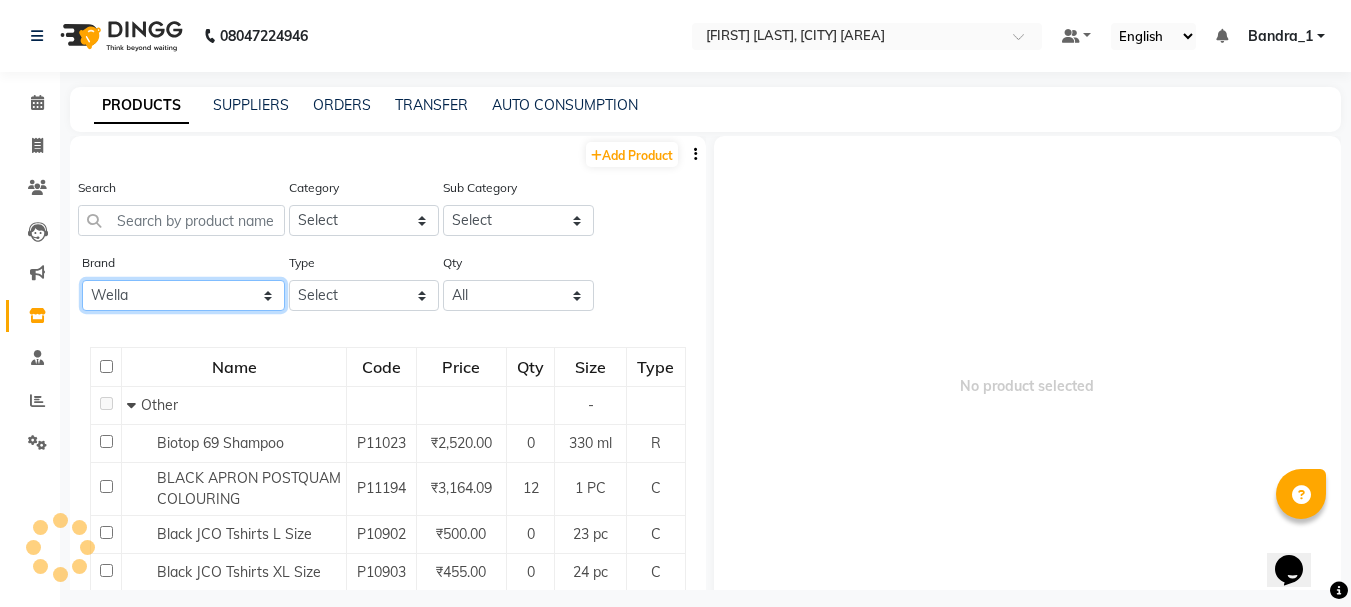 click on "All Ashpveda Beauty Gang Beauty Garage Biolume Biotop Cabelo Chave Calyx Proffesional Calyx Proffesionals Coffee Co & Co Dettol Floractive Inova Jeeva Loreal Loreal Inoa Color. Morfose Null Olaplex Orangewood Orange Wood Orange Wood R Postquam Postquam Professional Pq Sebastian Tanash Tansh The Elite Series Wella" 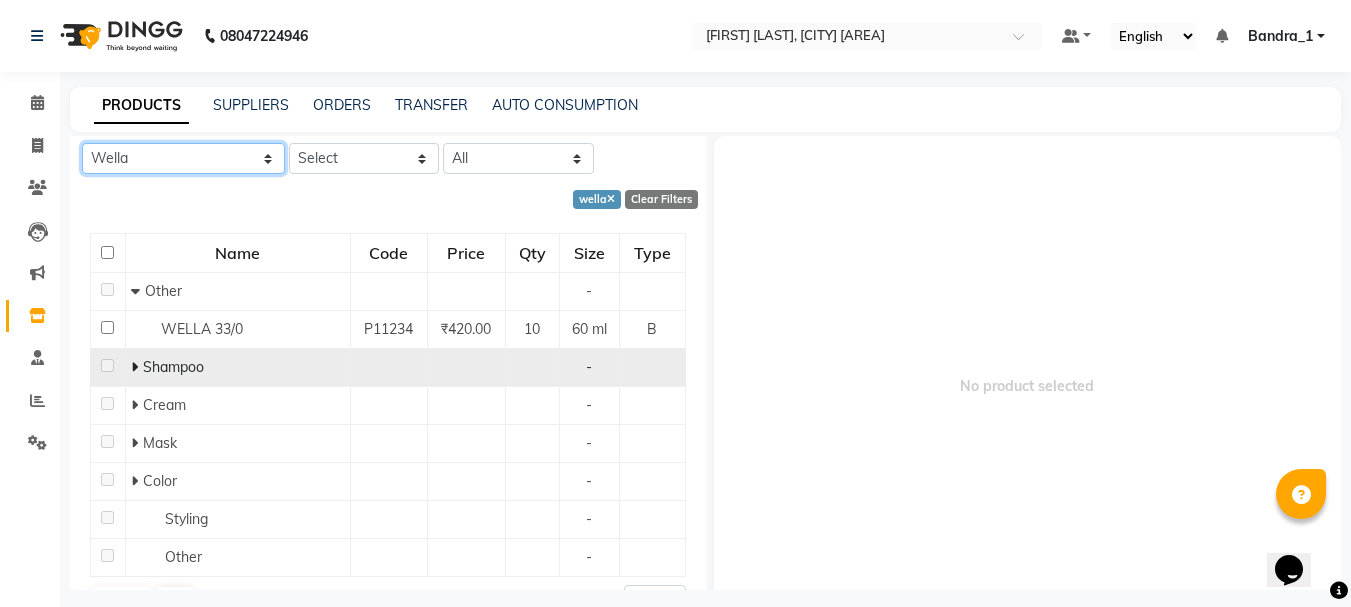 scroll, scrollTop: 184, scrollLeft: 0, axis: vertical 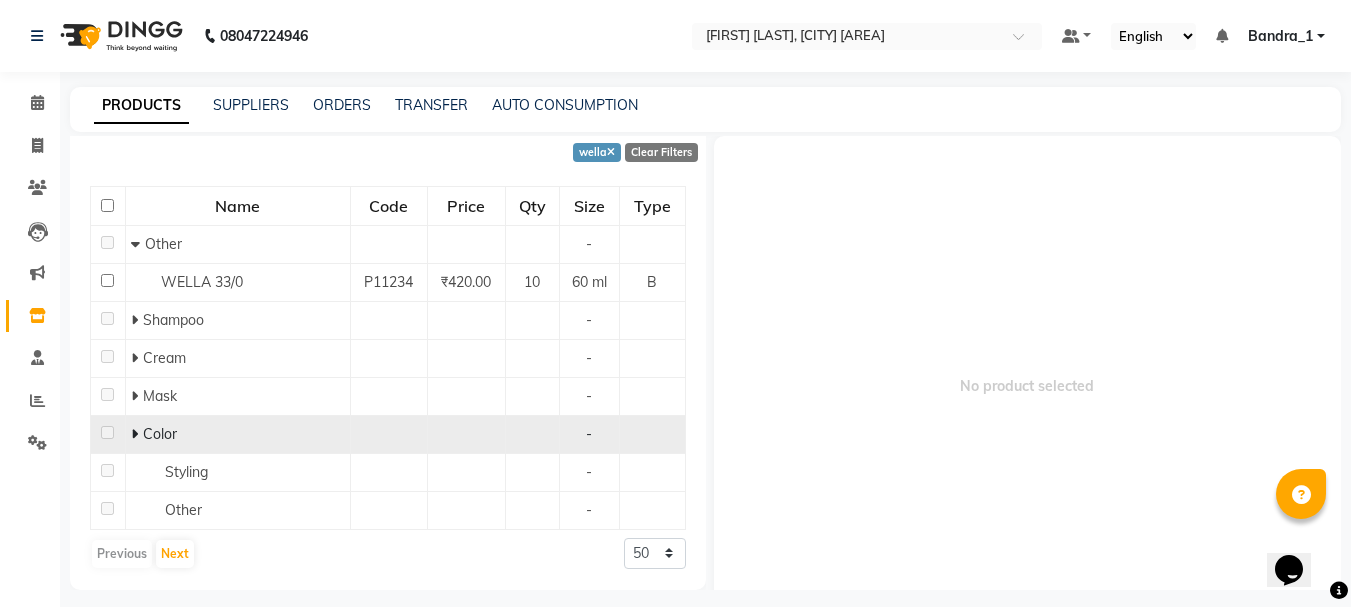 click 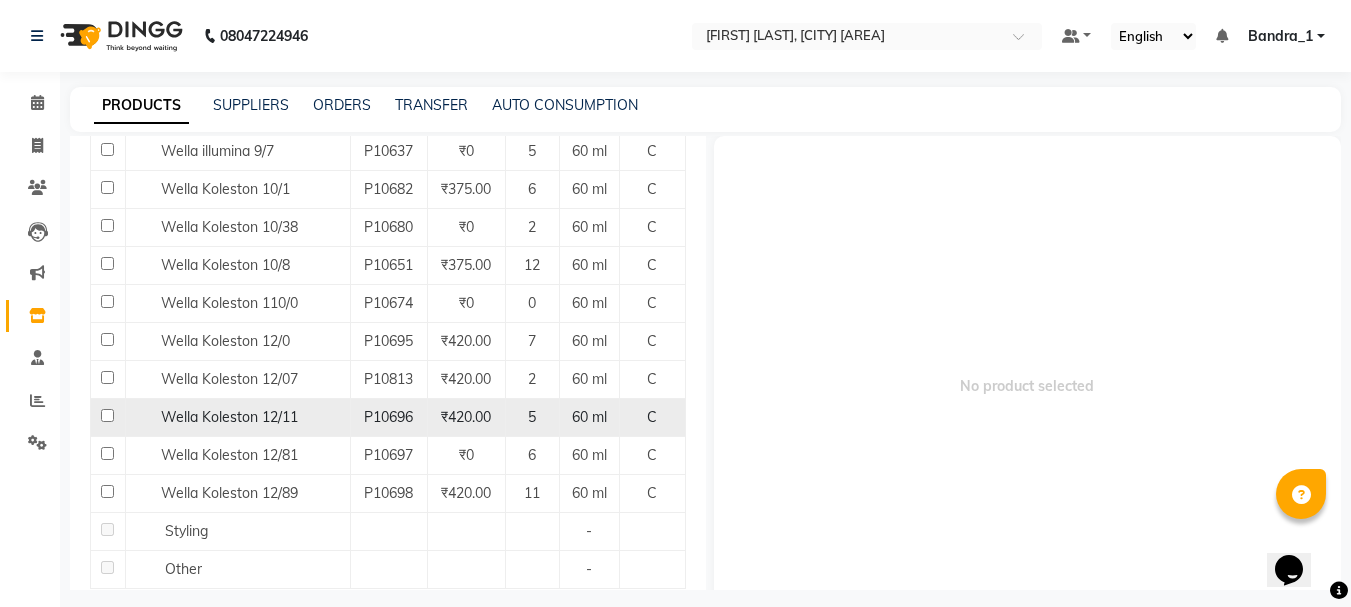 scroll, scrollTop: 1514, scrollLeft: 0, axis: vertical 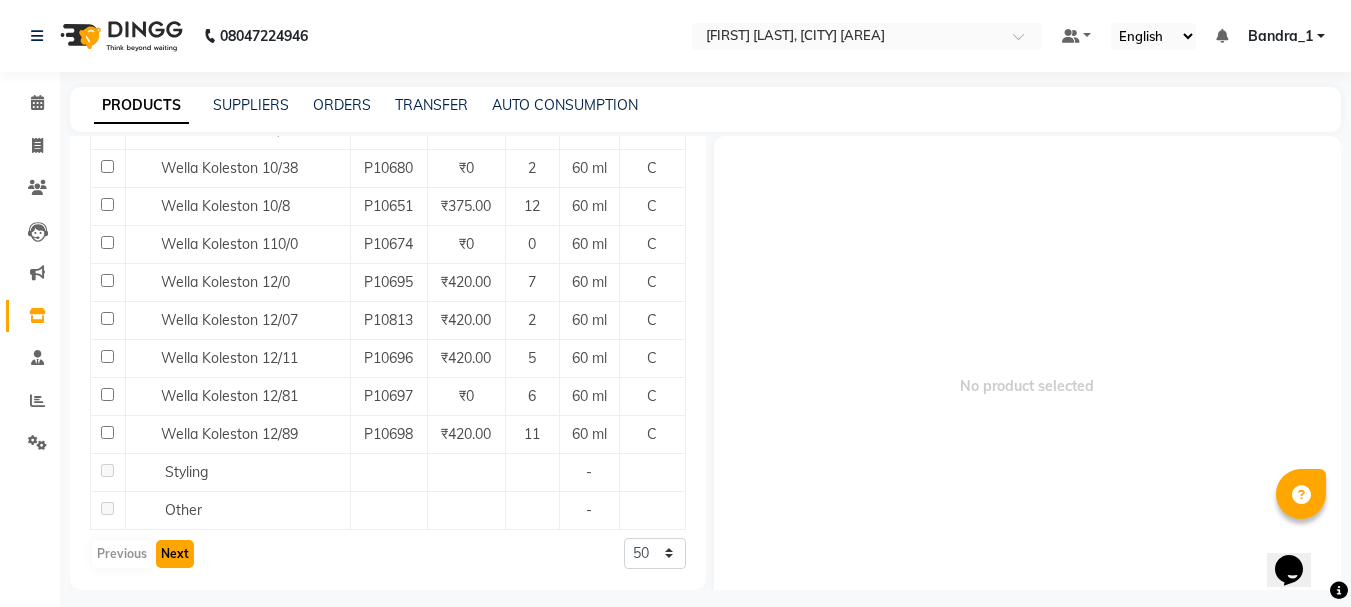 click on "Next" 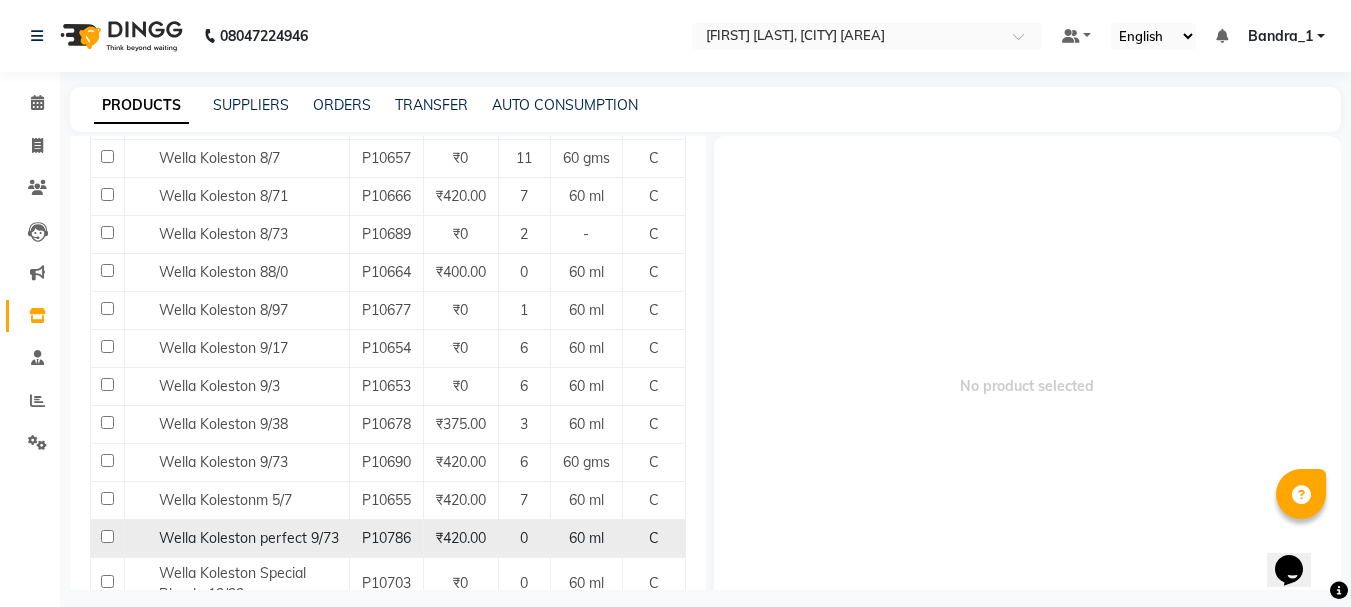scroll, scrollTop: 1891, scrollLeft: 0, axis: vertical 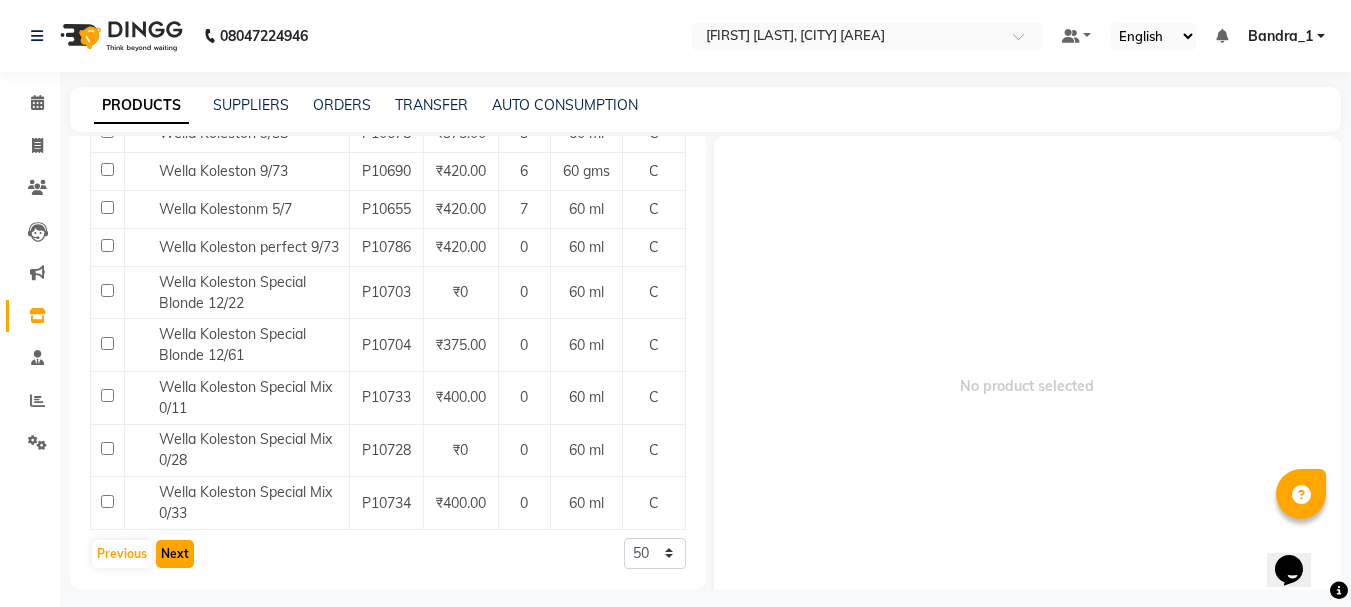 click on "Next" 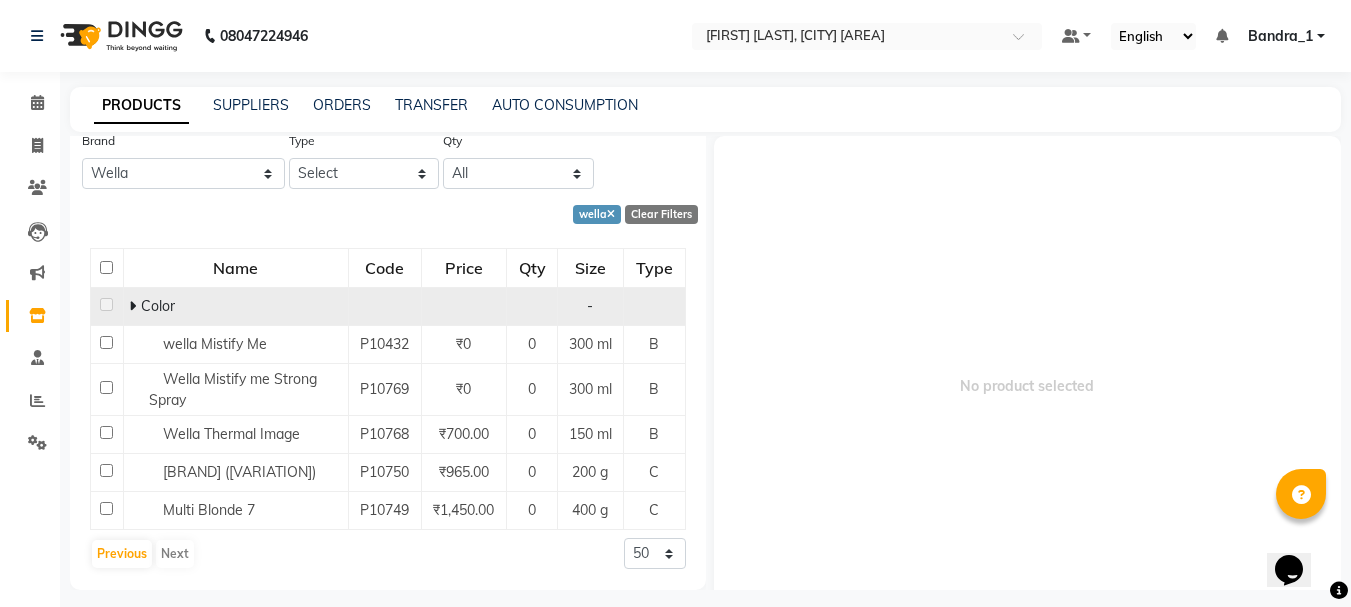 scroll, scrollTop: 1490, scrollLeft: 0, axis: vertical 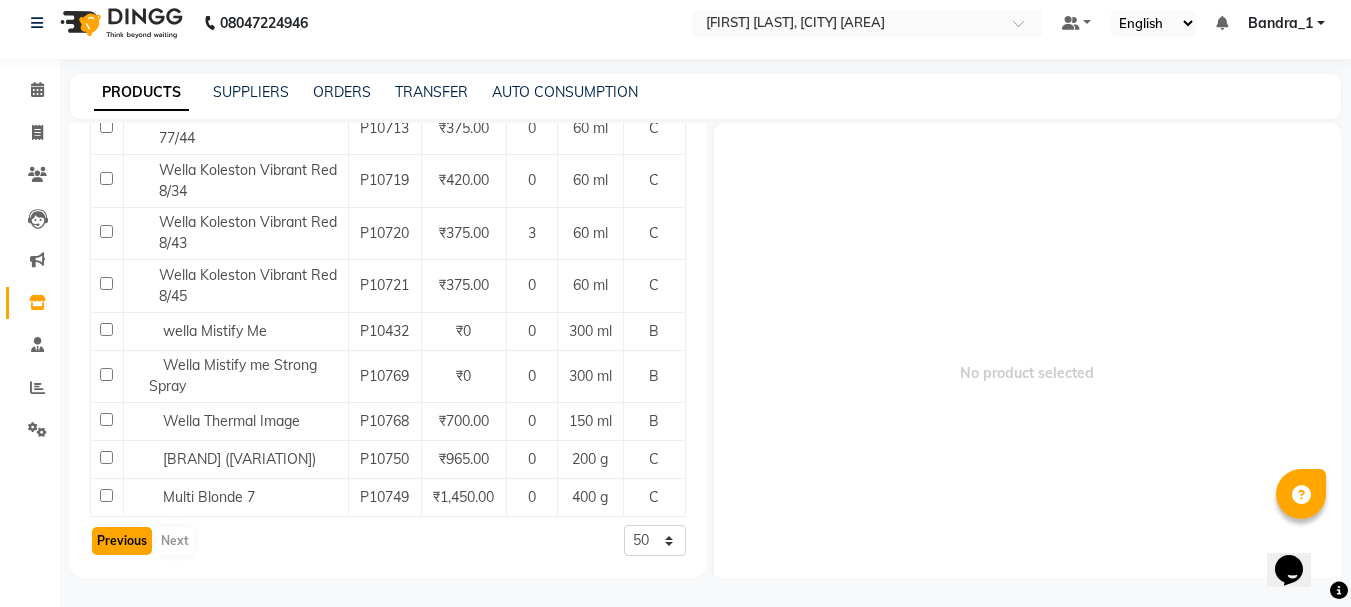 click on "Previous" 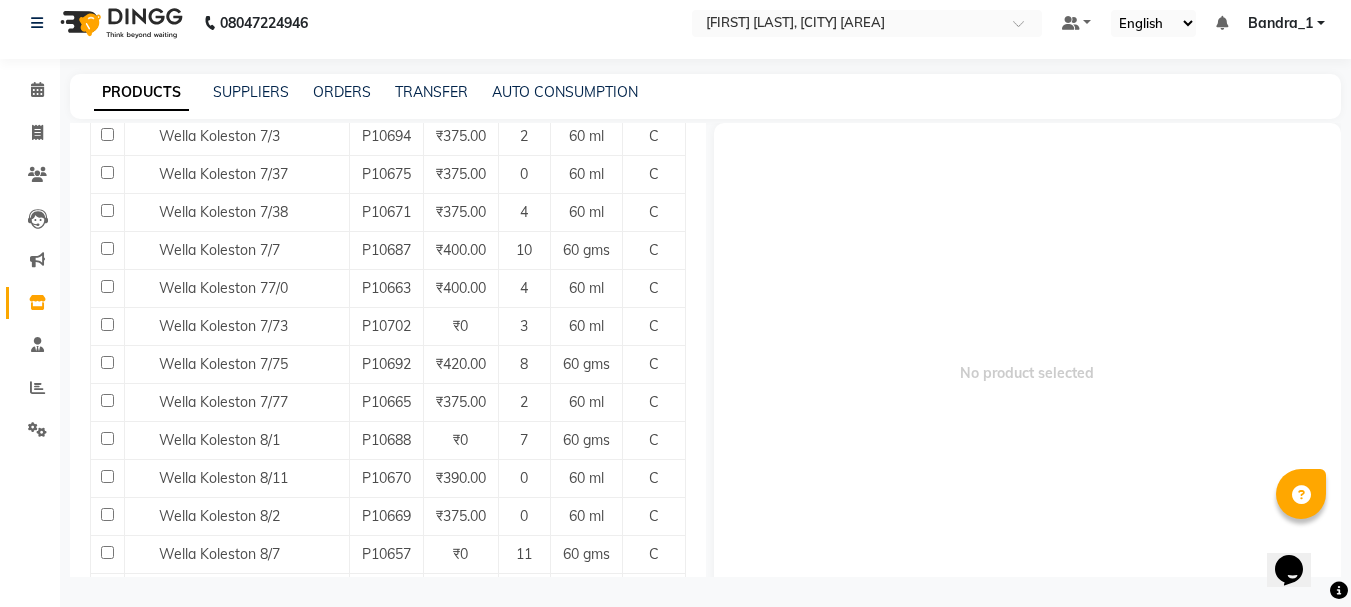scroll, scrollTop: 1200, scrollLeft: 0, axis: vertical 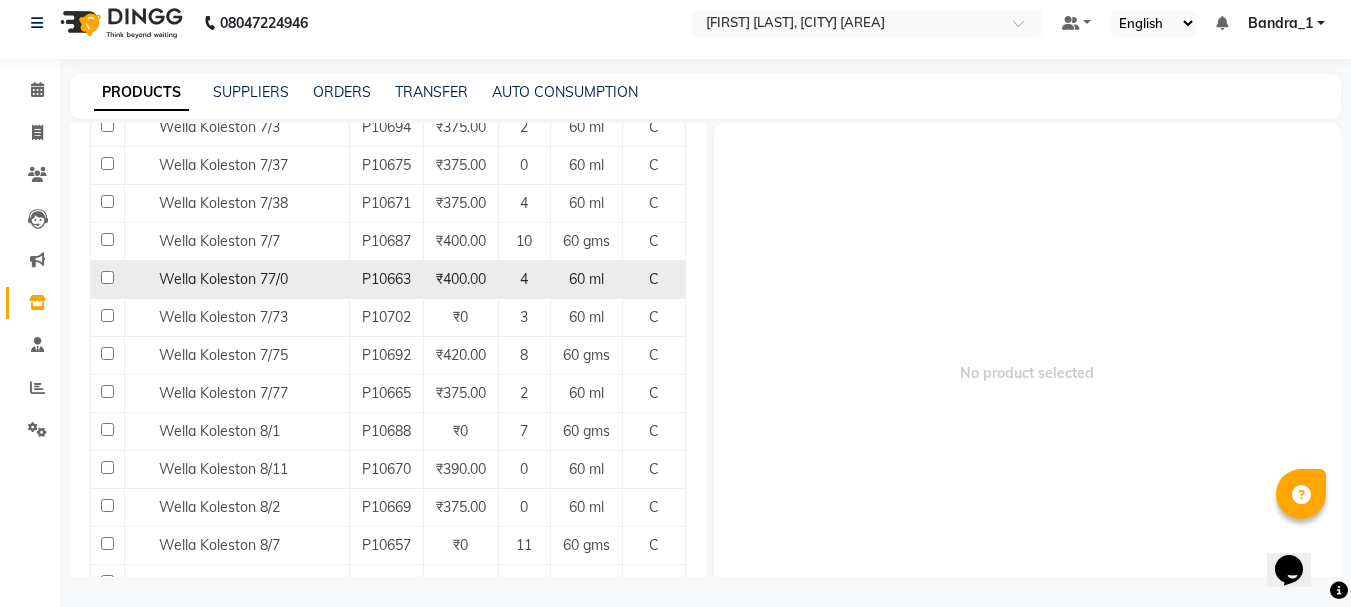 click 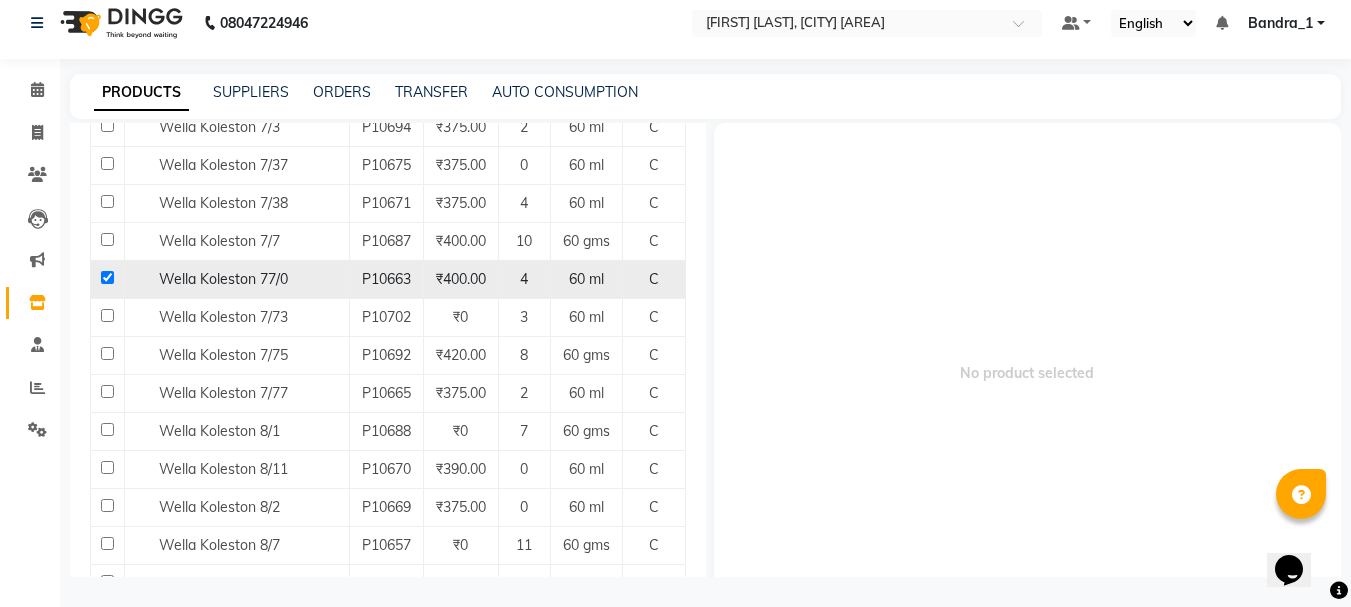 checkbox on "true" 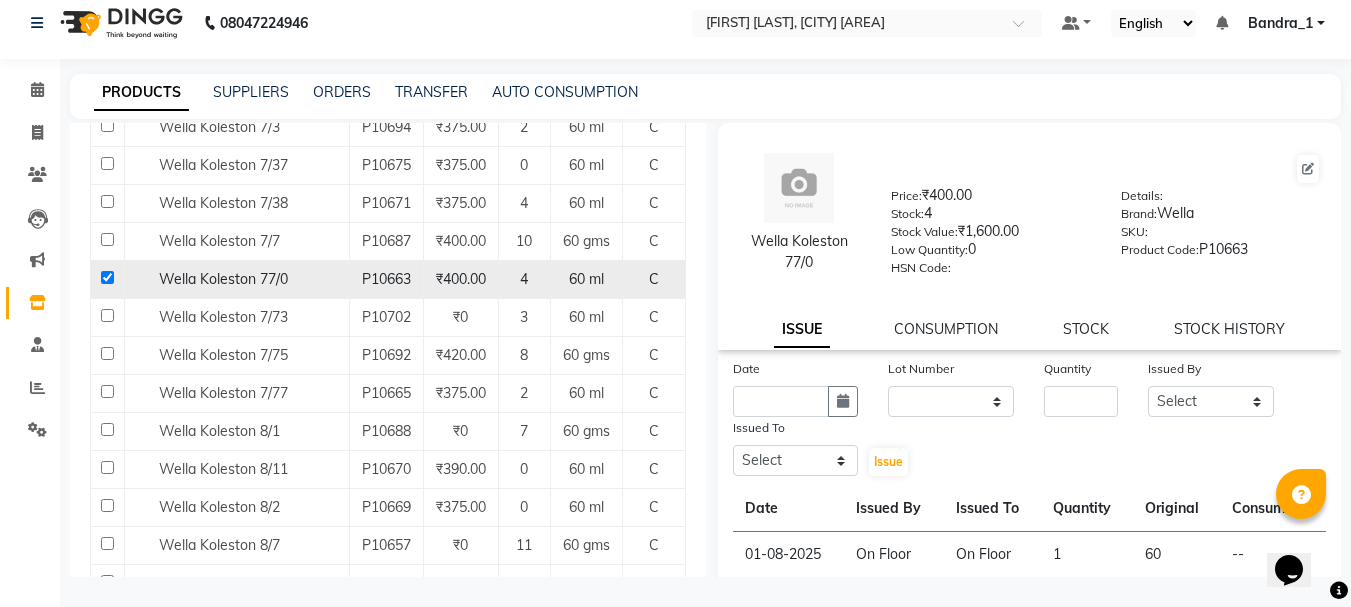 click 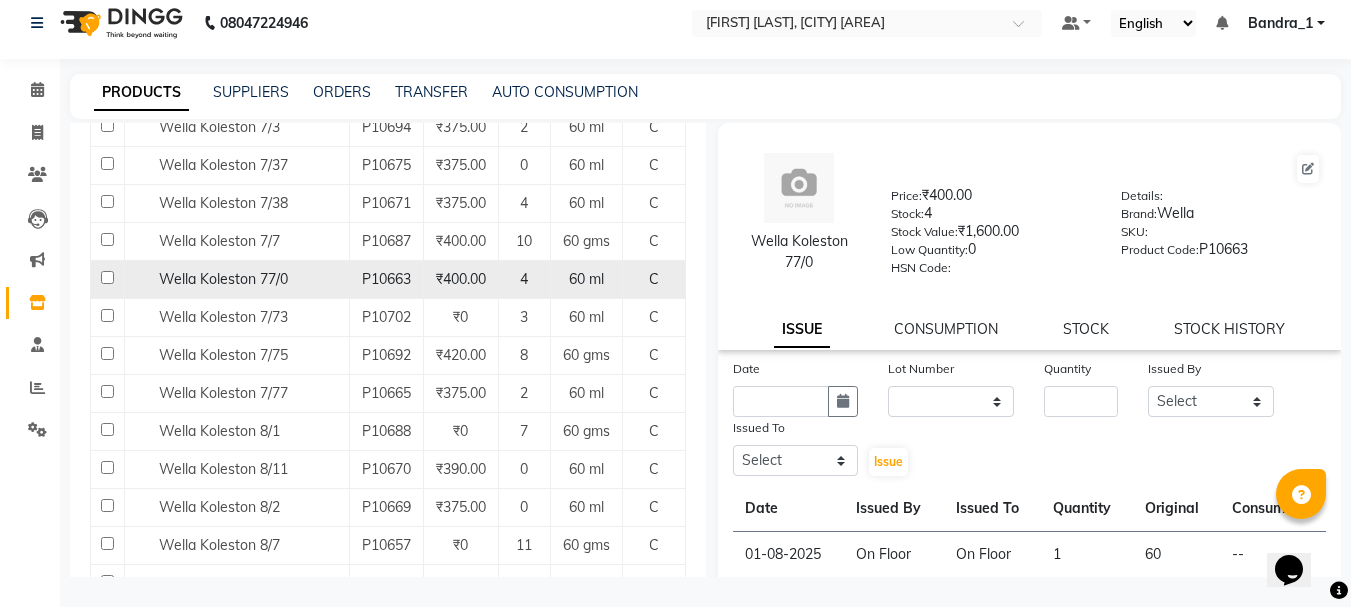 checkbox on "false" 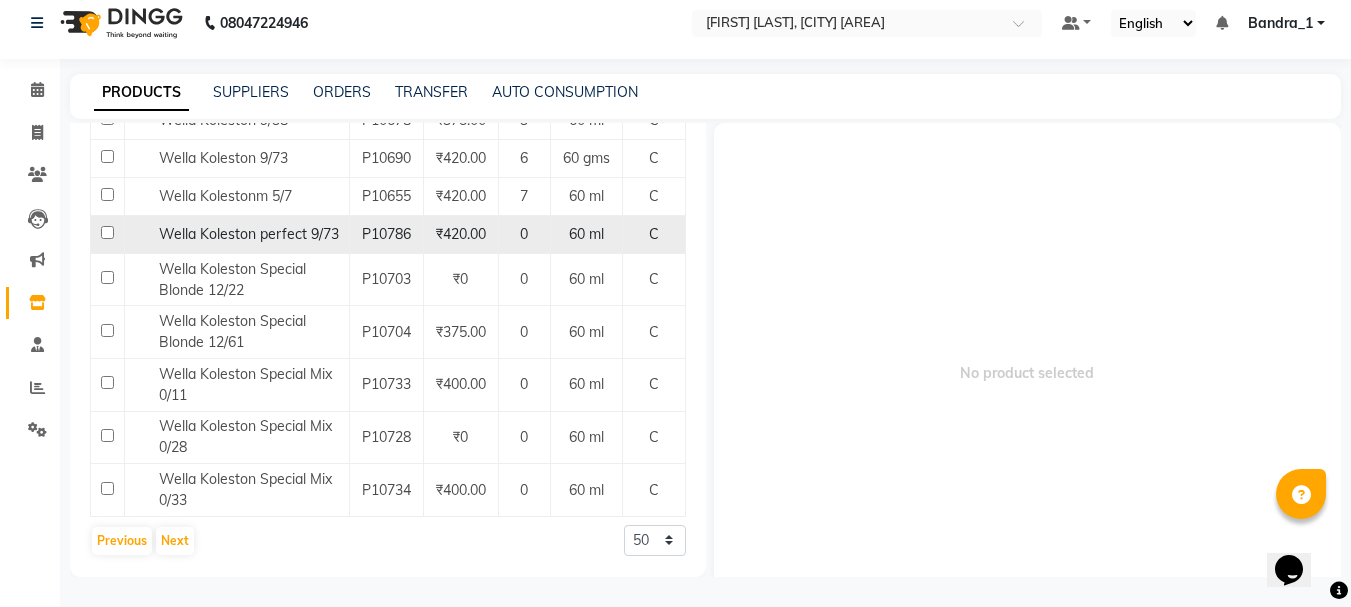 scroll, scrollTop: 1491, scrollLeft: 0, axis: vertical 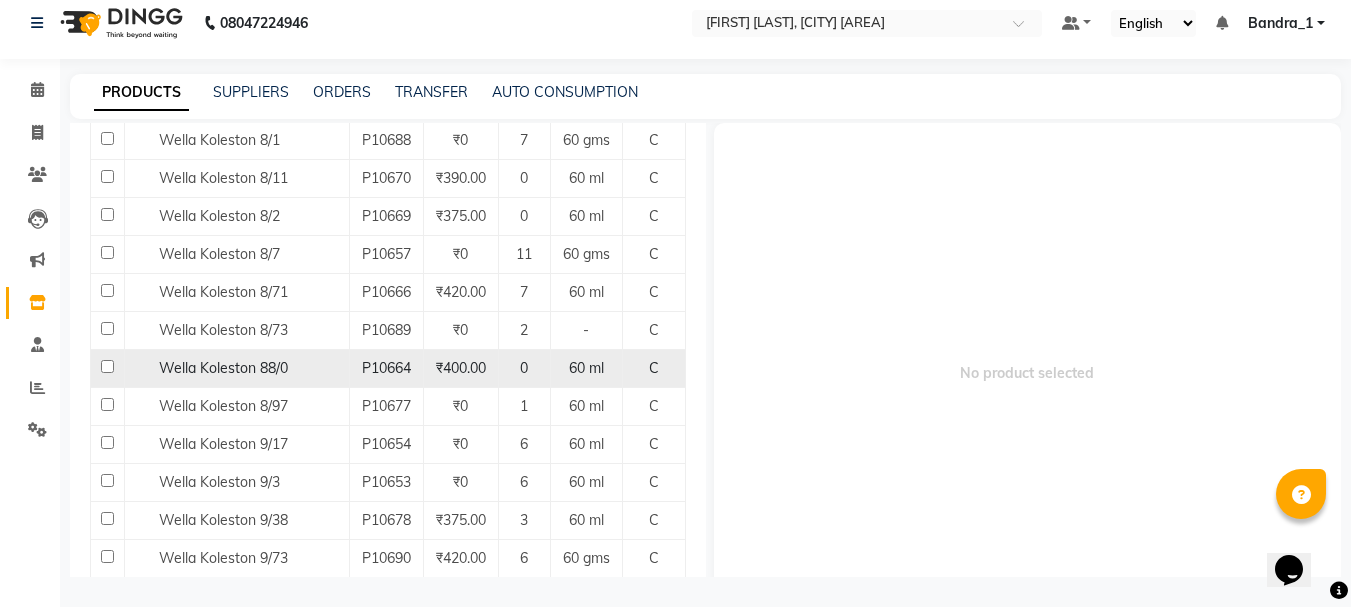 click 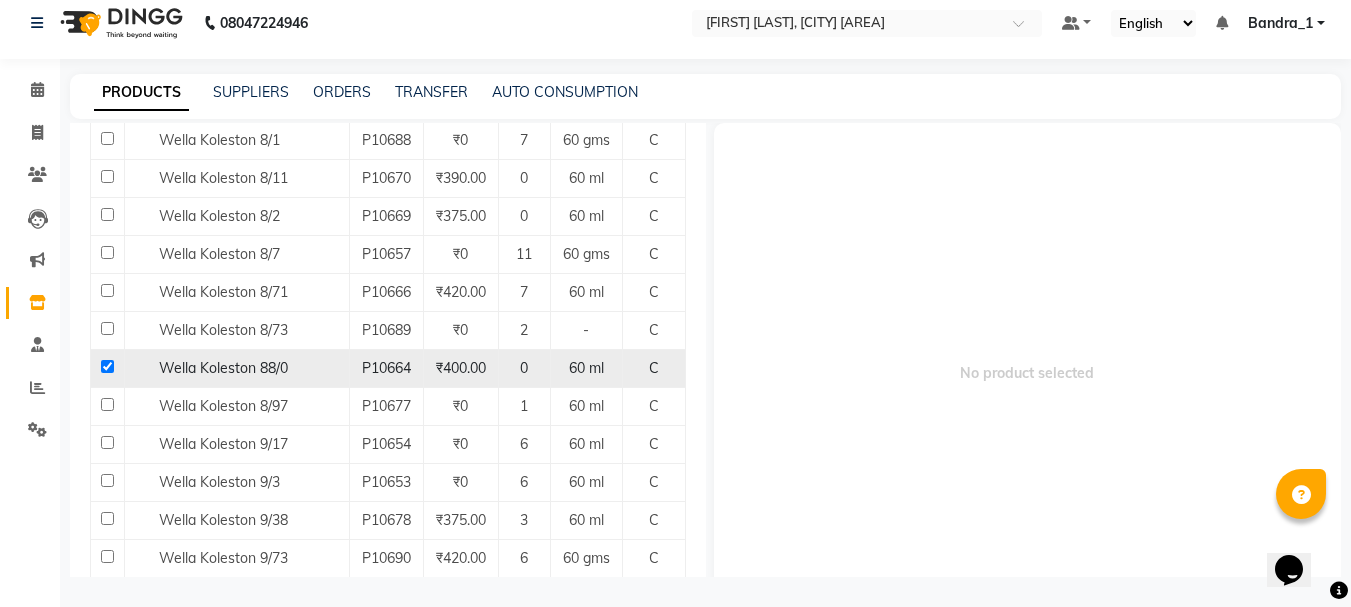 checkbox on "true" 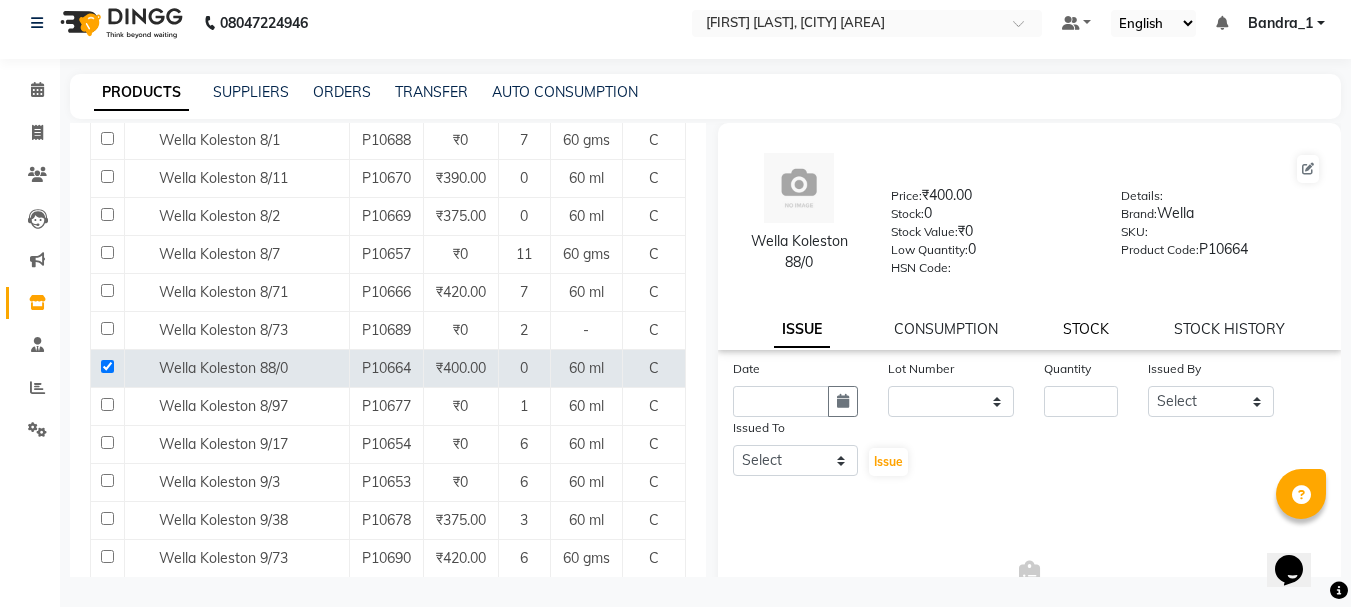 drag, startPoint x: 1077, startPoint y: 324, endPoint x: 1064, endPoint y: 334, distance: 16.40122 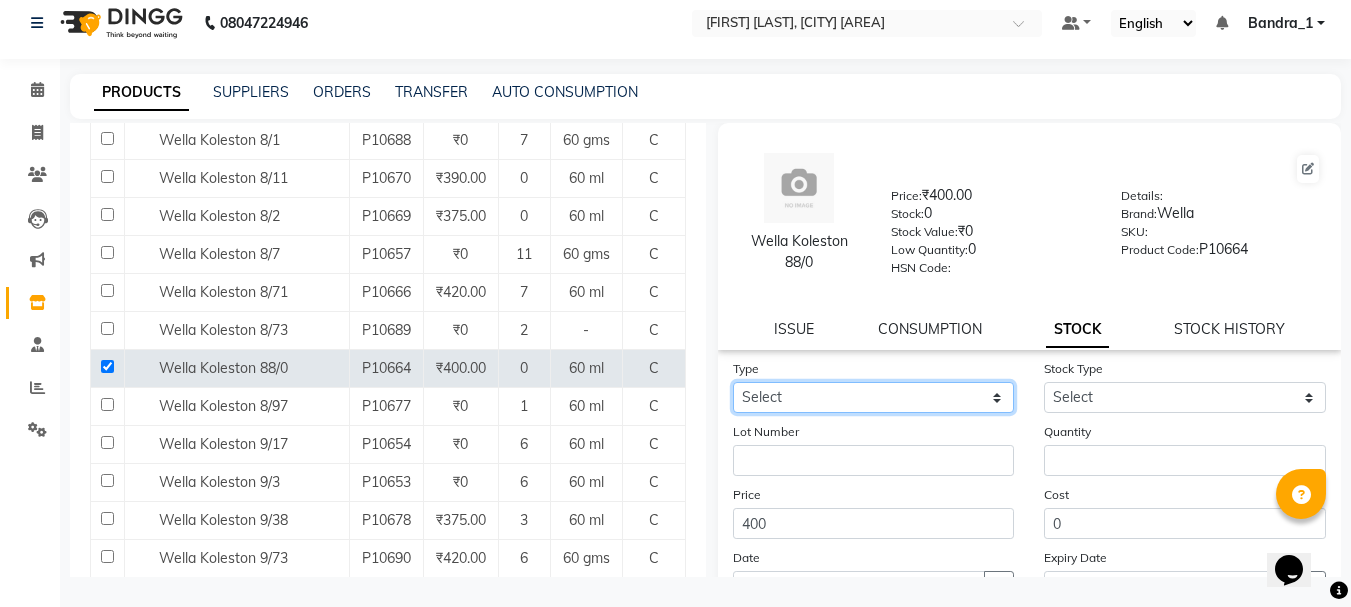 click on "Select In Out" 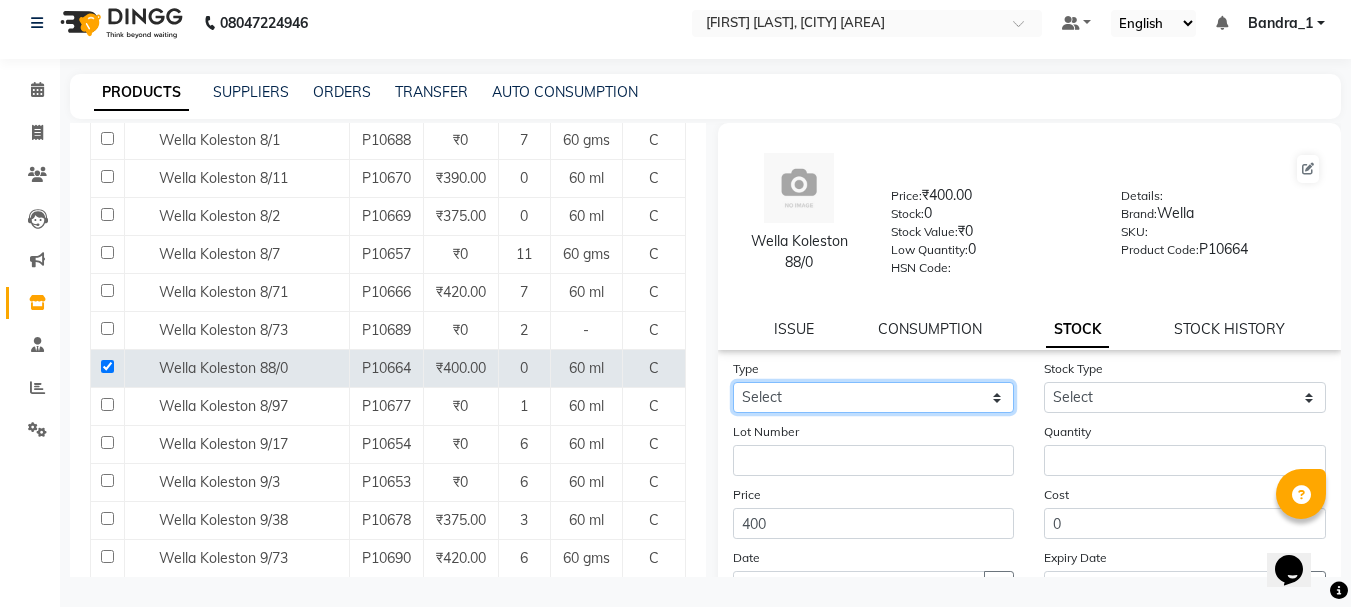 select on "in" 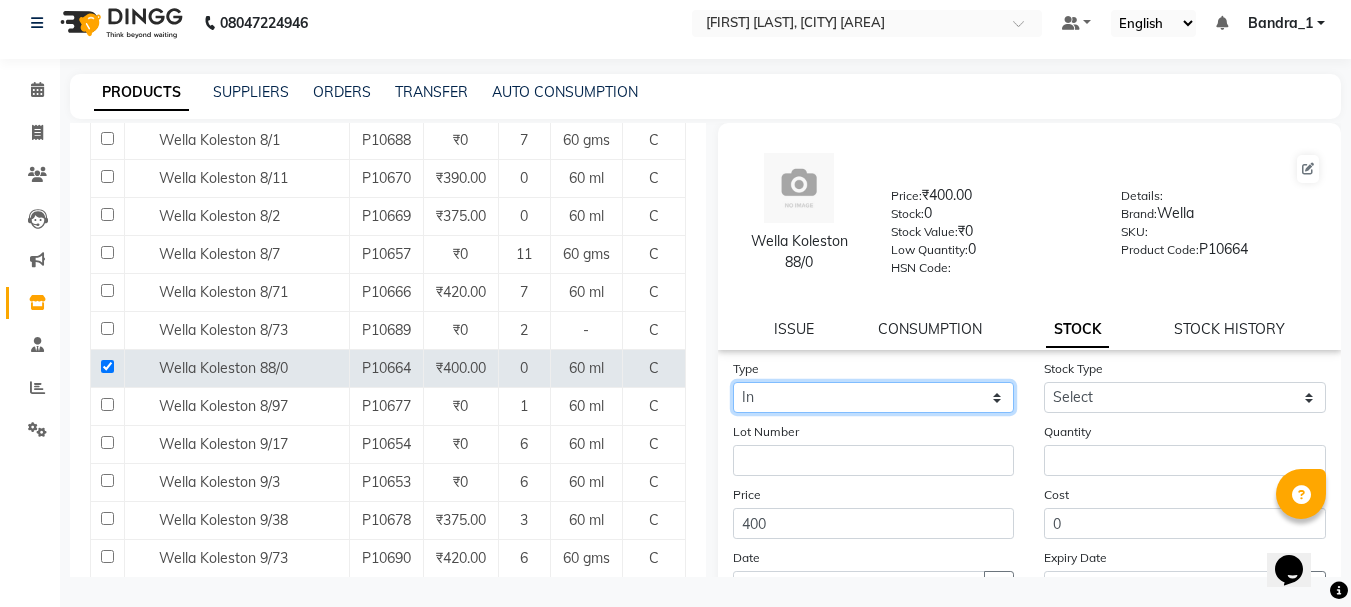 click on "Select In Out" 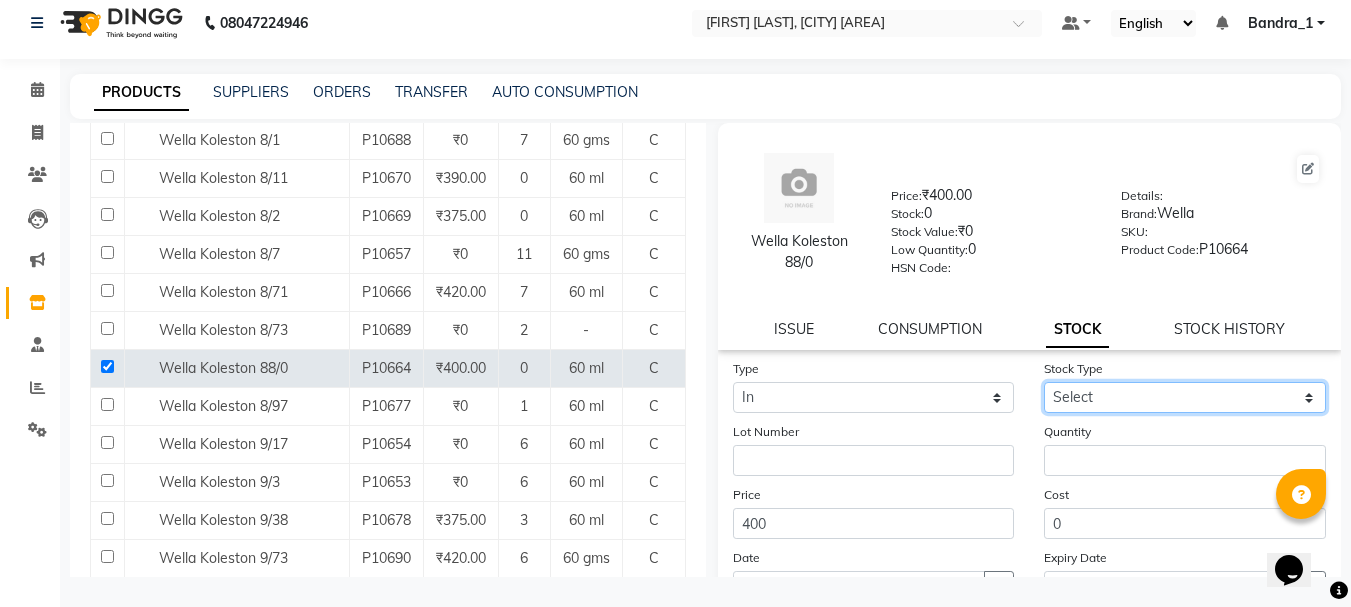 click on "Select New Stock Adjustment Return Other" 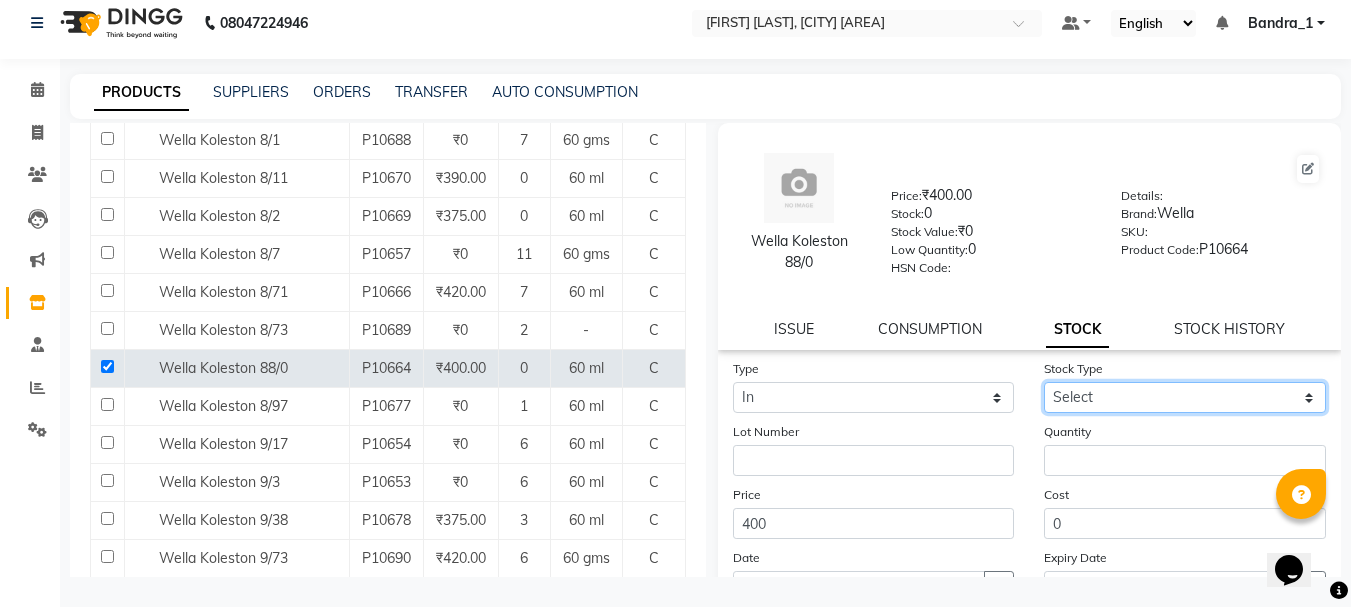 select on "new stock" 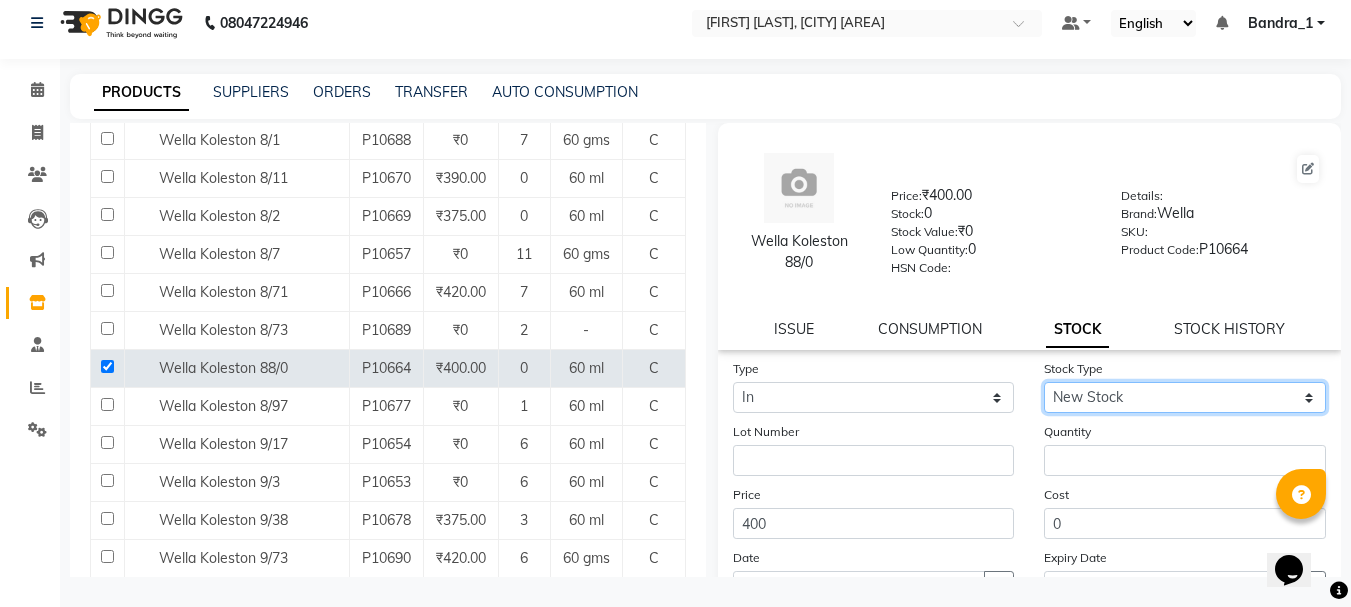 click on "Select New Stock Adjustment Return Other" 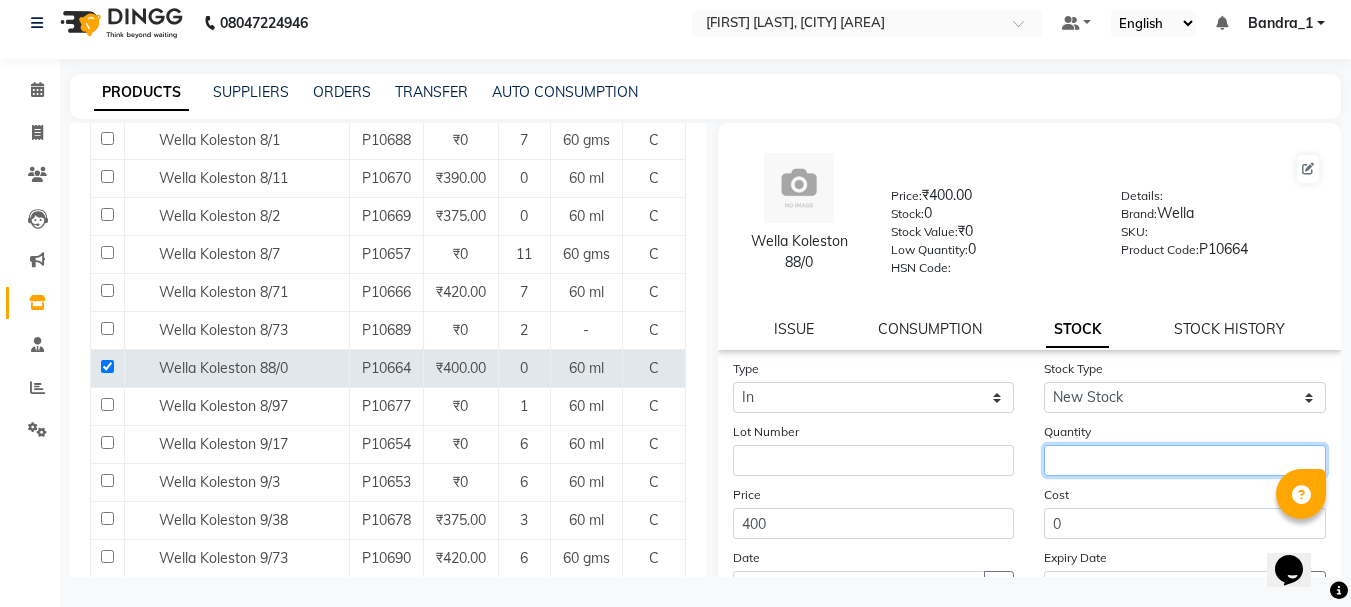 click 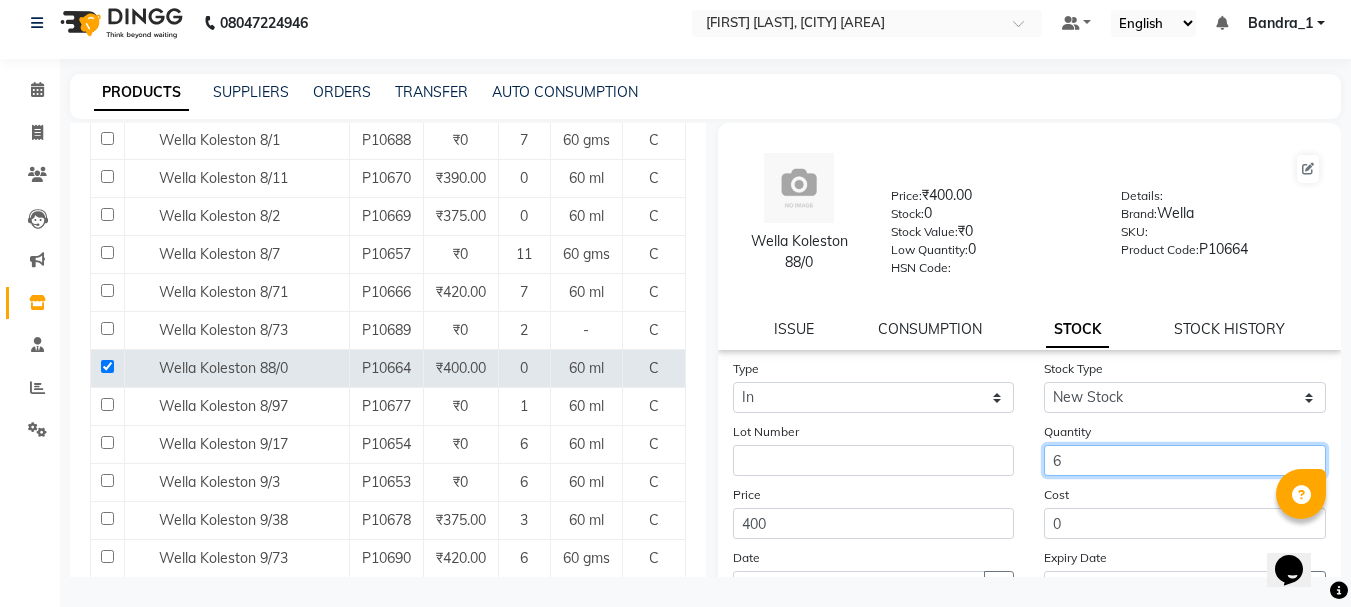 scroll, scrollTop: 181, scrollLeft: 0, axis: vertical 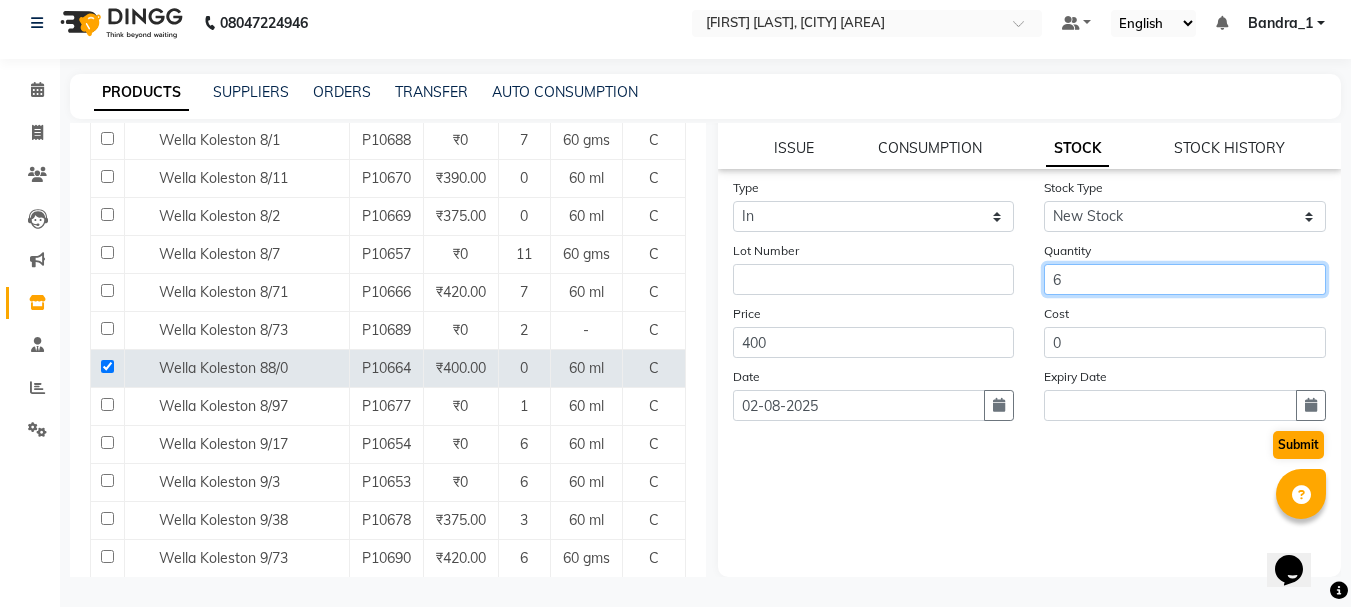 type on "6" 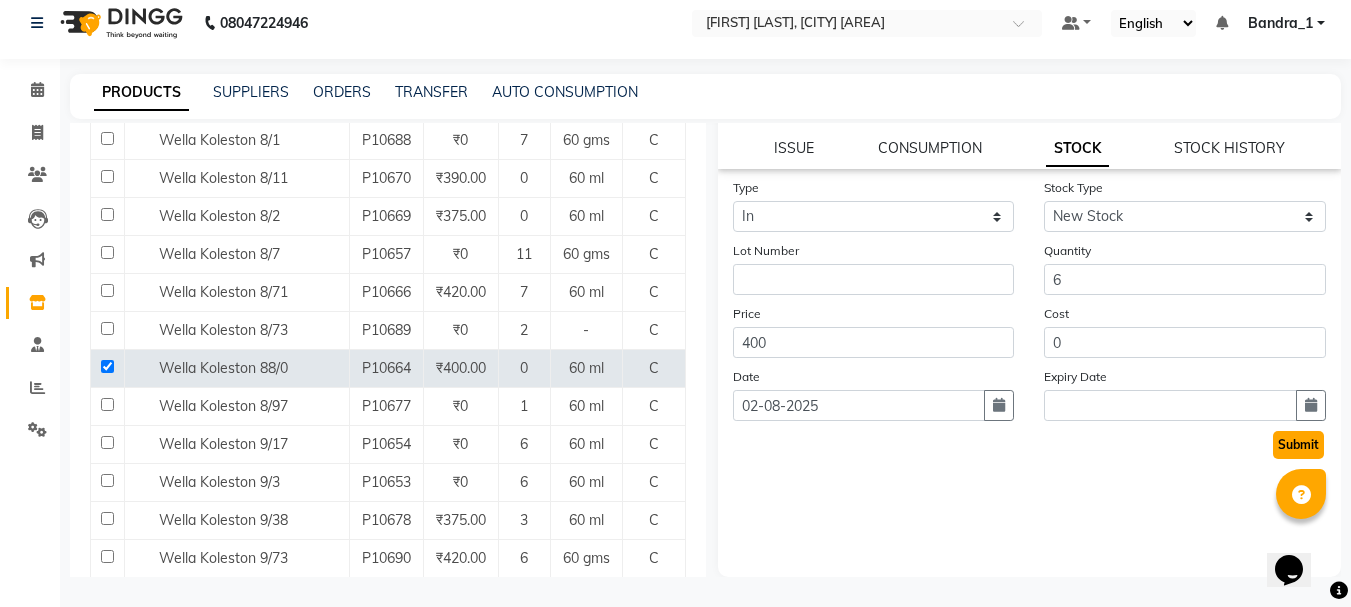 click on "Submit" 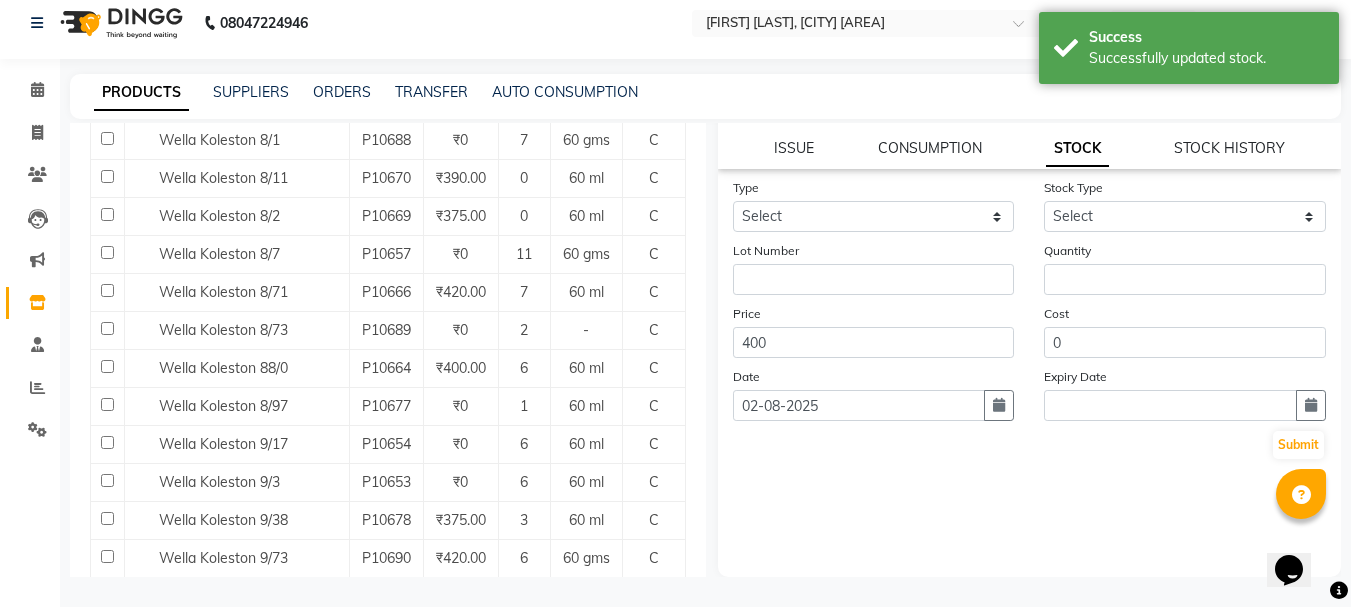 scroll, scrollTop: 0, scrollLeft: 0, axis: both 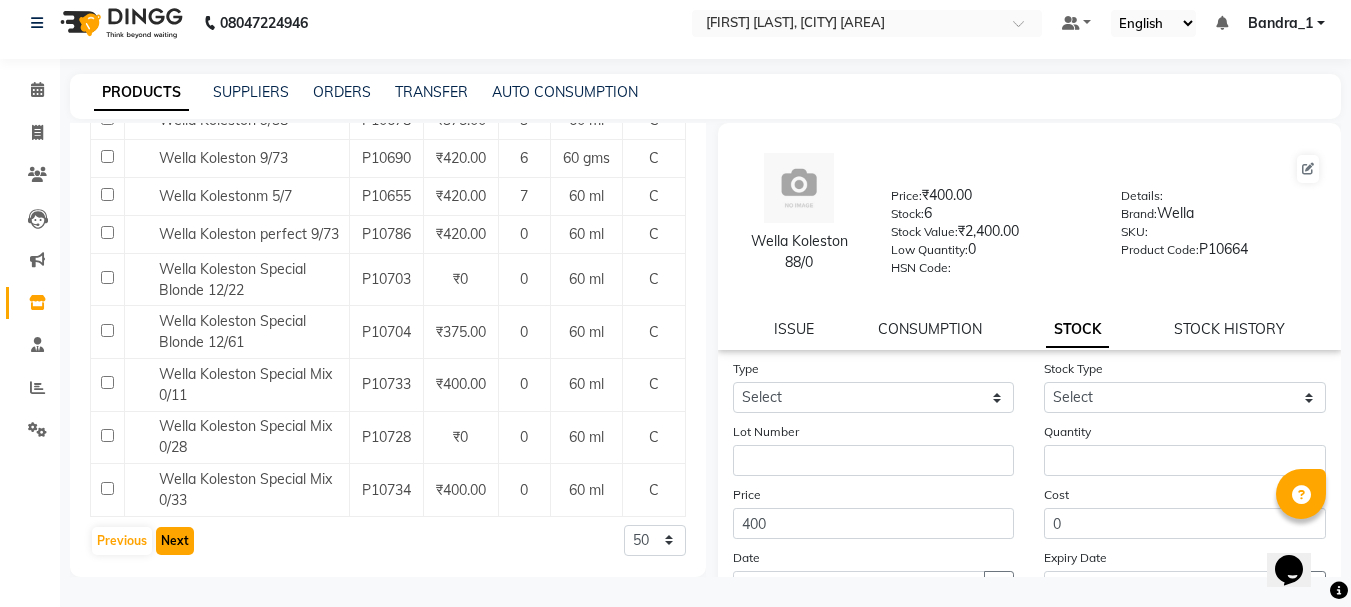 click on "Next" 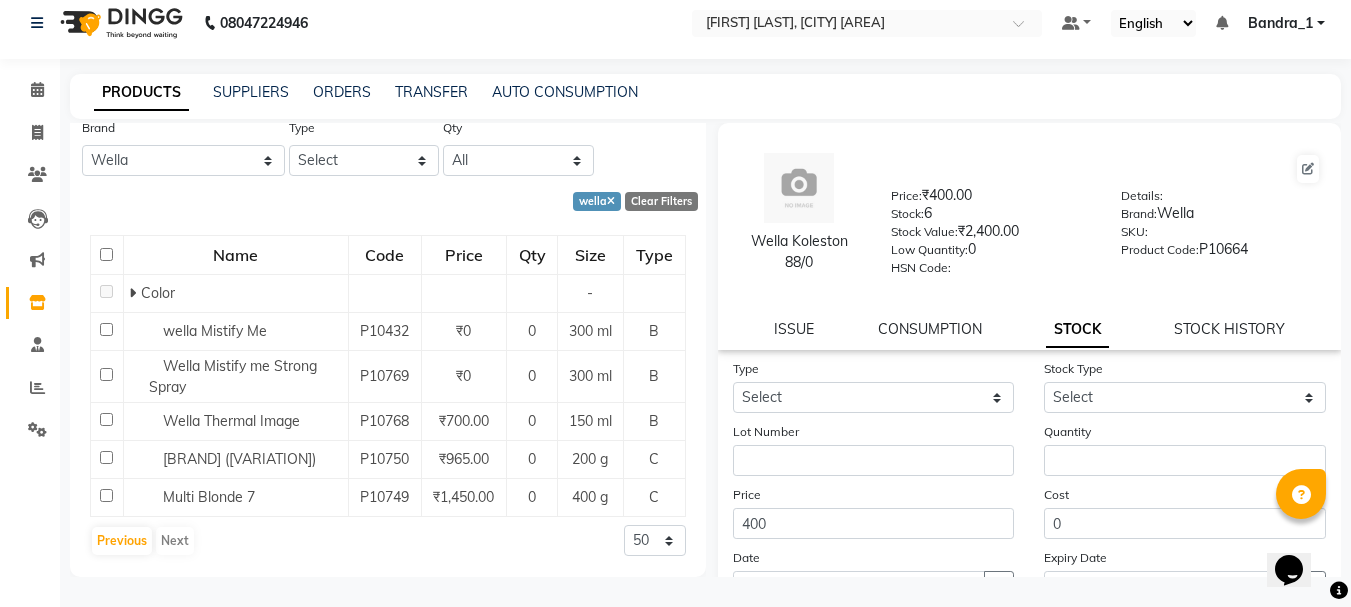 scroll, scrollTop: 1490, scrollLeft: 0, axis: vertical 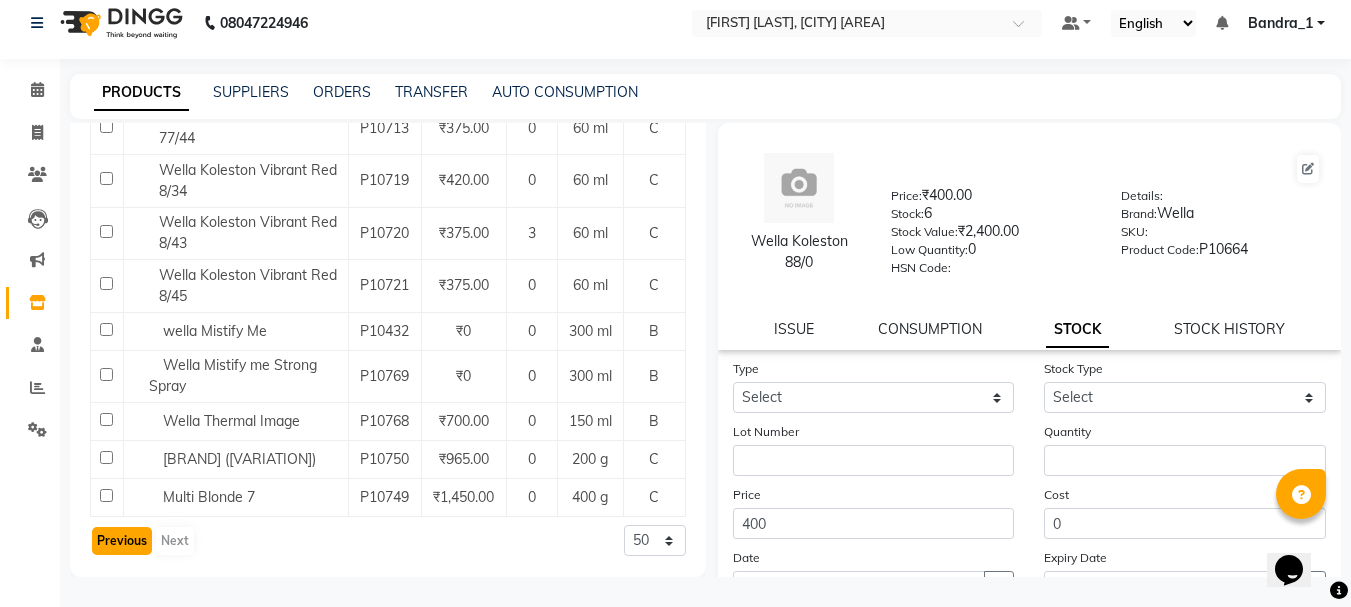 click on "Previous" 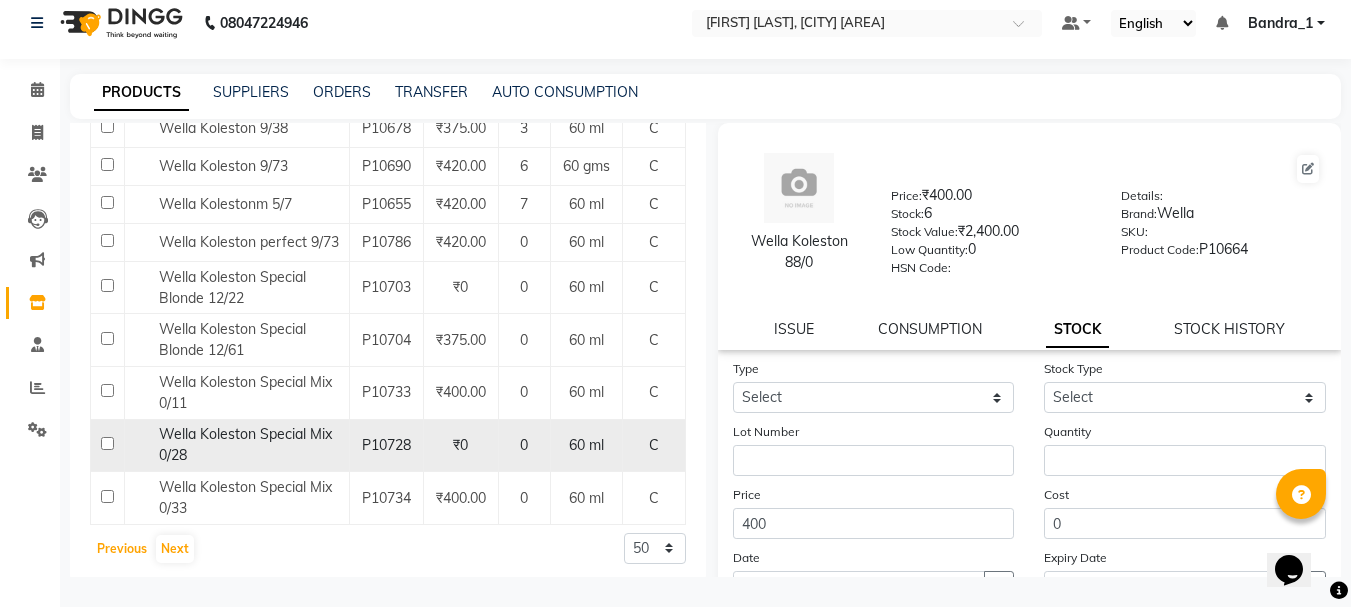 scroll, scrollTop: 1891, scrollLeft: 0, axis: vertical 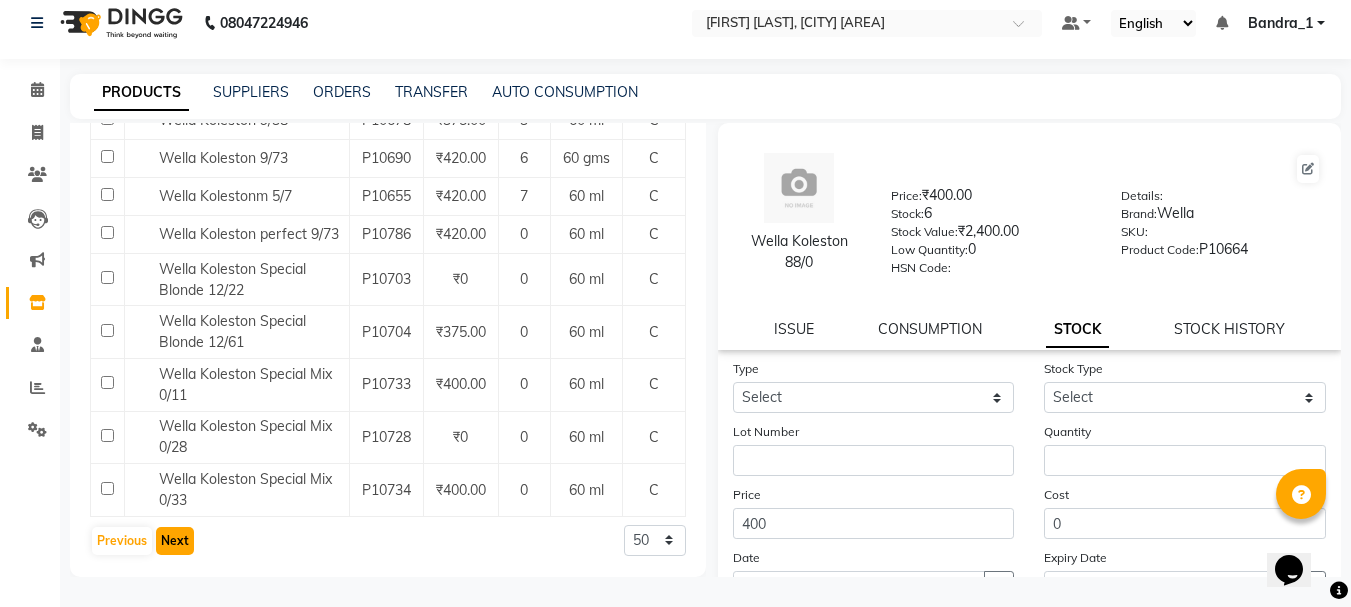 click on "Next" 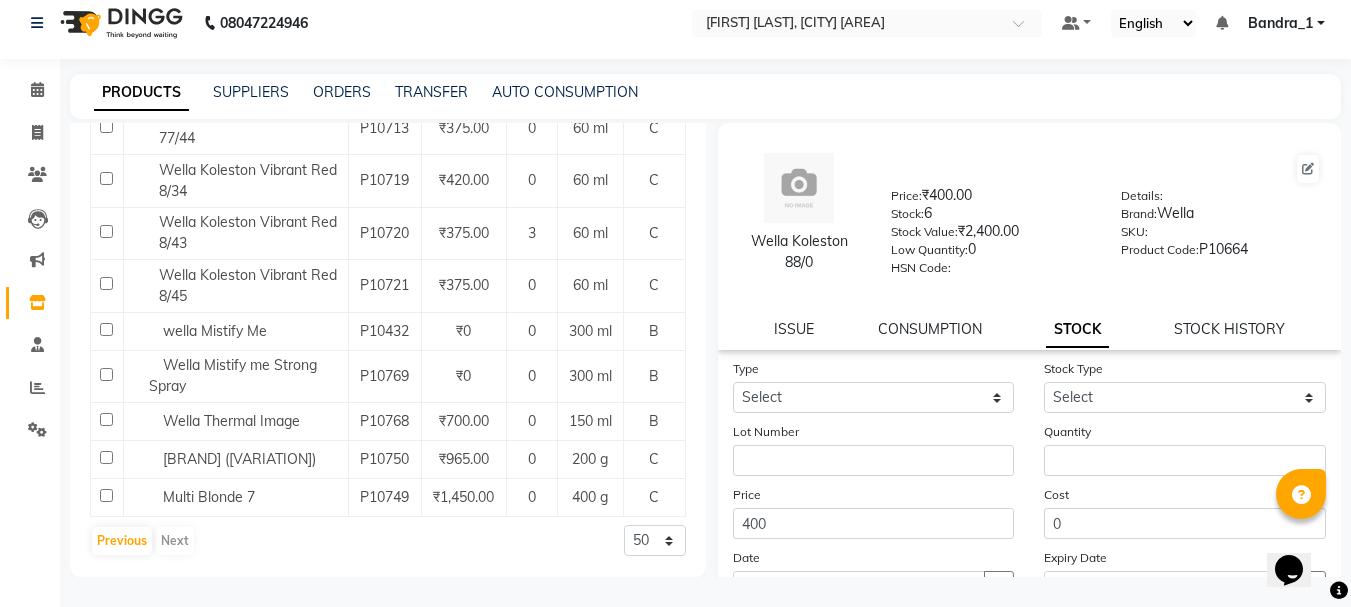 scroll, scrollTop: 1490, scrollLeft: 0, axis: vertical 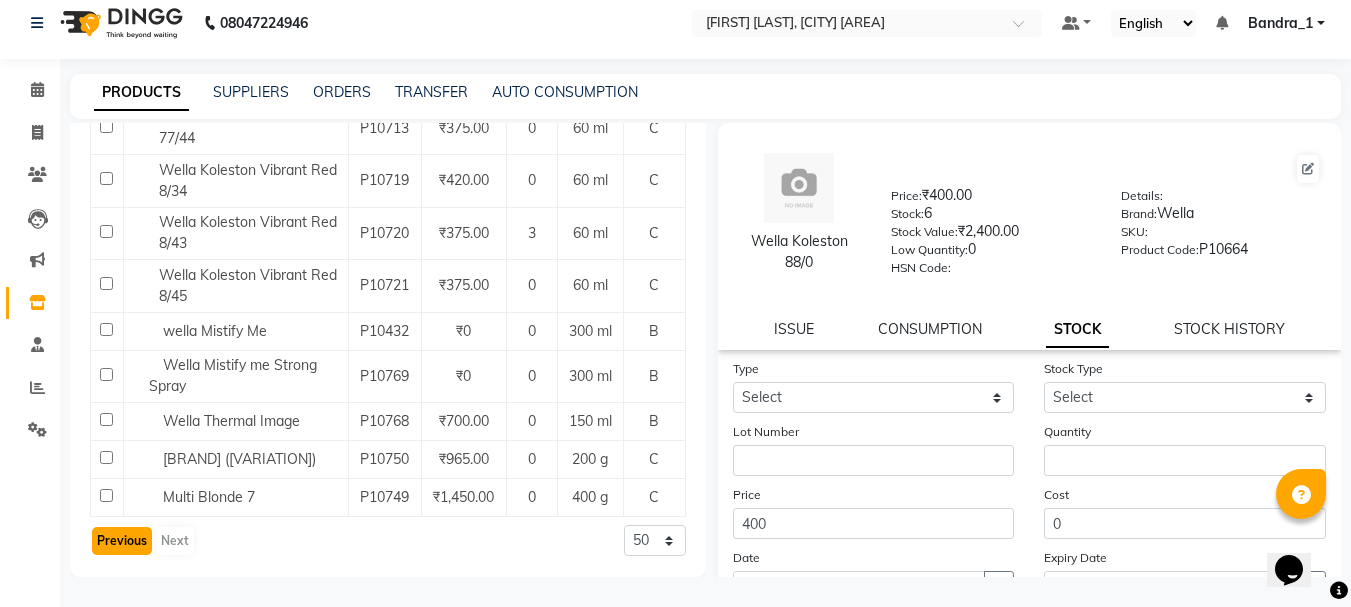 click on "Previous" 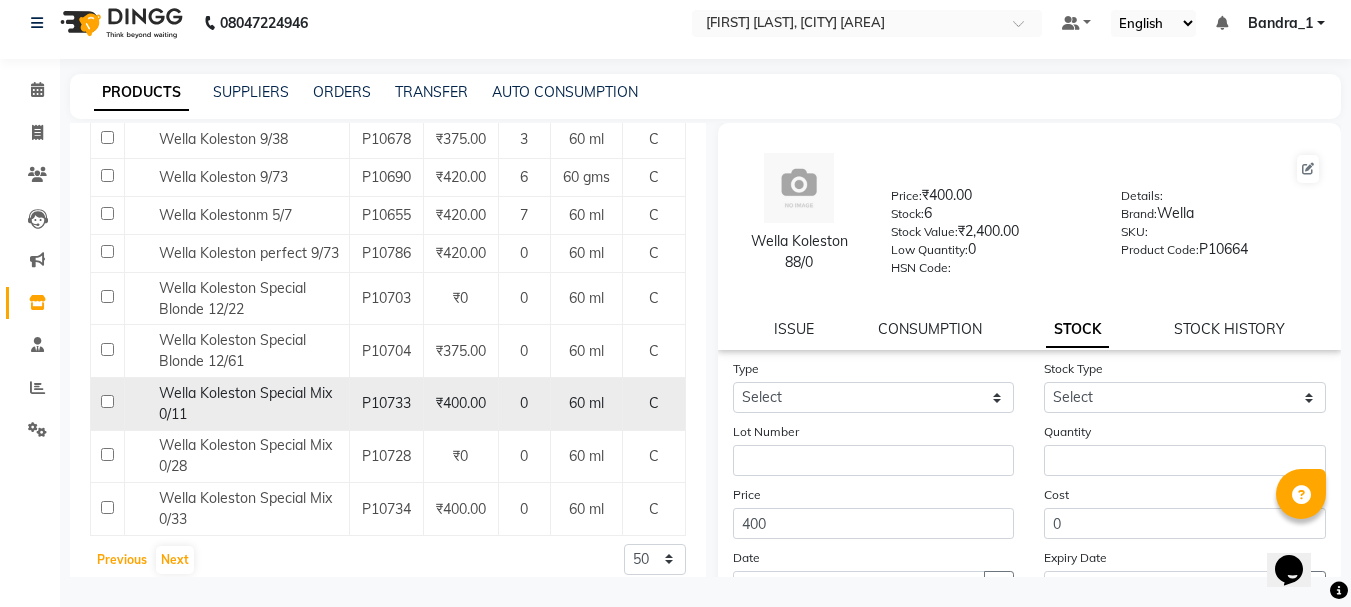 scroll, scrollTop: 1891, scrollLeft: 0, axis: vertical 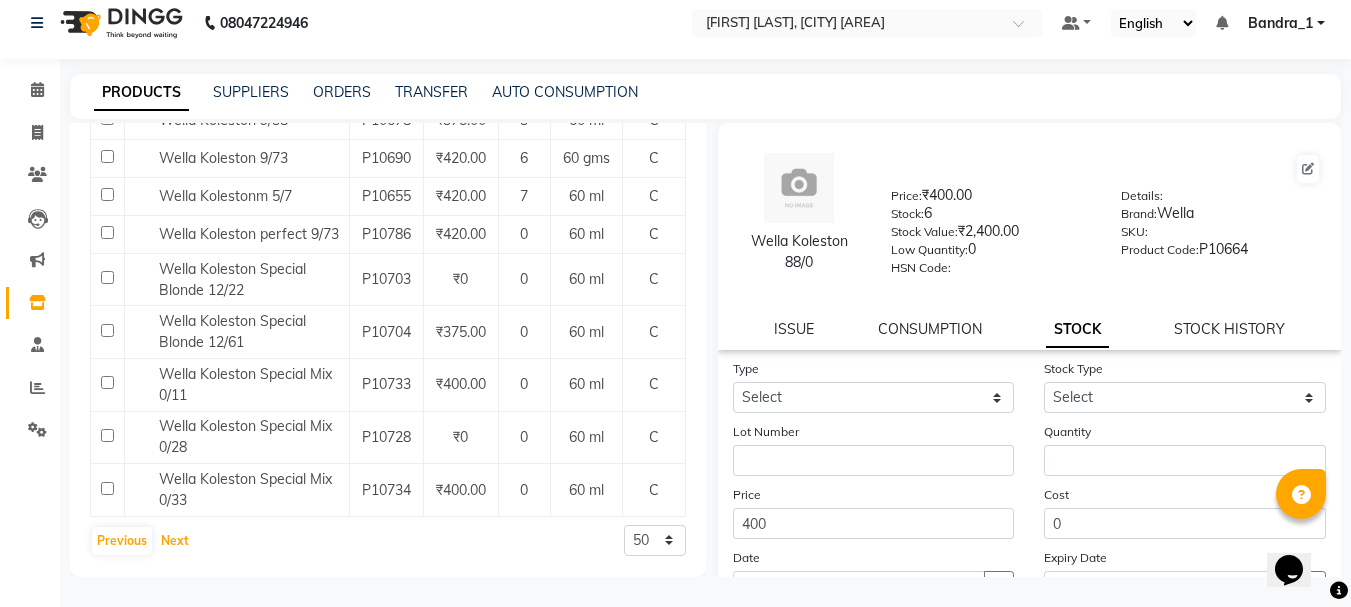 click on "Next" 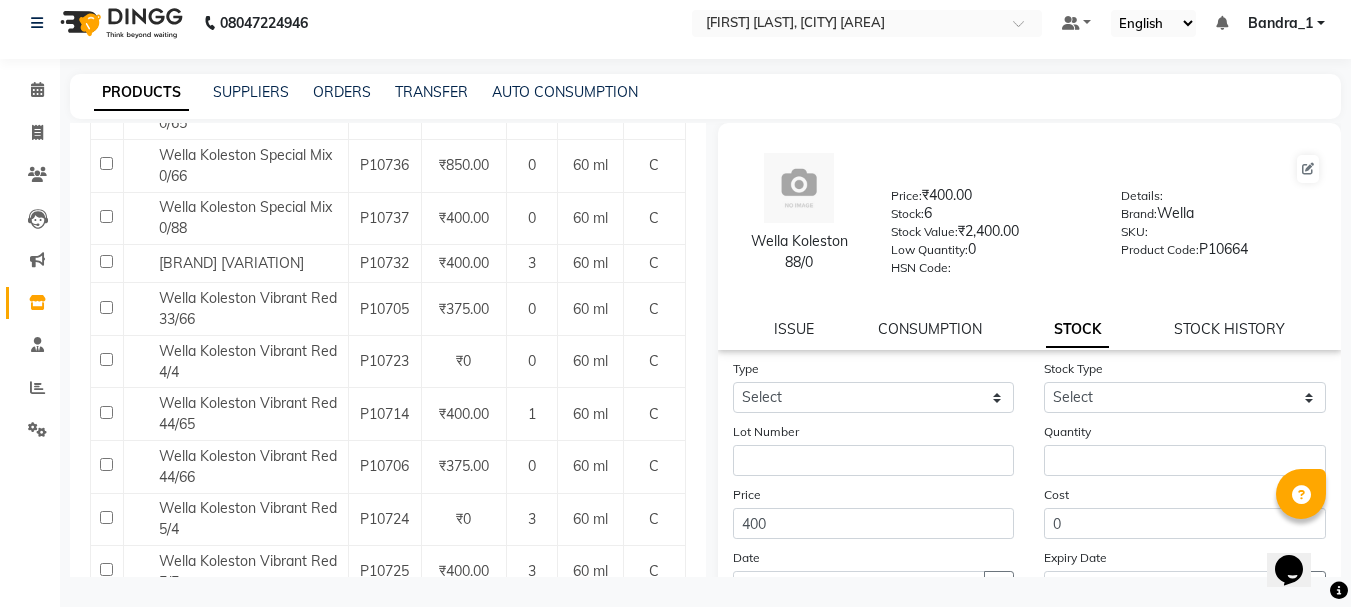 scroll, scrollTop: 1490, scrollLeft: 0, axis: vertical 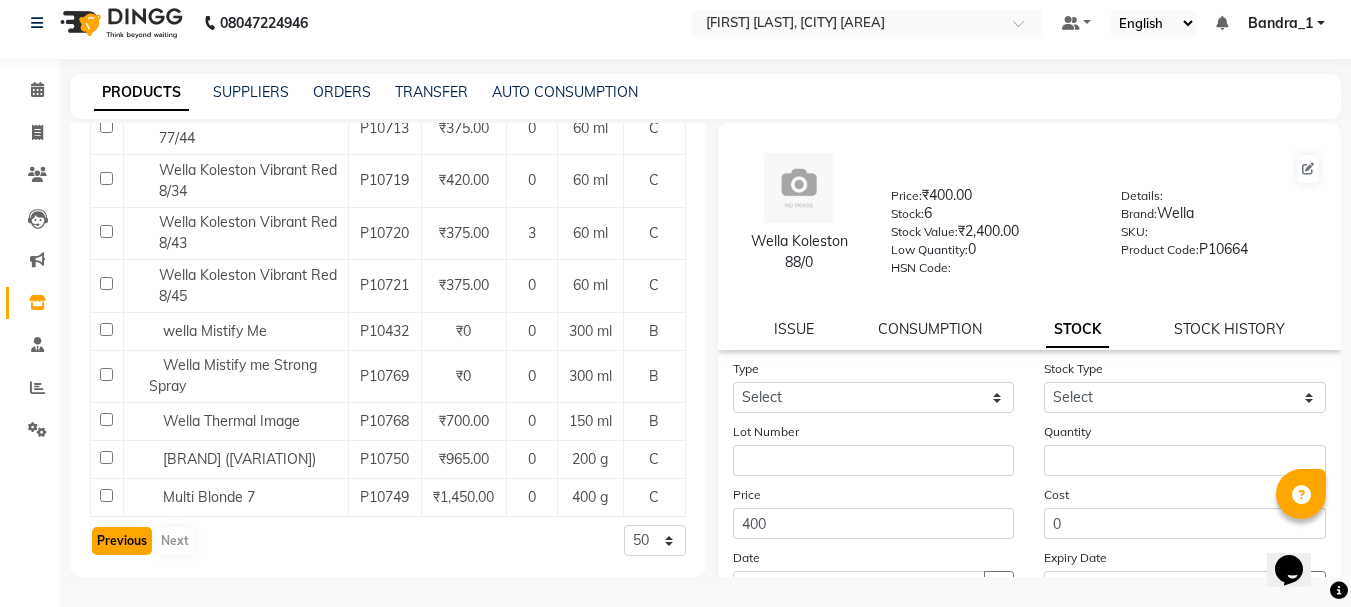 click on "Previous" 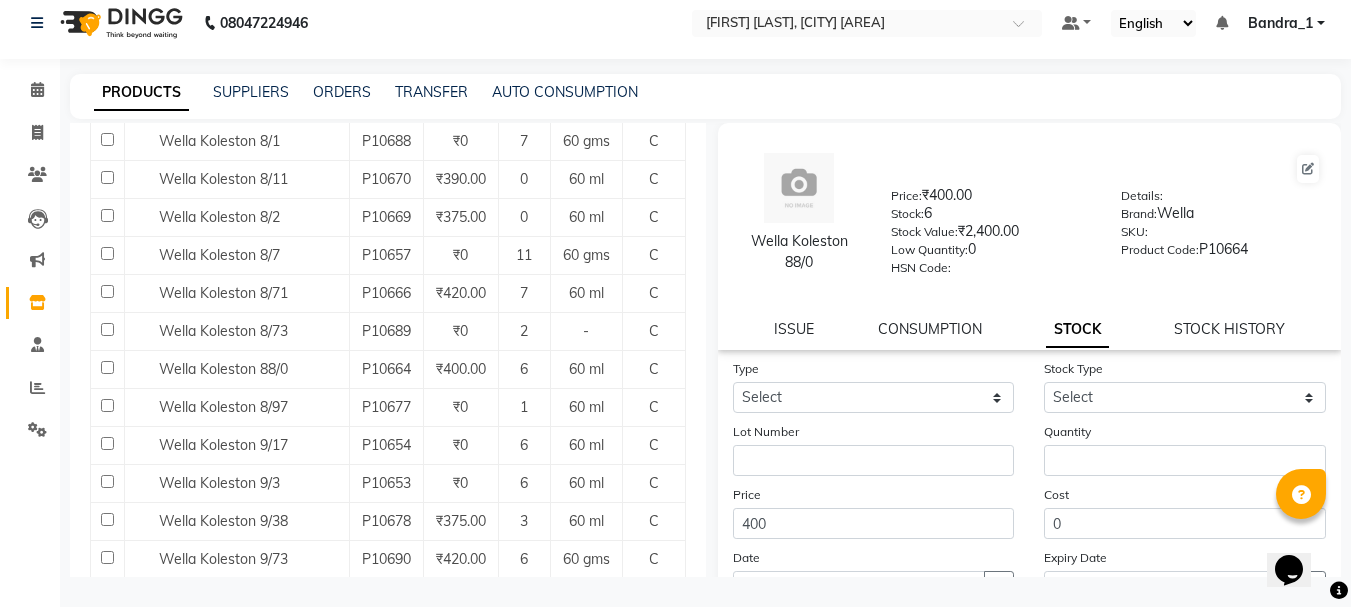 scroll, scrollTop: 0, scrollLeft: 0, axis: both 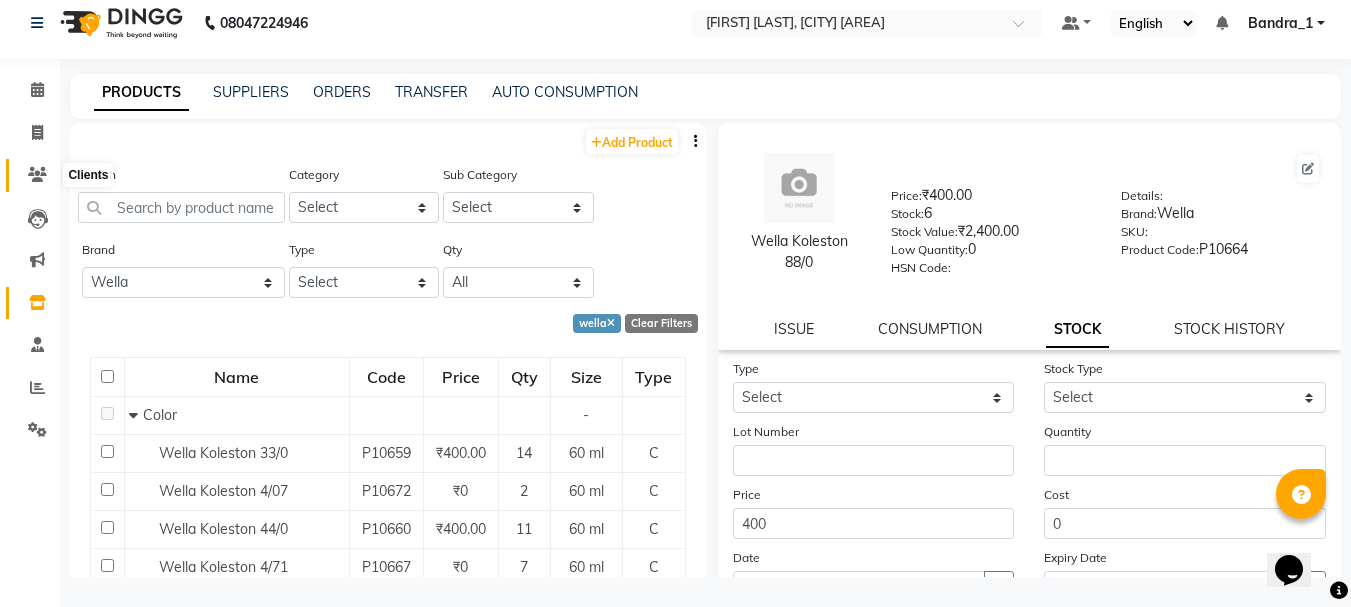 click 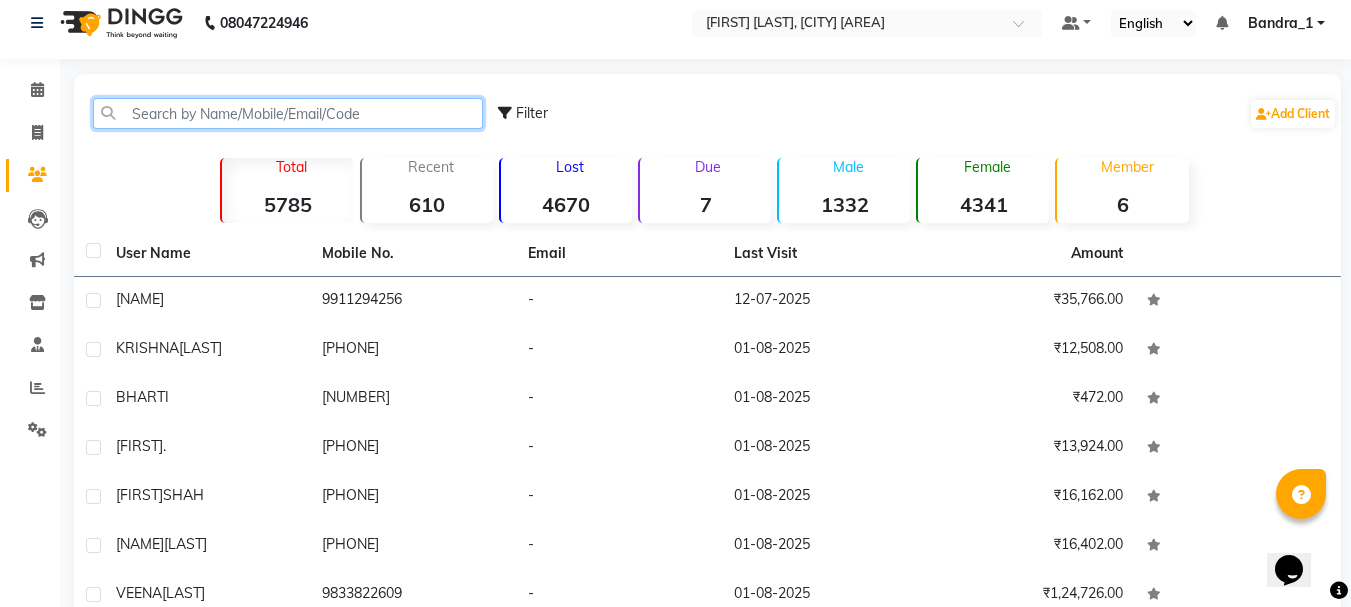 click 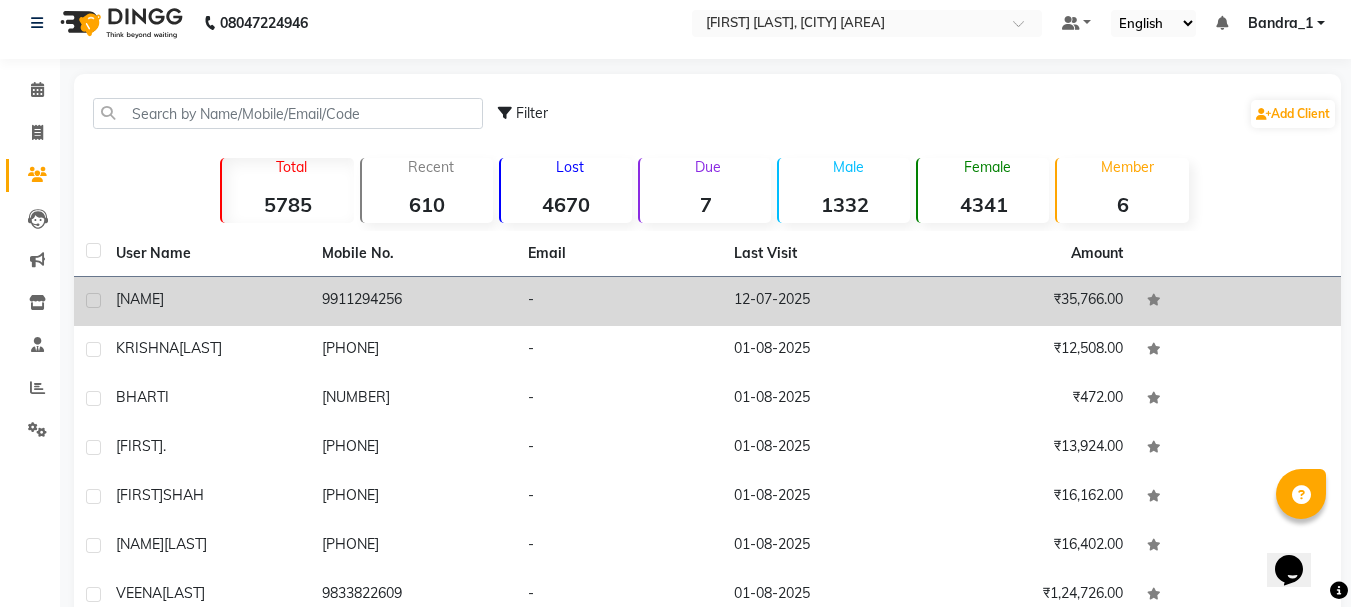 click on "9911294256" 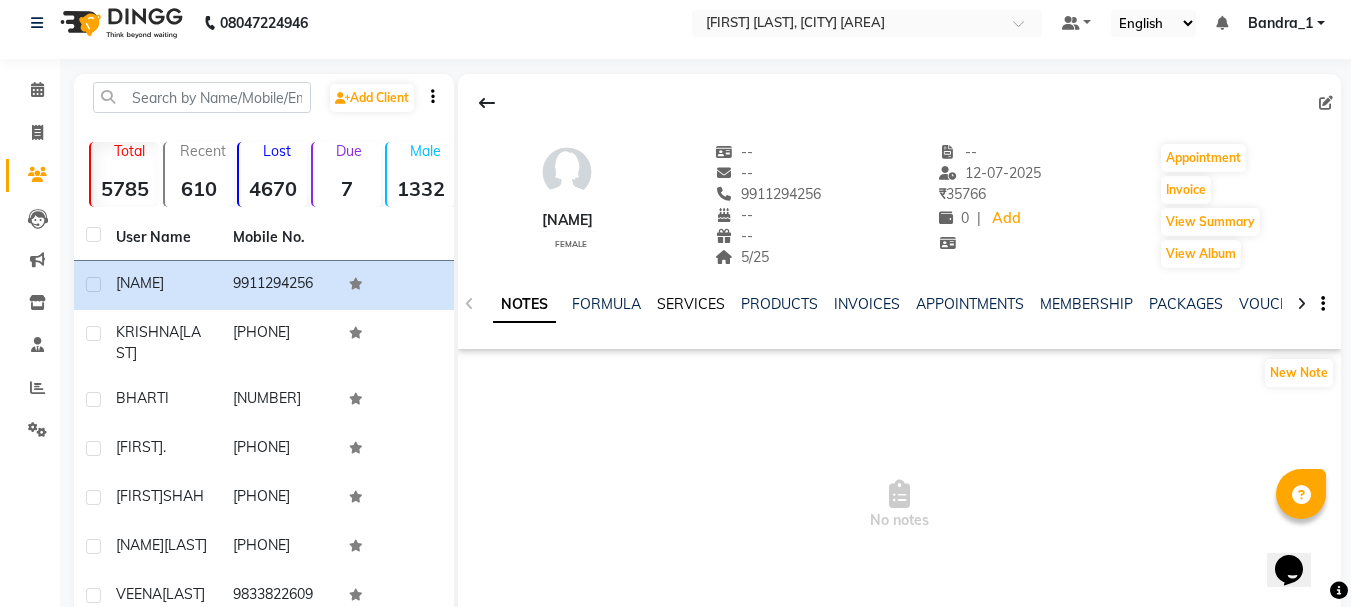 click on "SERVICES" 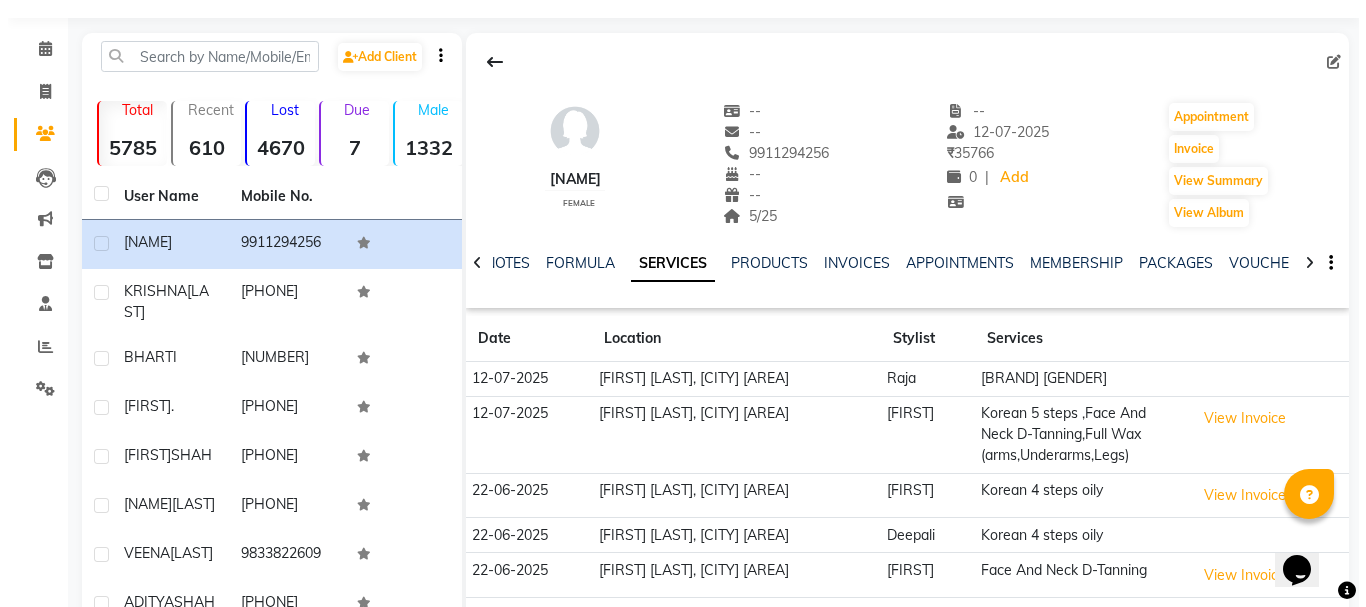 scroll, scrollTop: 92, scrollLeft: 0, axis: vertical 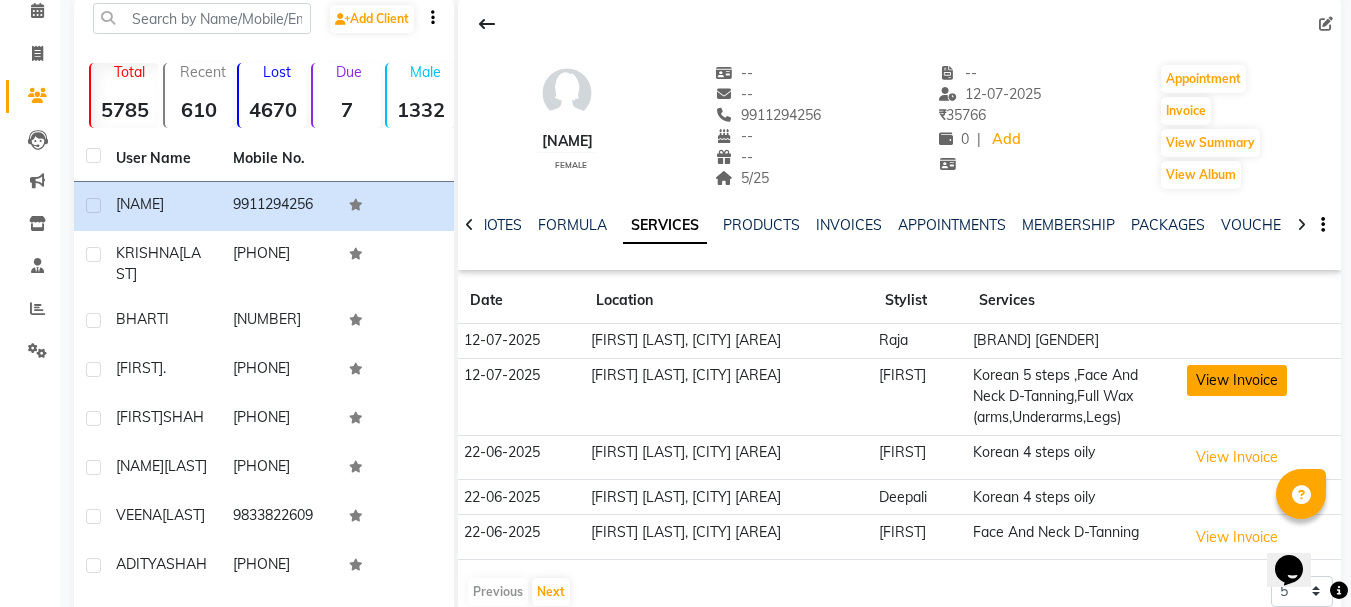click on "View Invoice" 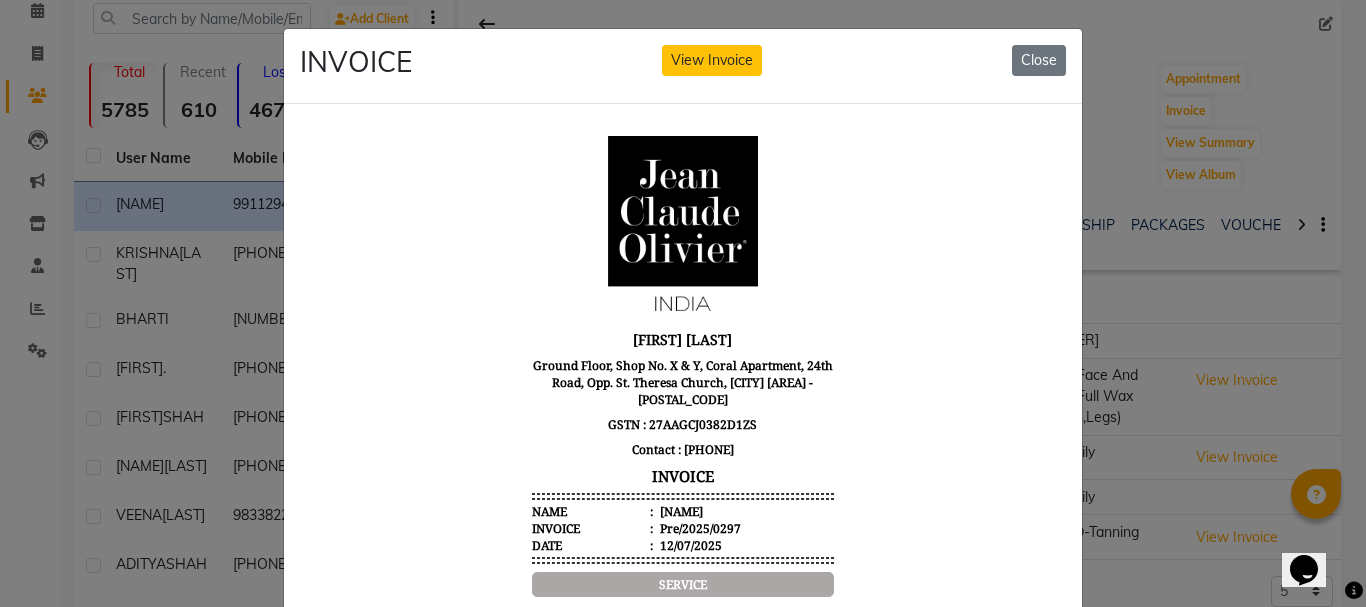 scroll, scrollTop: 0, scrollLeft: 0, axis: both 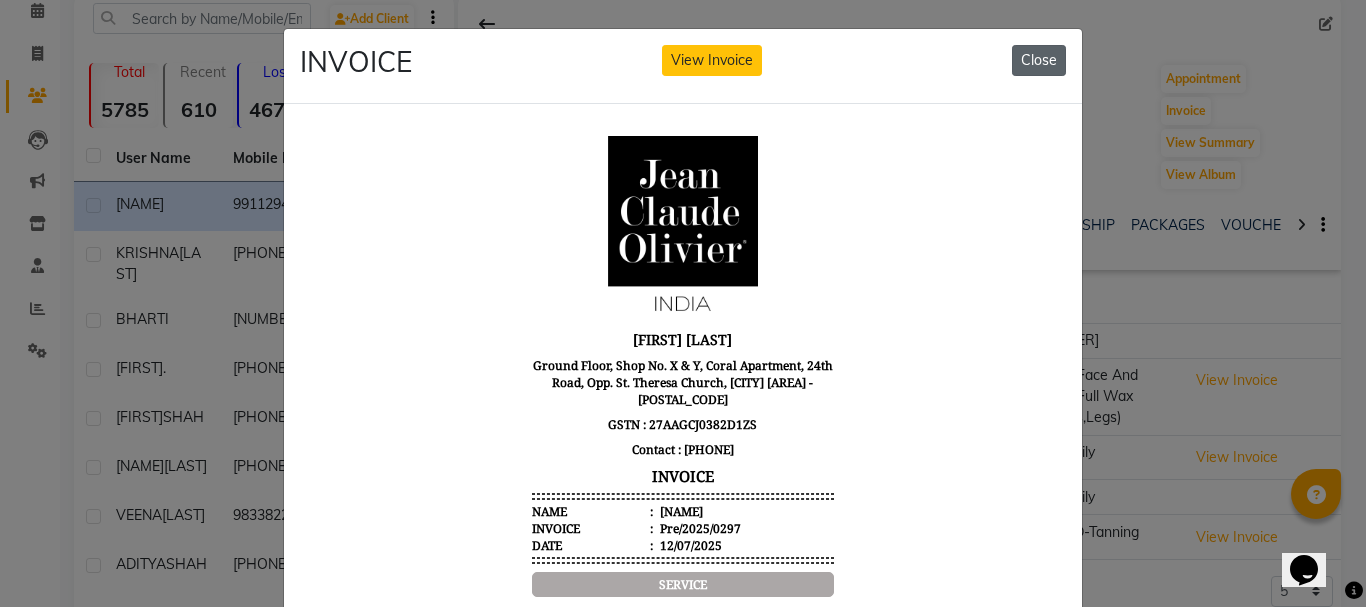 click on "Close" 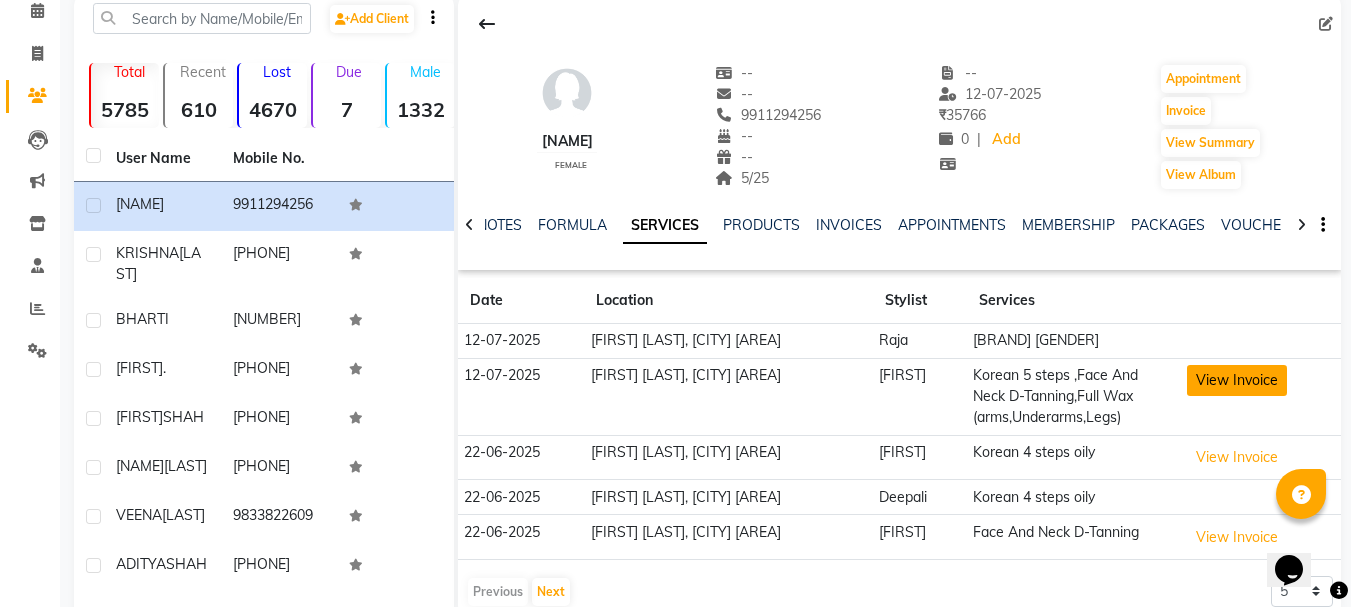 click on "View Invoice" 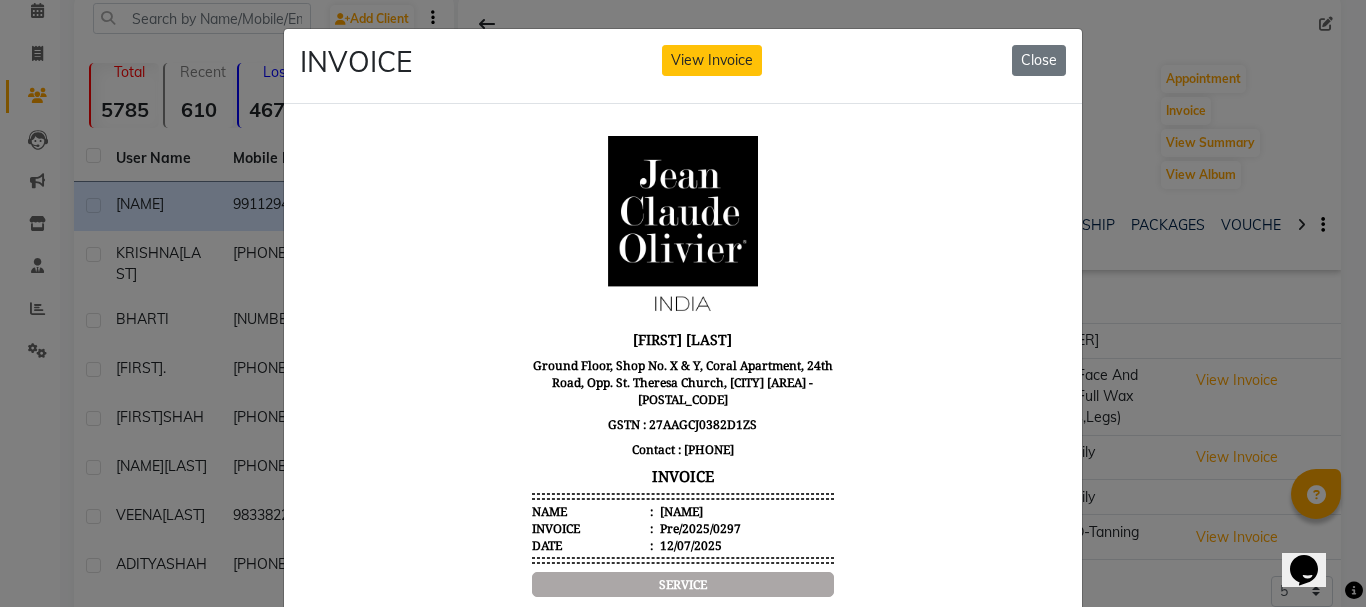 scroll, scrollTop: 0, scrollLeft: 0, axis: both 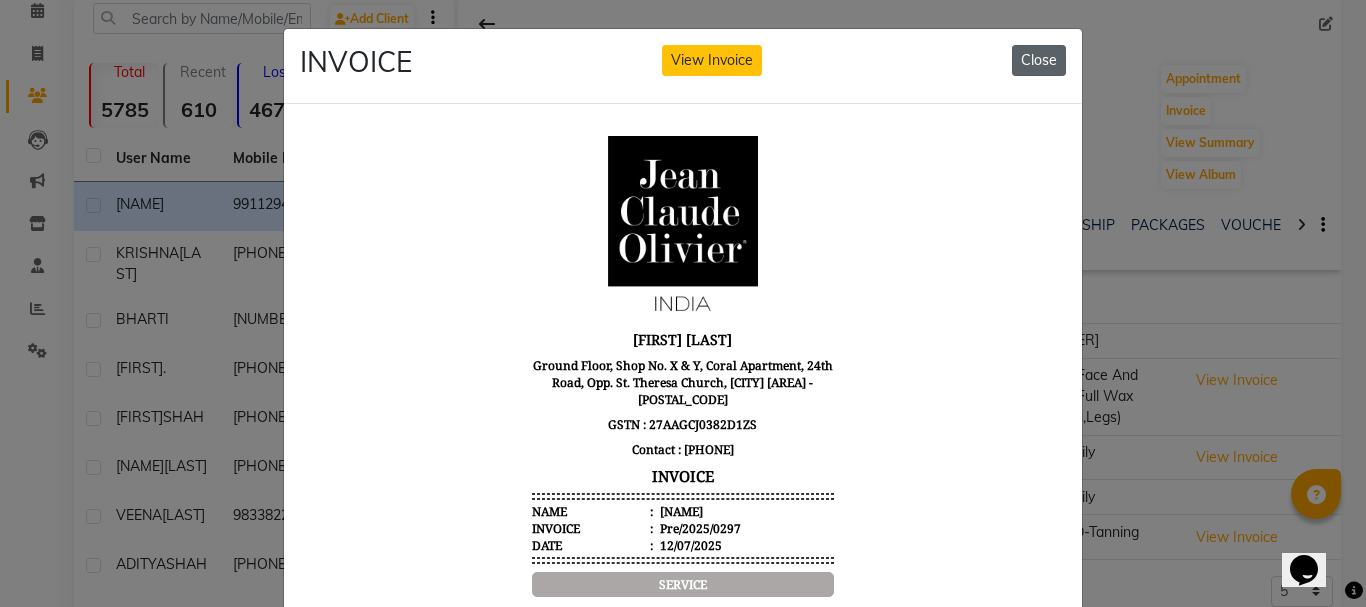 click on "Close" 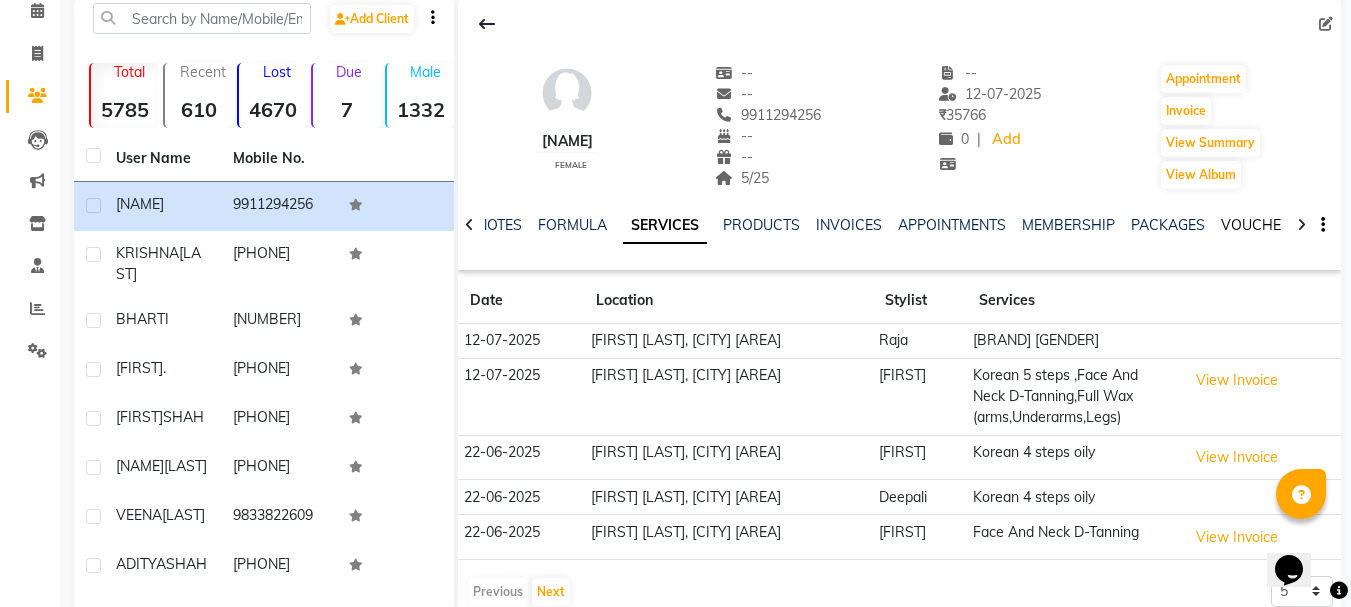 click on "VOUCHERS" 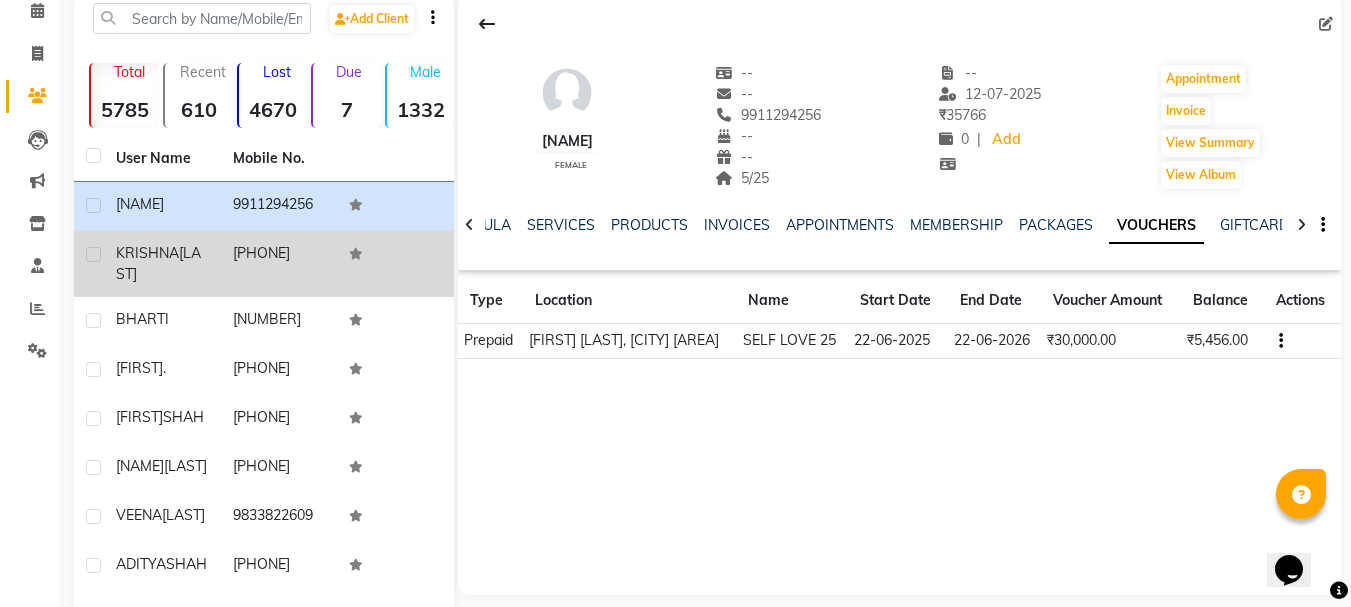 drag, startPoint x: 162, startPoint y: 268, endPoint x: 175, endPoint y: 261, distance: 14.764823 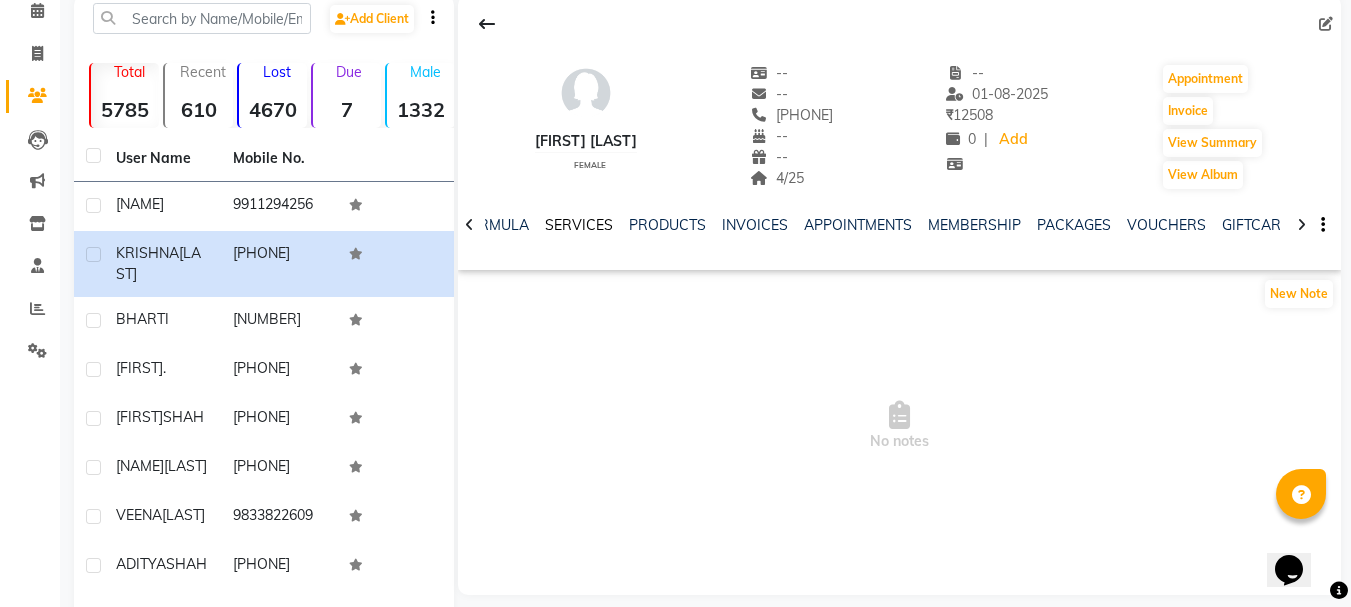 click on "SERVICES" 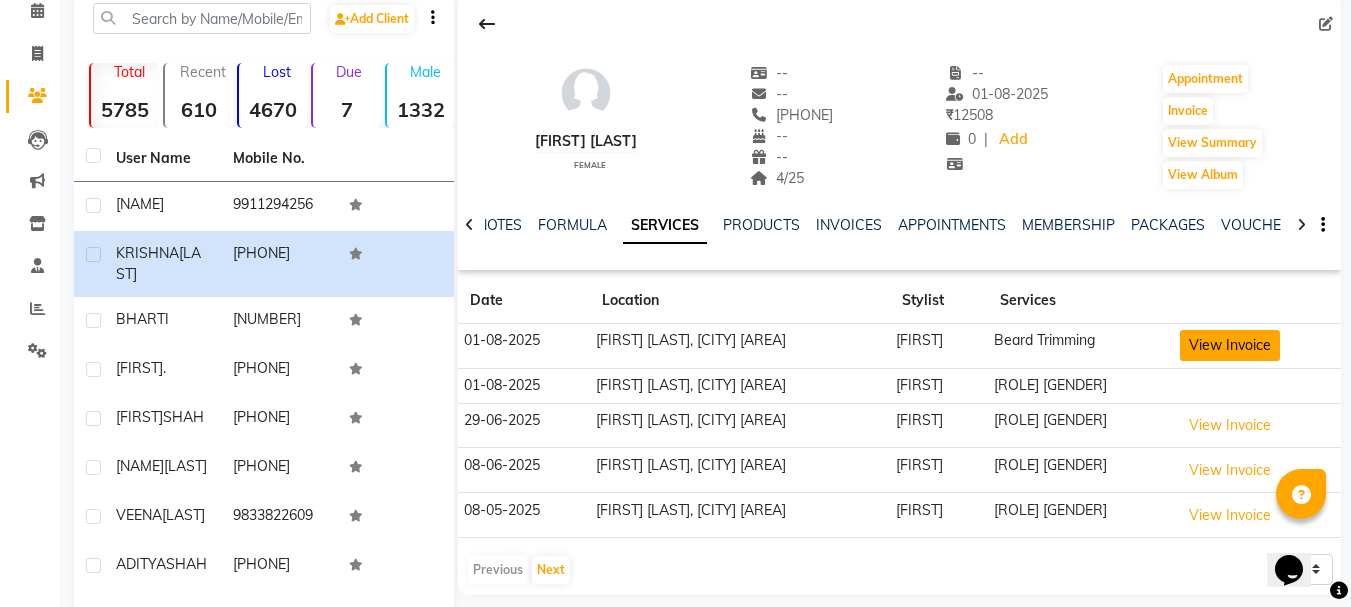 click on "View Invoice" 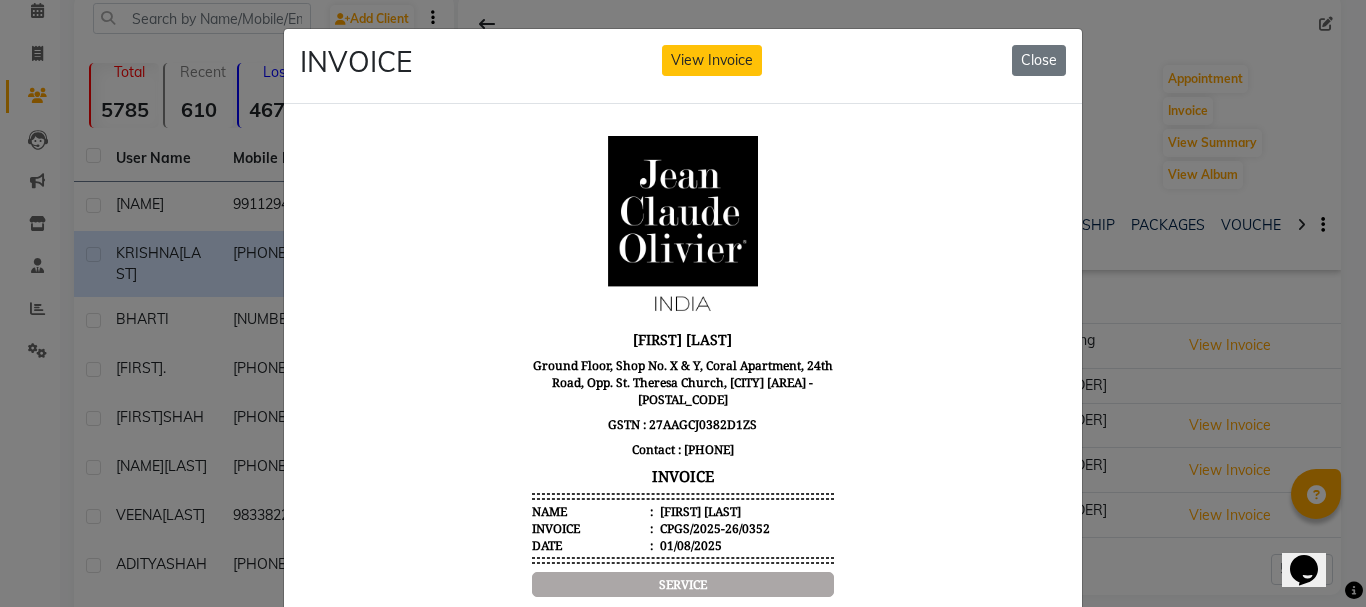 scroll, scrollTop: 0, scrollLeft: 0, axis: both 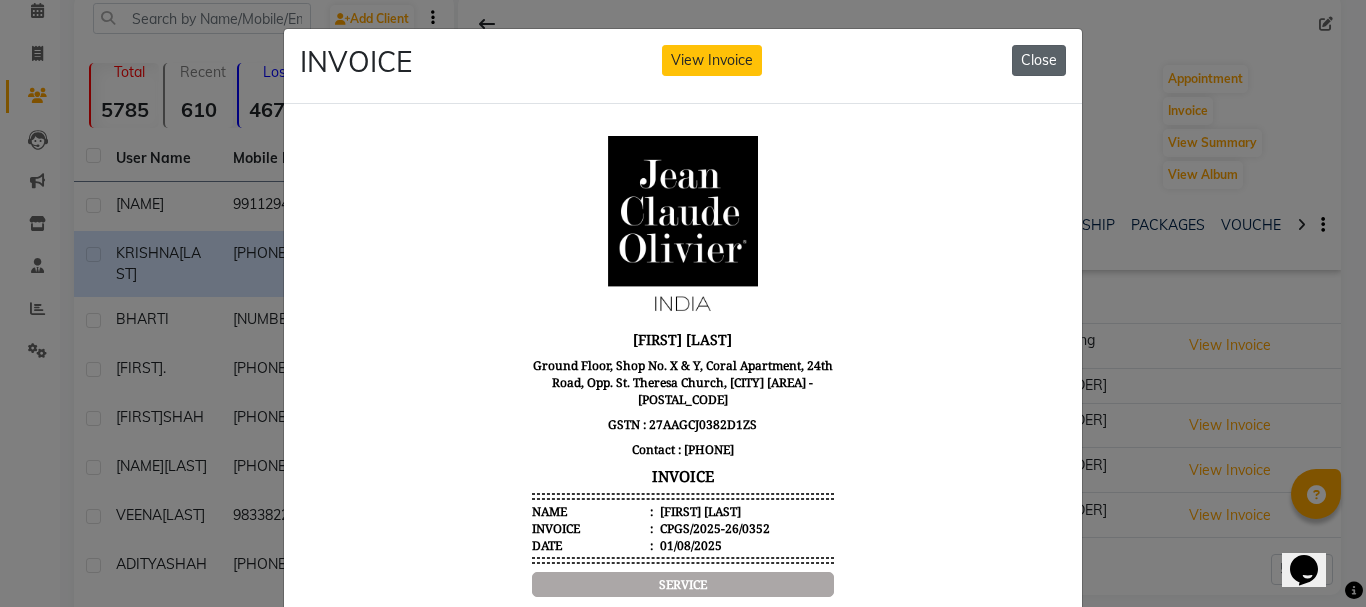 click on "Close" 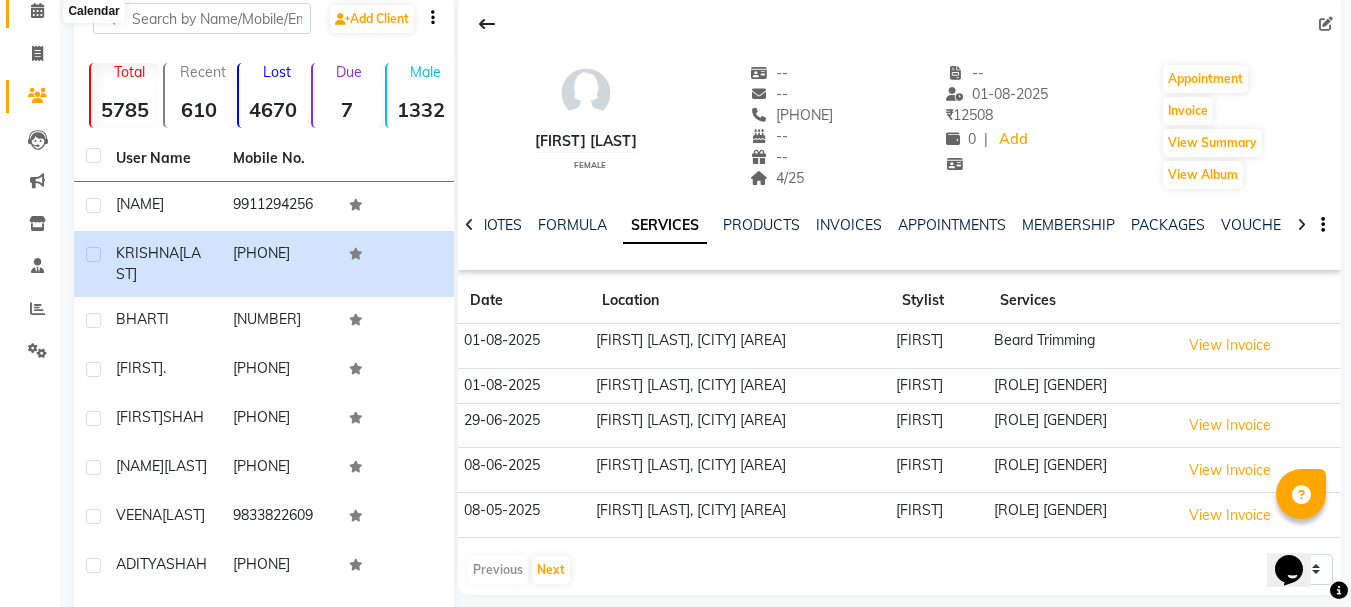 click 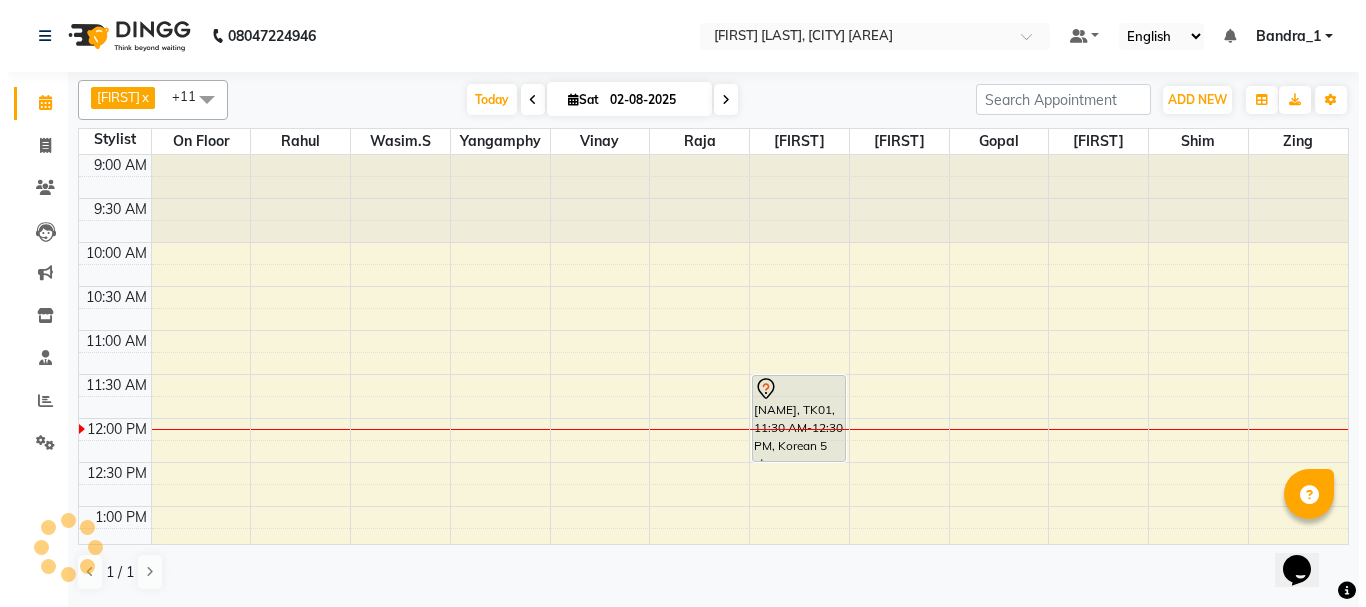 scroll, scrollTop: 0, scrollLeft: 0, axis: both 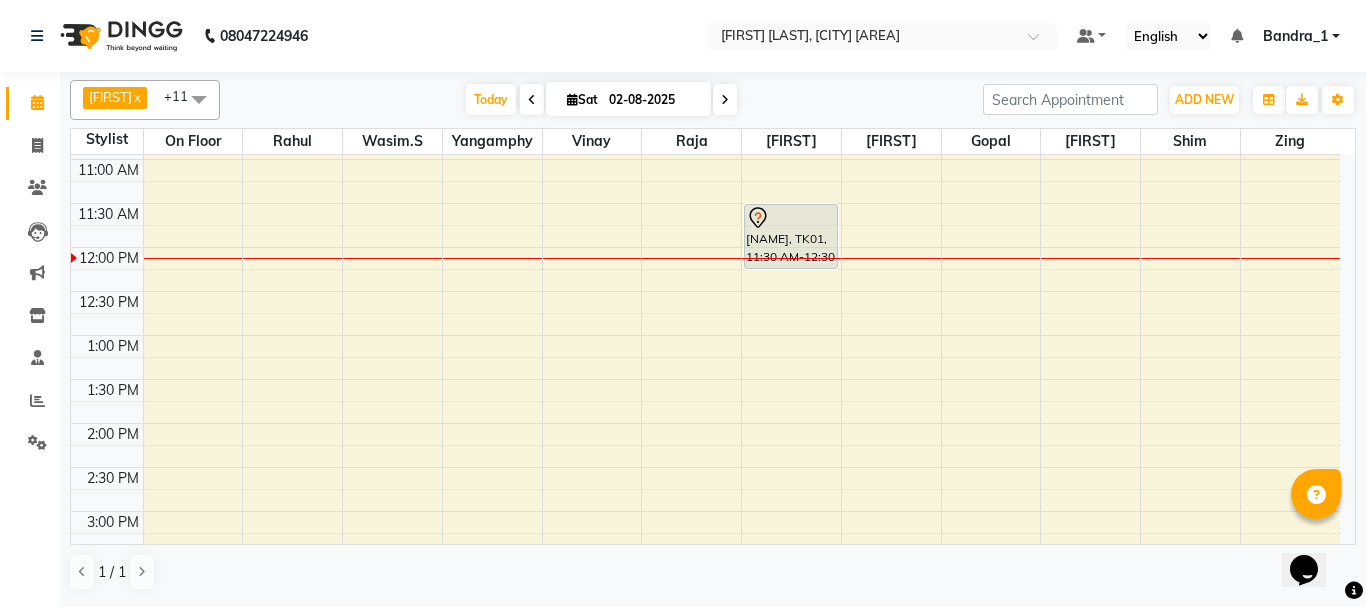 drag, startPoint x: 785, startPoint y: 287, endPoint x: 821, endPoint y: 308, distance: 41.677334 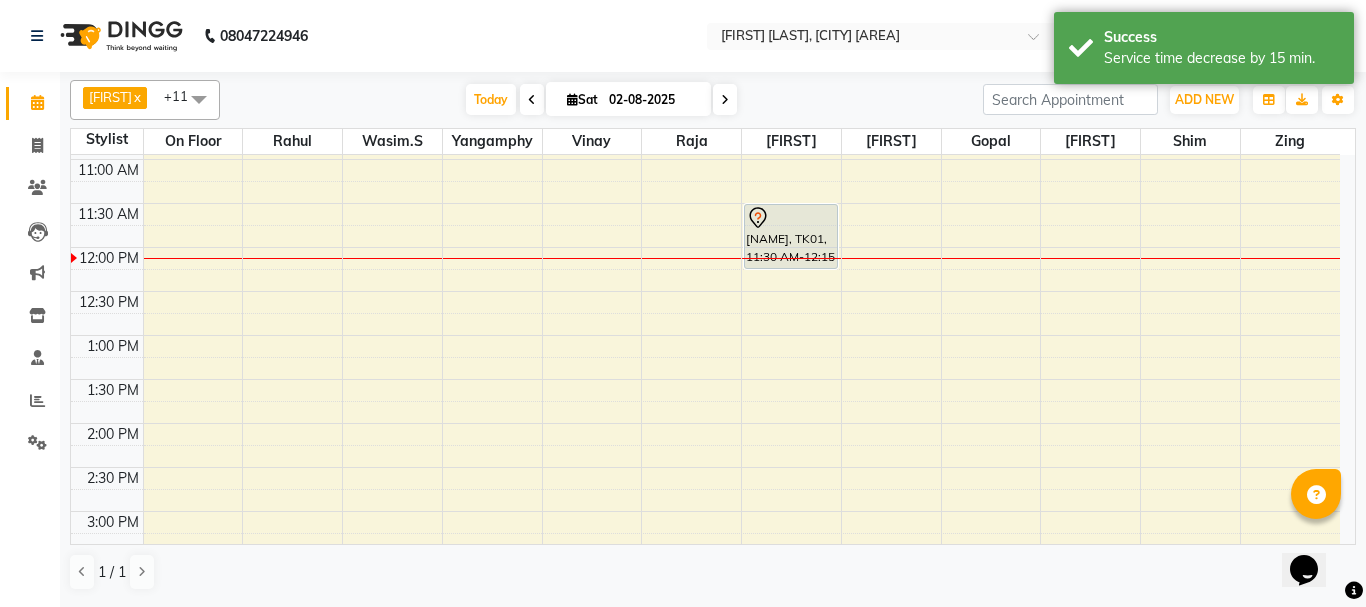 click at bounding box center [791, 218] 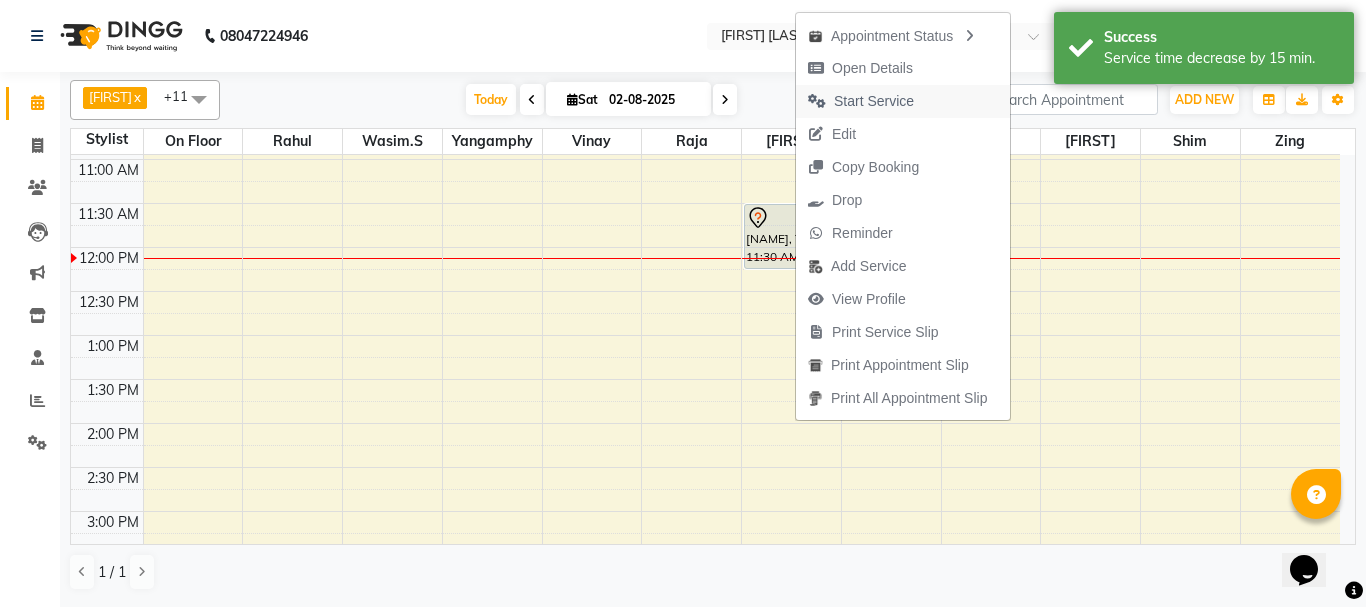 click on "Start Service" at bounding box center [874, 101] 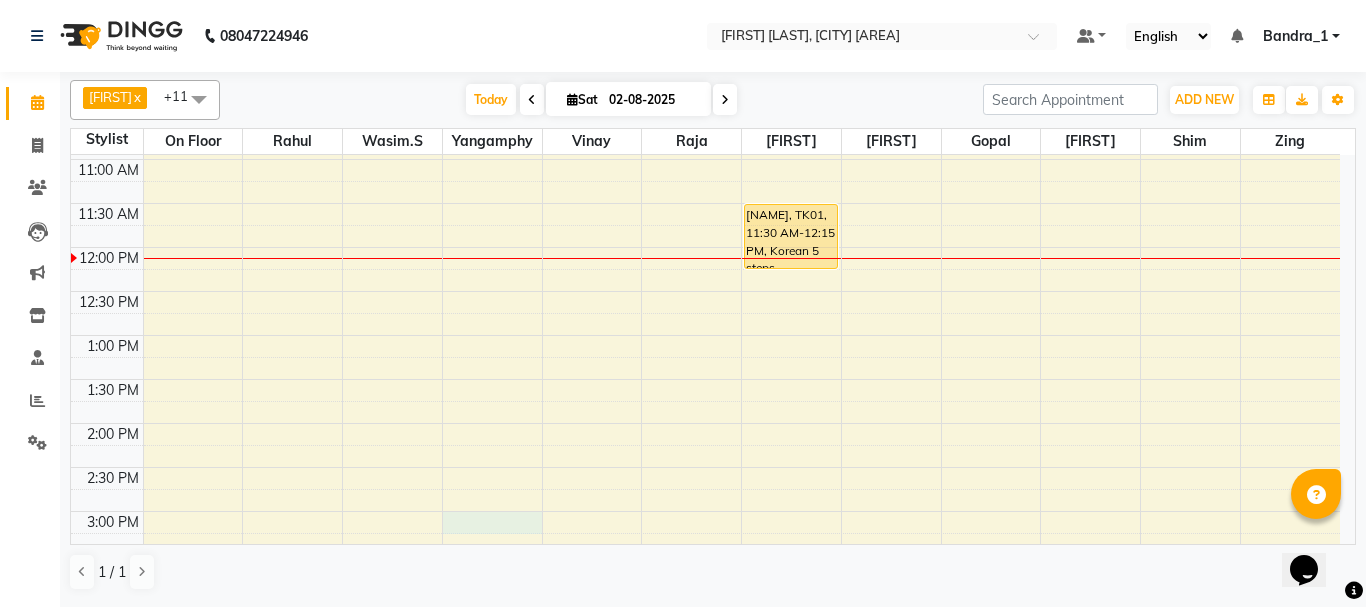 click on "9:00 AM 9:30 AM 10:00 AM 10:30 AM 11:00 AM 11:30 AM 12:00 PM 12:30 PM 1:00 PM 1:30 PM 2:00 PM 2:30 PM 3:00 PM 3:30 PM 4:00 PM 4:30 PM 5:00 PM 5:30 PM 6:00 PM 6:30 PM 7:00 PM 7:30 PM 8:00 PM 8:30 PM 9:00 PM 9:30 PM 10:00 PM 10:30 PM    NAVODITA, TK01, 11:30 AM-12:15 PM, Korean 5 steps" at bounding box center (705, 599) 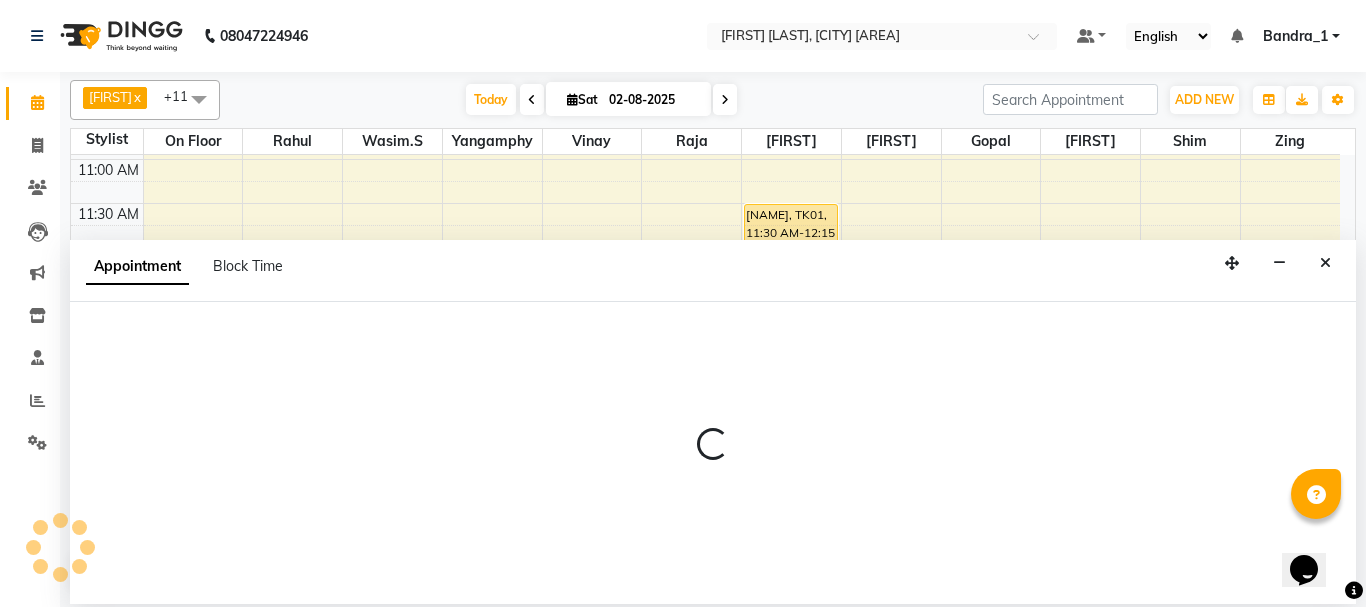 select on "54494" 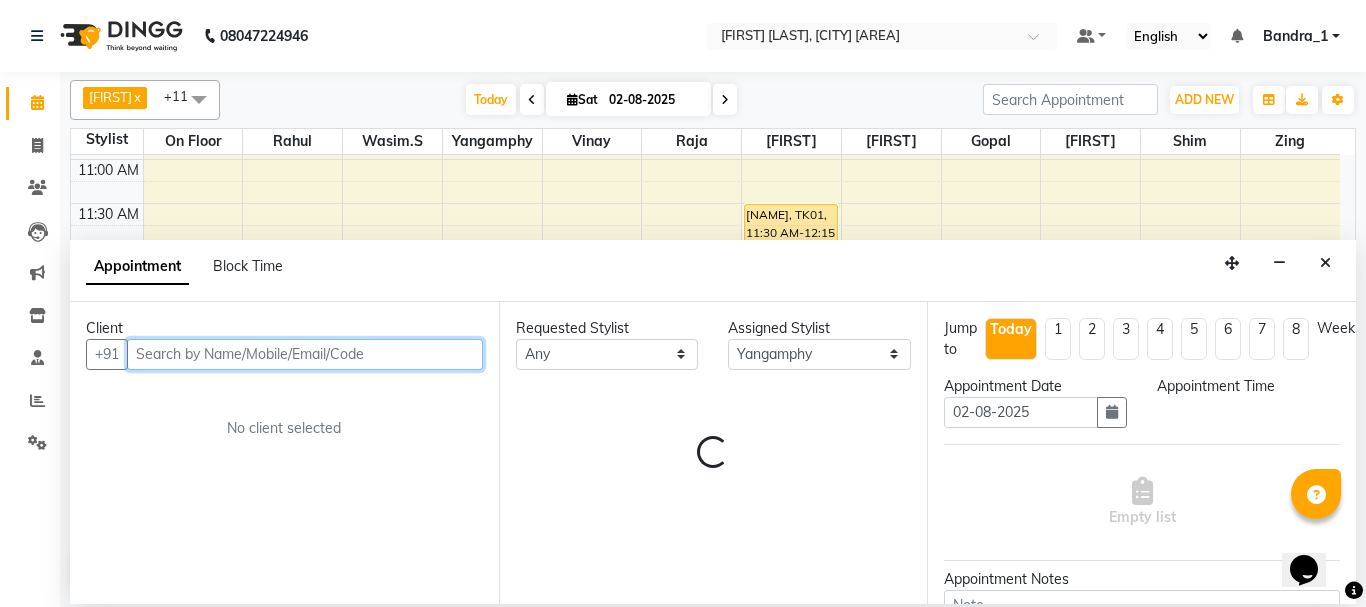 select on "900" 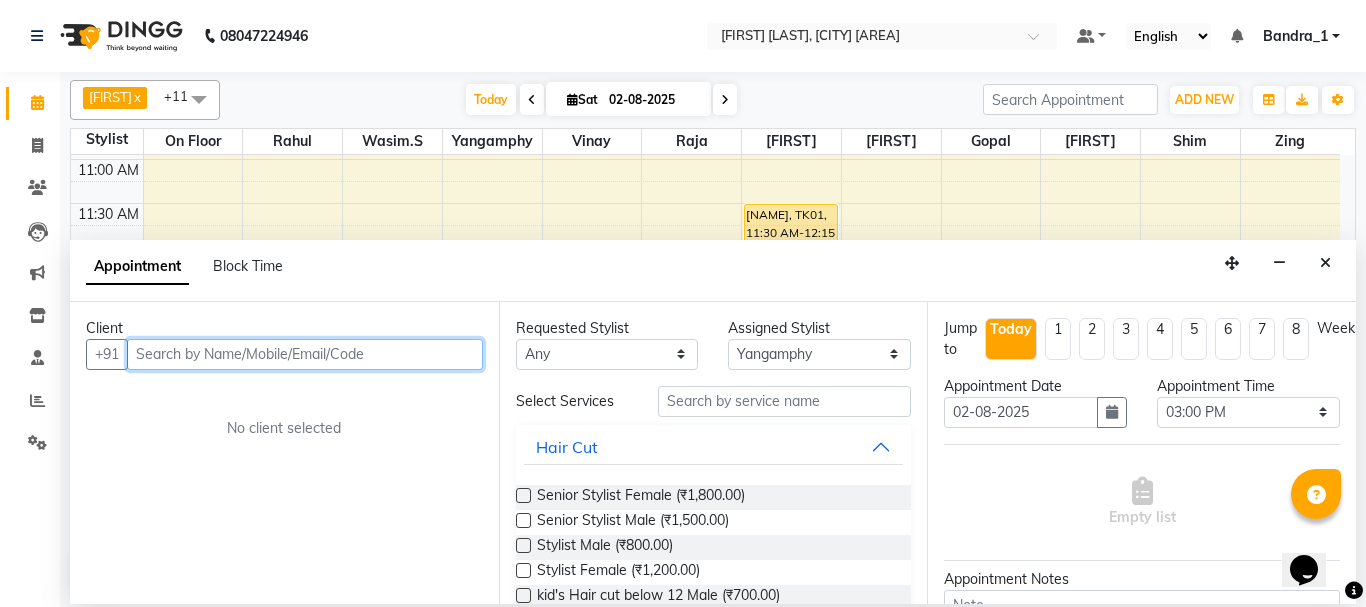 click at bounding box center (305, 354) 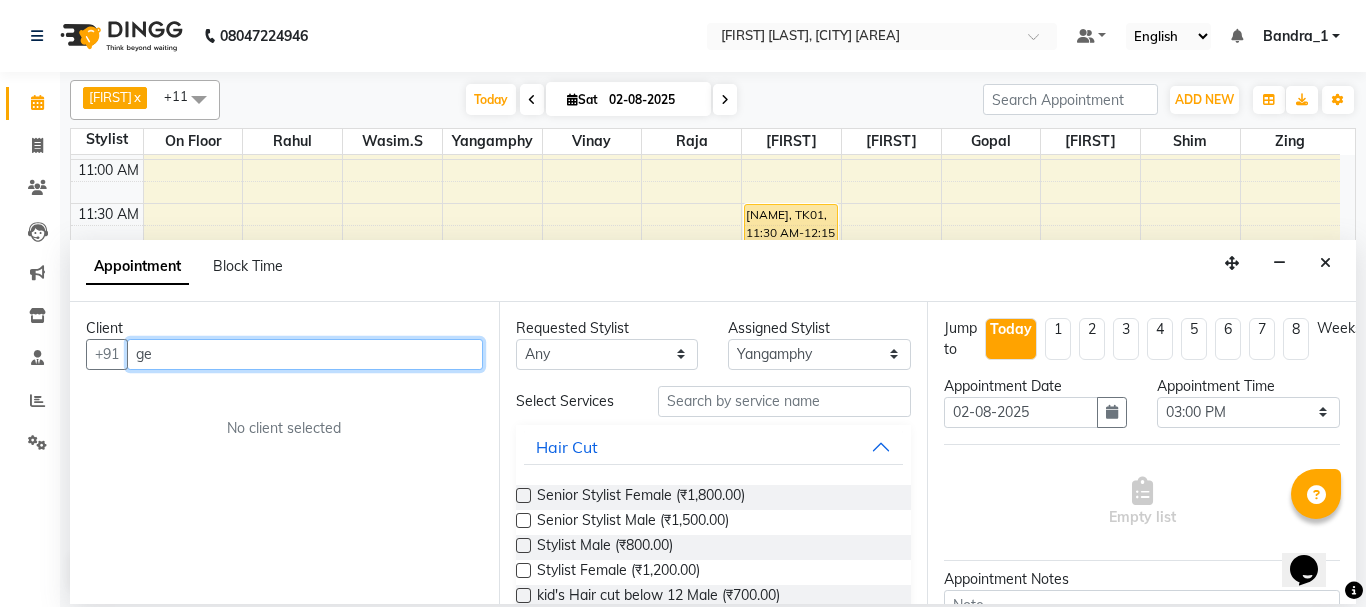 type on "g" 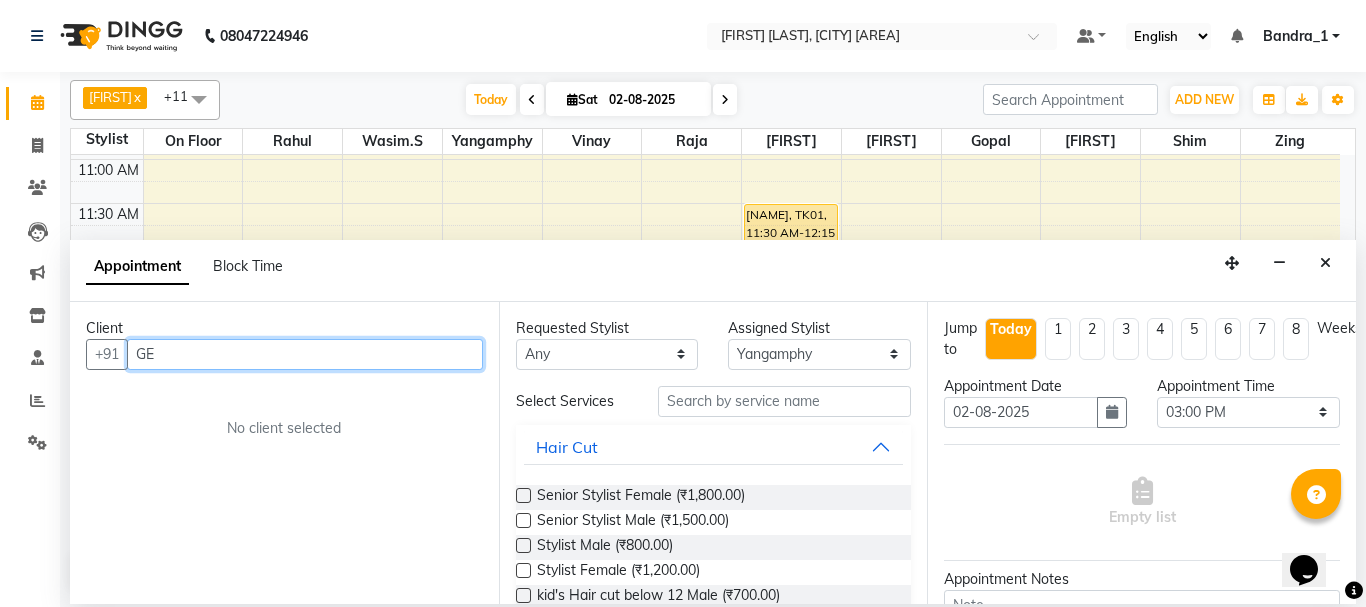 type on "G" 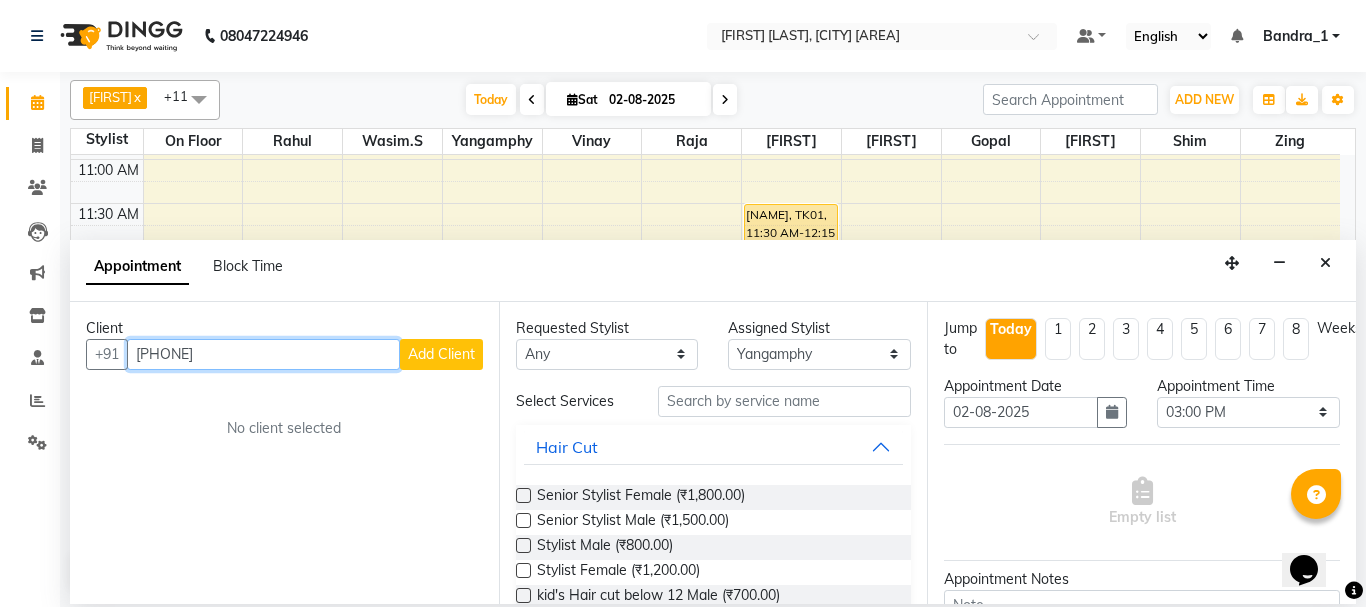 type on "[PHONE]" 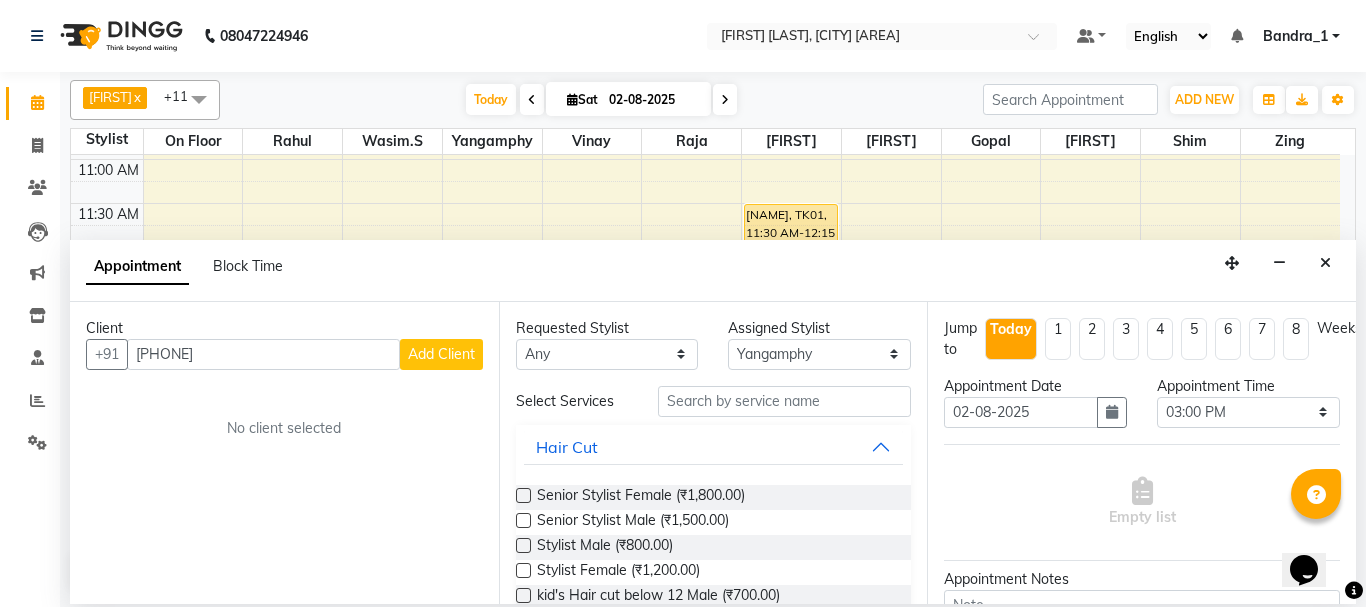 click on "Add Client" at bounding box center [441, 354] 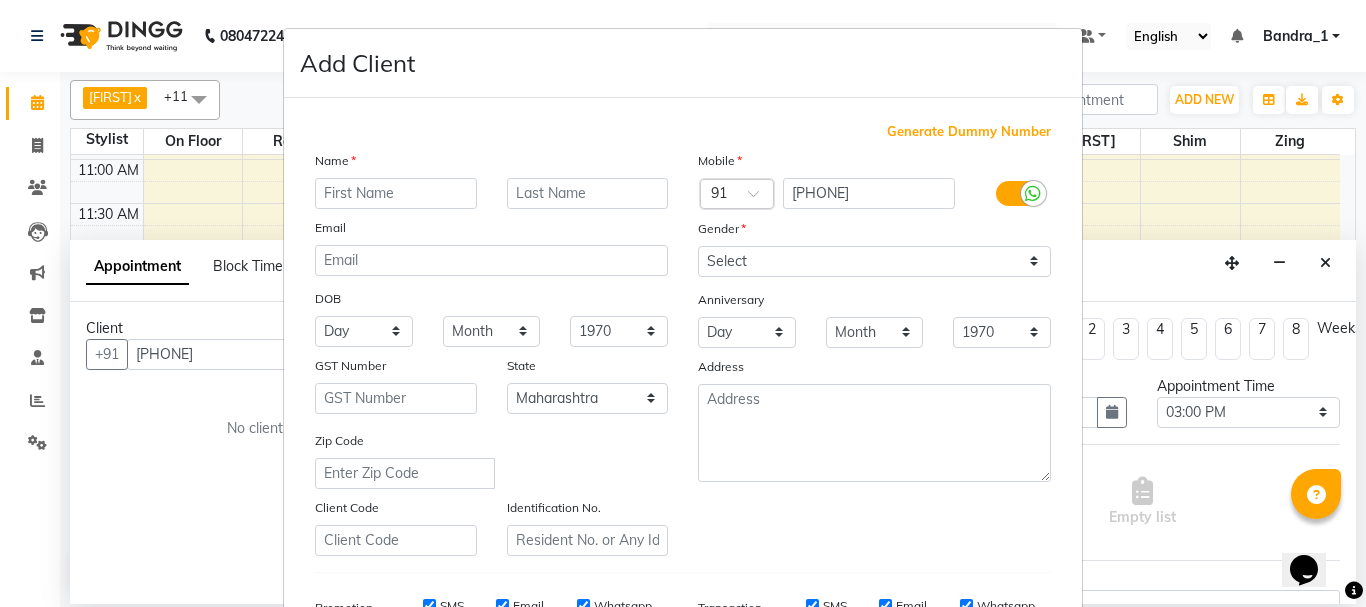 drag, startPoint x: 432, startPoint y: 192, endPoint x: 394, endPoint y: 124, distance: 77.89737 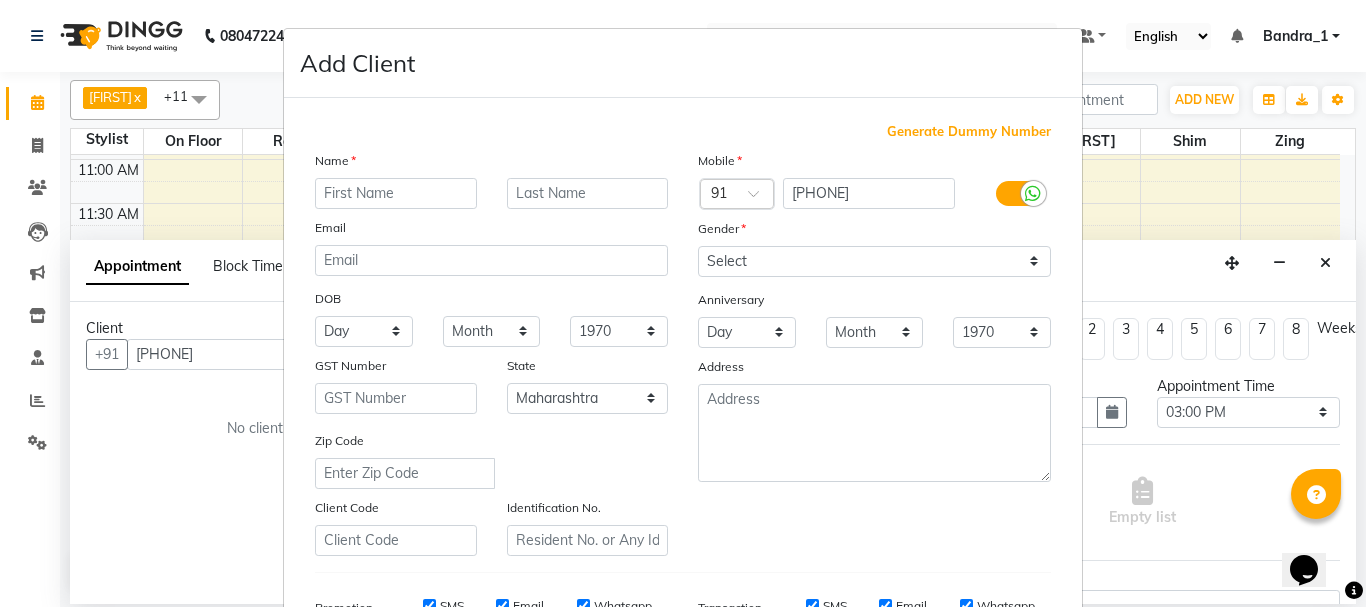 click on "Name Email DOB Day 01 02 03 04 05 06 07 08 09 10 11 12 13 14 15 16 17 18 19 20 21 22 23 24 25 26 27 28 29 30 31 Month January February March April May June July August September October November December 1940 1941 1942 1943 1944 1945 1946 1947 1948 1949 1950 1951 1952 1953 1954 1955 1956 1957 1958 1959 1960 1961 1962 1963 1964 1965 1966 1967 1968 1969 1970 1971 1972 1973 1974 1975 1976 1977 1978 1979 1980 1981 1982 1983 1984 1985 1986 1987 1988 1989 1990 1991 1992 1993 1994 1995 1996 1997 1998 1999 2000 2001 2002 2003 2004 2005 2006 2007 2008 2009 2010 2011 2012 2013 2014 2015 2016 2017 2018 2019 2020 2021 2022 2023 2024 GST Number State Select Andaman and Nicobar Islands Andhra Pradesh Arunachal Pradesh Assam Bihar Chandigarh Chhattisgarh Dadra and Nagar Haveli Daman and Diu Delhi Goa Gujarat Haryana Himachal Pradesh Jammu and Kashmir Jharkhand Karnataka Kerala Lakshadweep Madhya Pradesh Maharashtra Manipur Meghalaya Mizoram Nagaland Odisha Pondicherry Punjab Rajasthan Sikkim Tamil Nadu Telangana Tripura" at bounding box center (491, 353) 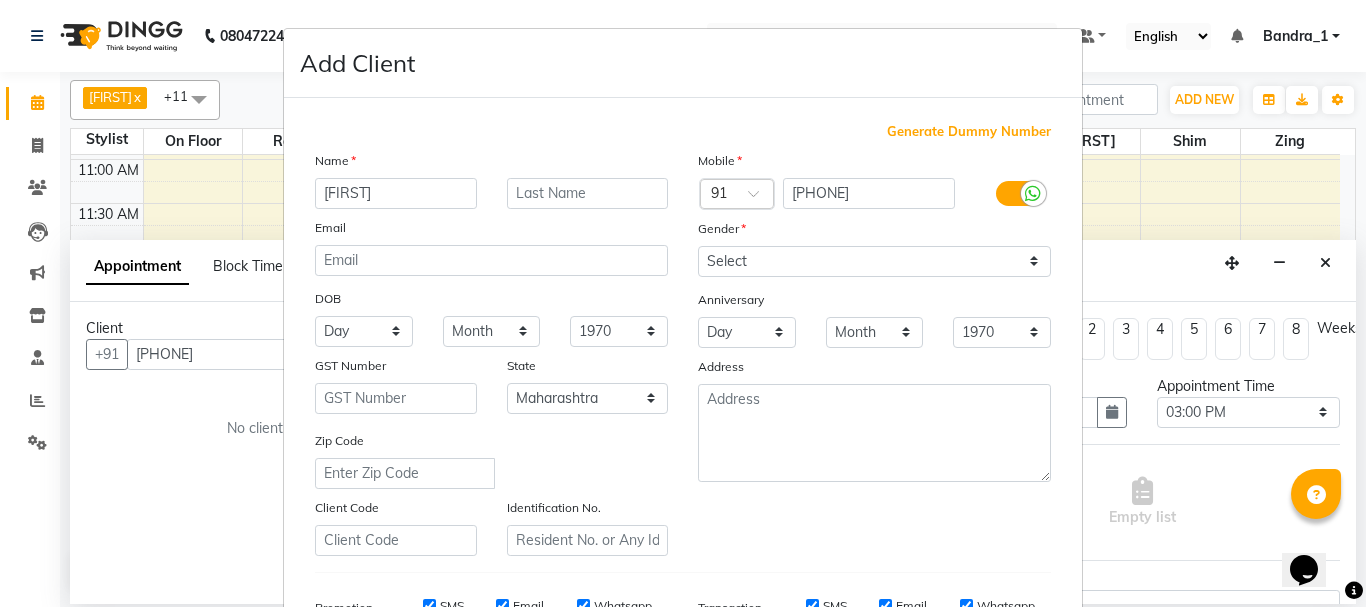 type on "[FIRST]" 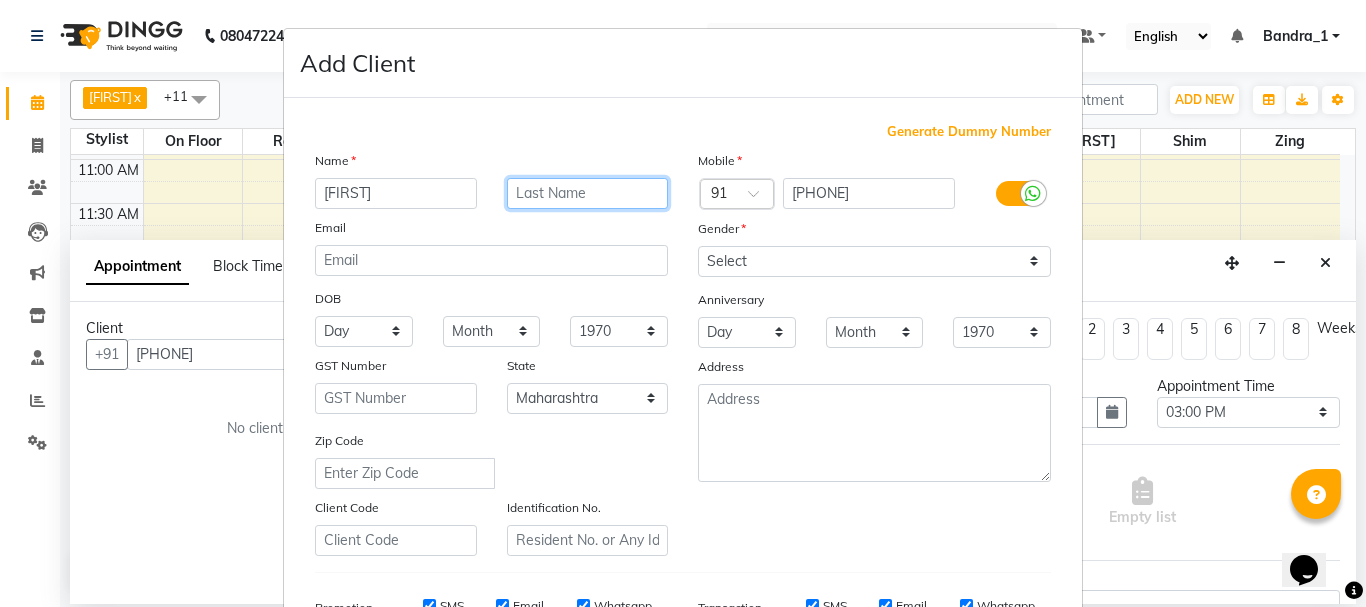 click at bounding box center [588, 193] 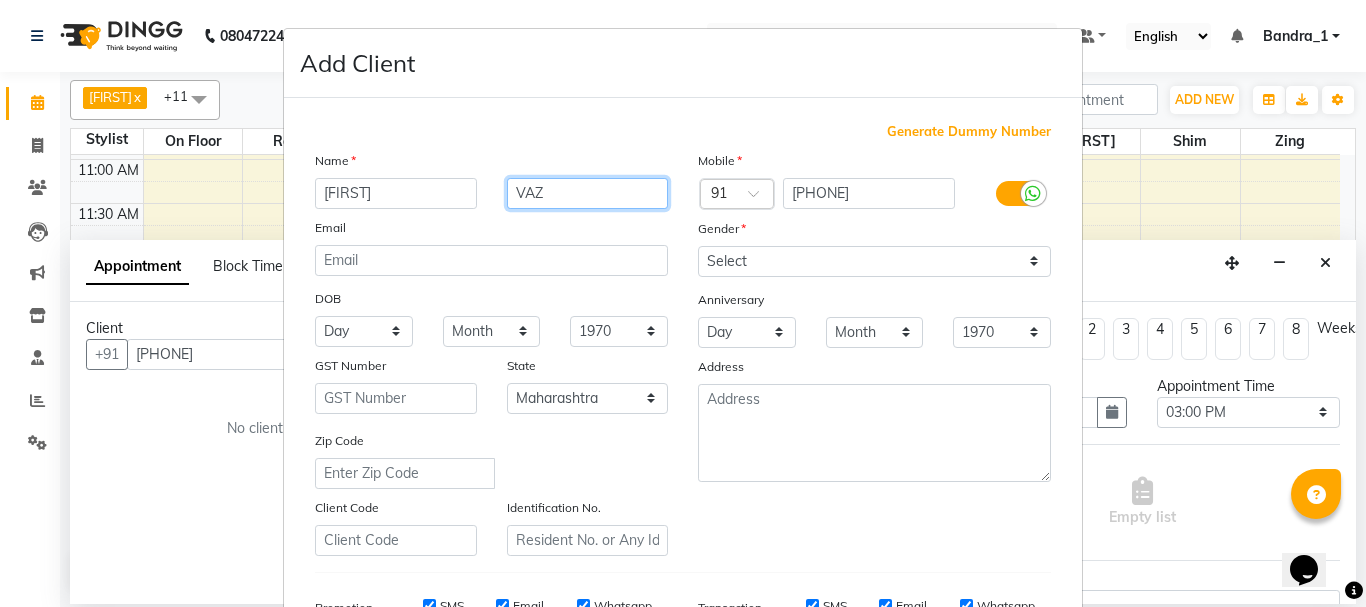 type on "VAZ" 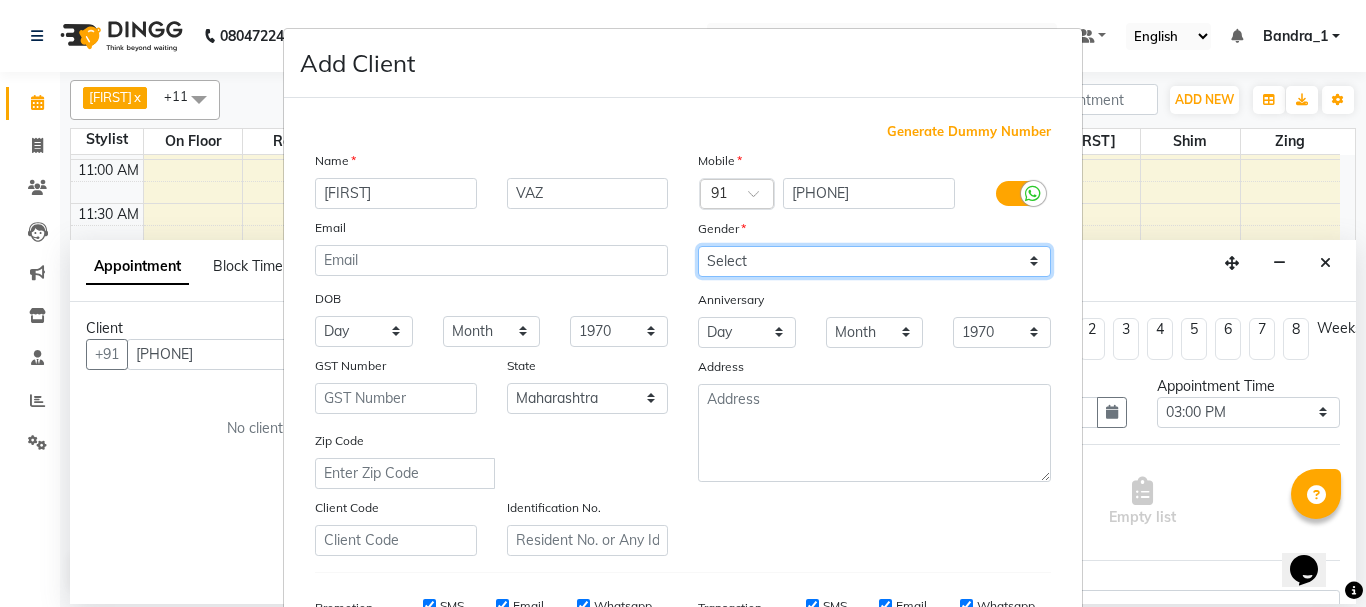 click on "Select Male Female Other Prefer Not To Say" at bounding box center (874, 261) 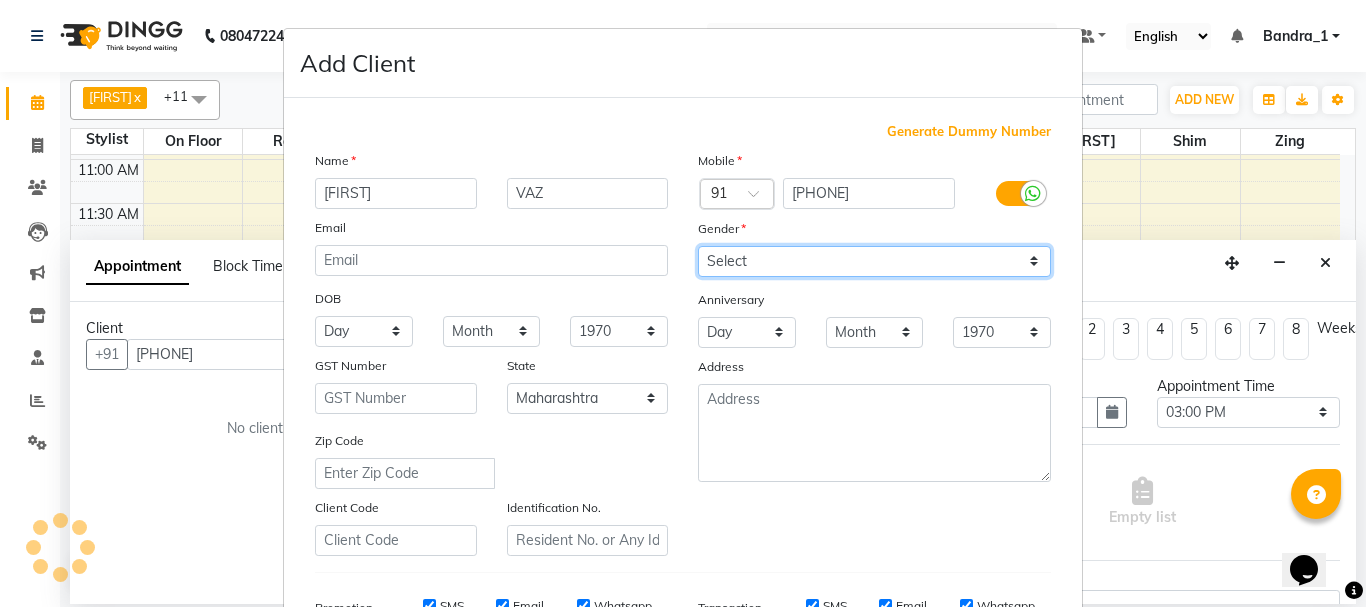 select on "female" 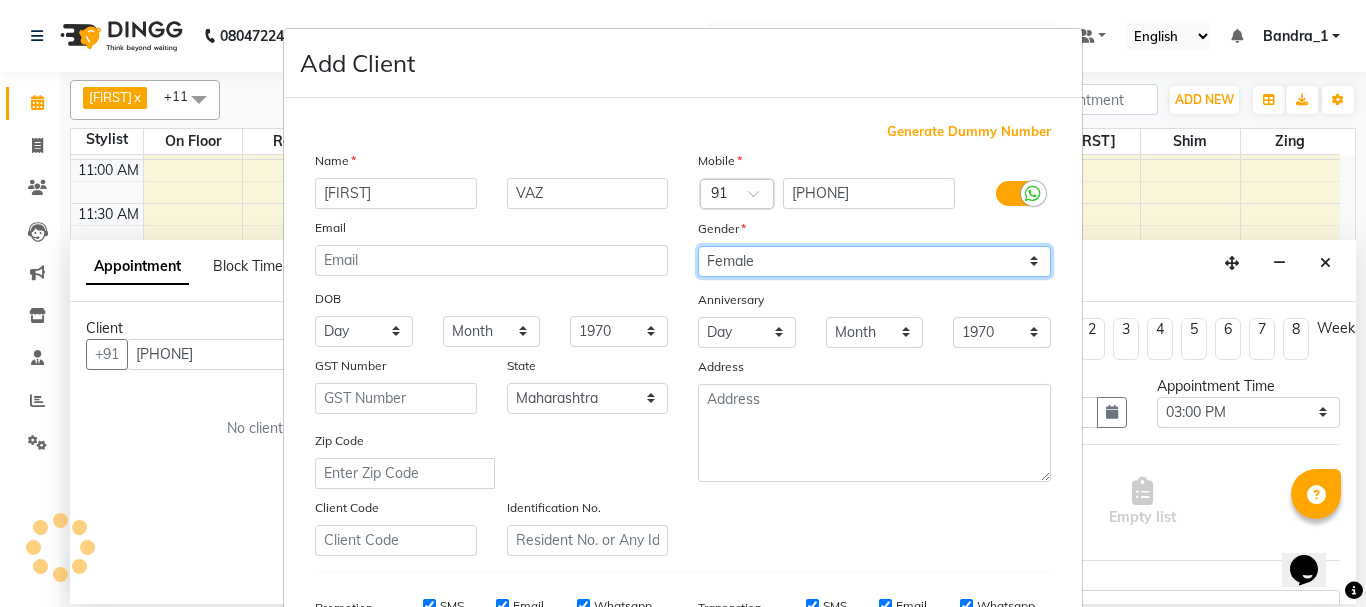 click on "Select Male Female Other Prefer Not To Say" at bounding box center [874, 261] 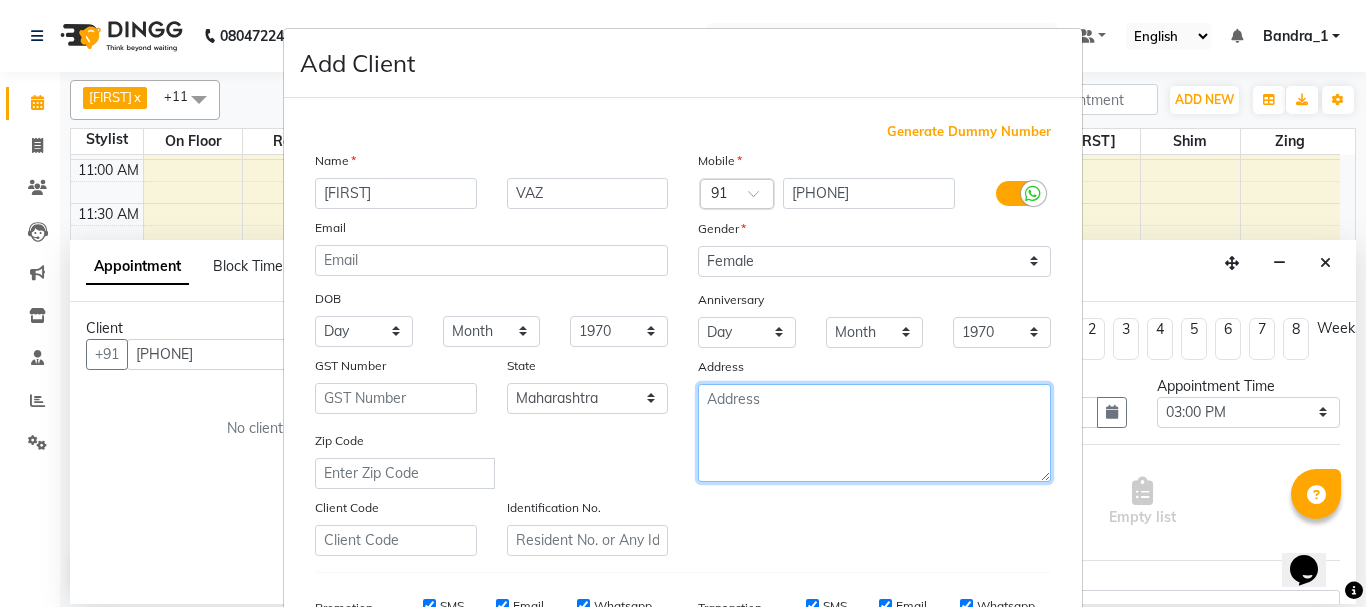 click at bounding box center [874, 433] 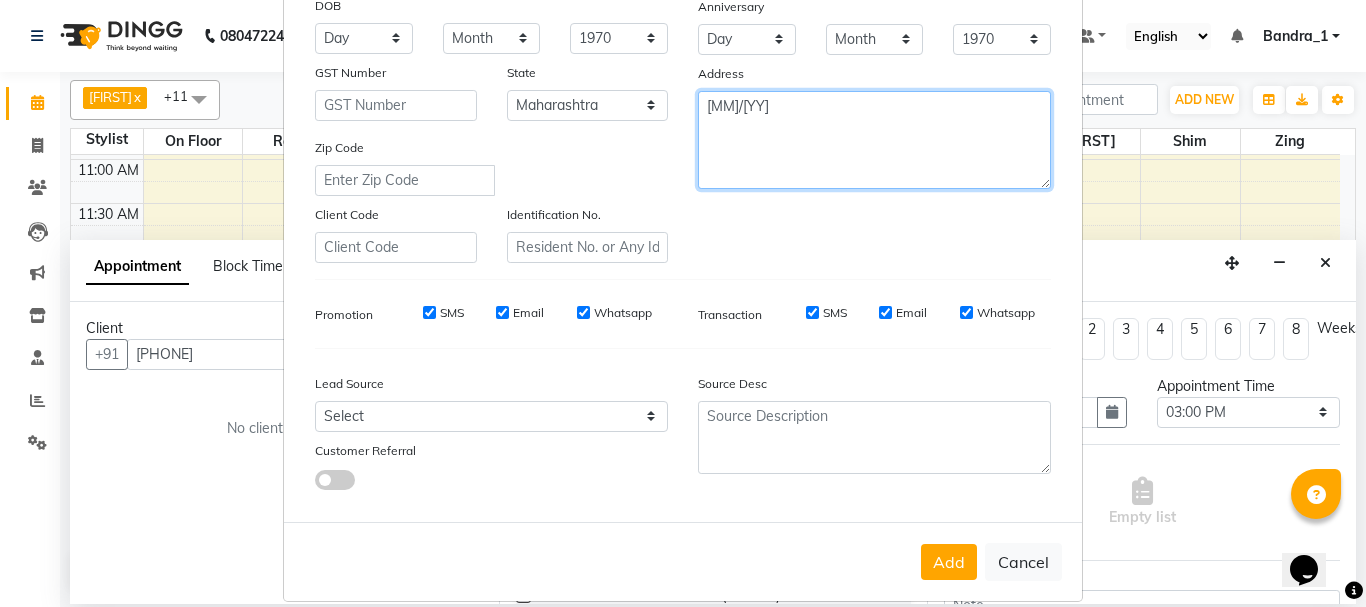 scroll, scrollTop: 316, scrollLeft: 0, axis: vertical 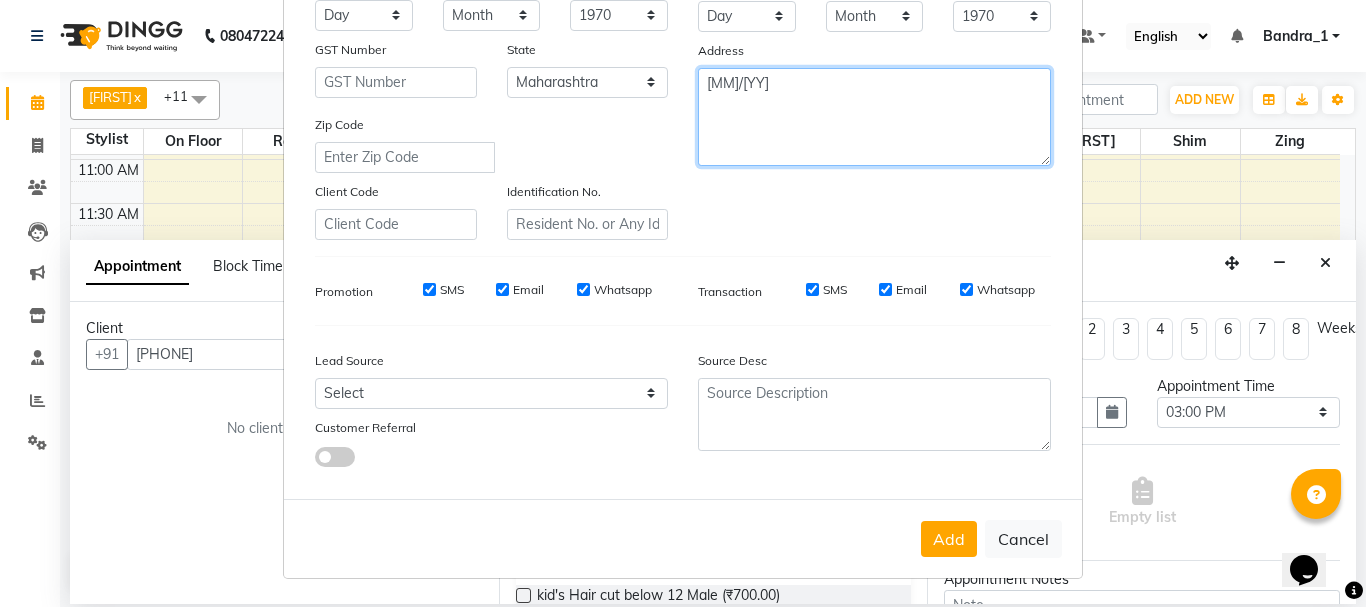 type on "[MM]/[YY]" 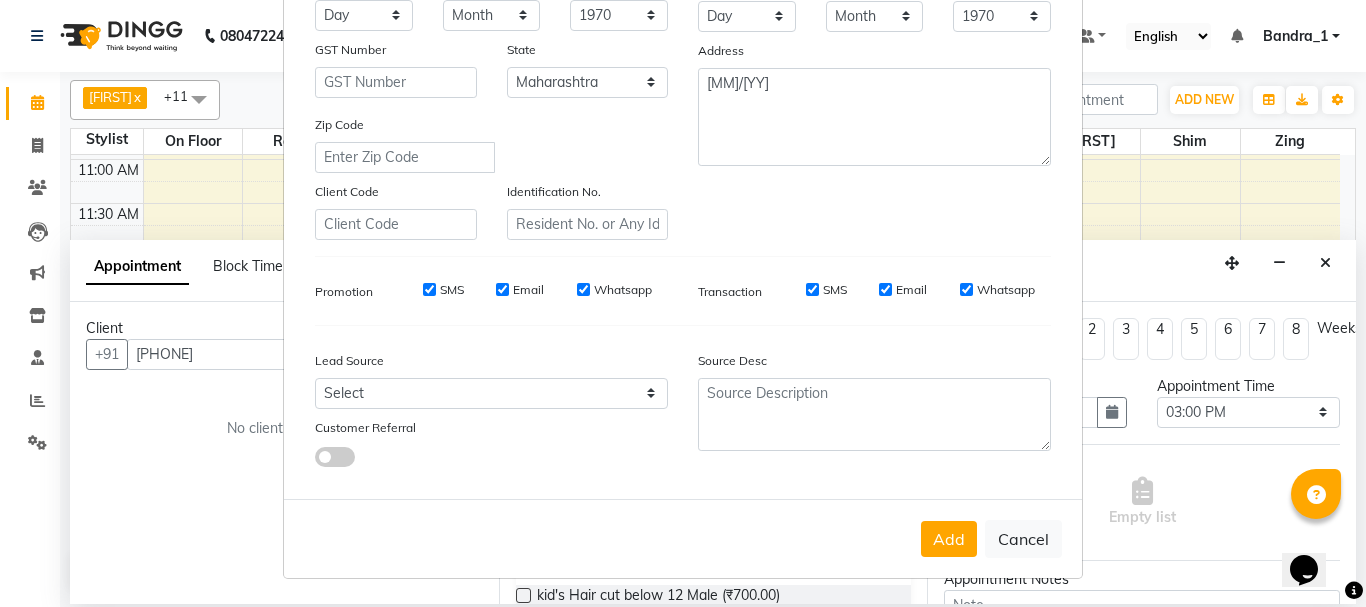 click on "SMS" at bounding box center [429, 289] 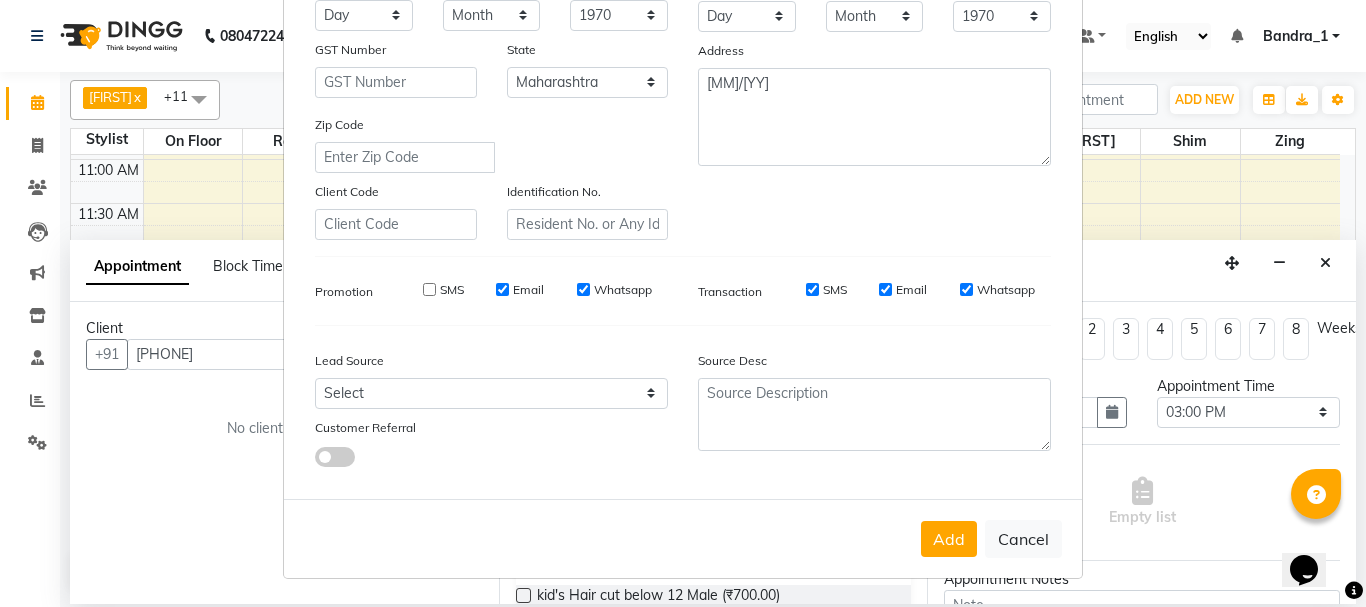 click on "Email" at bounding box center [502, 289] 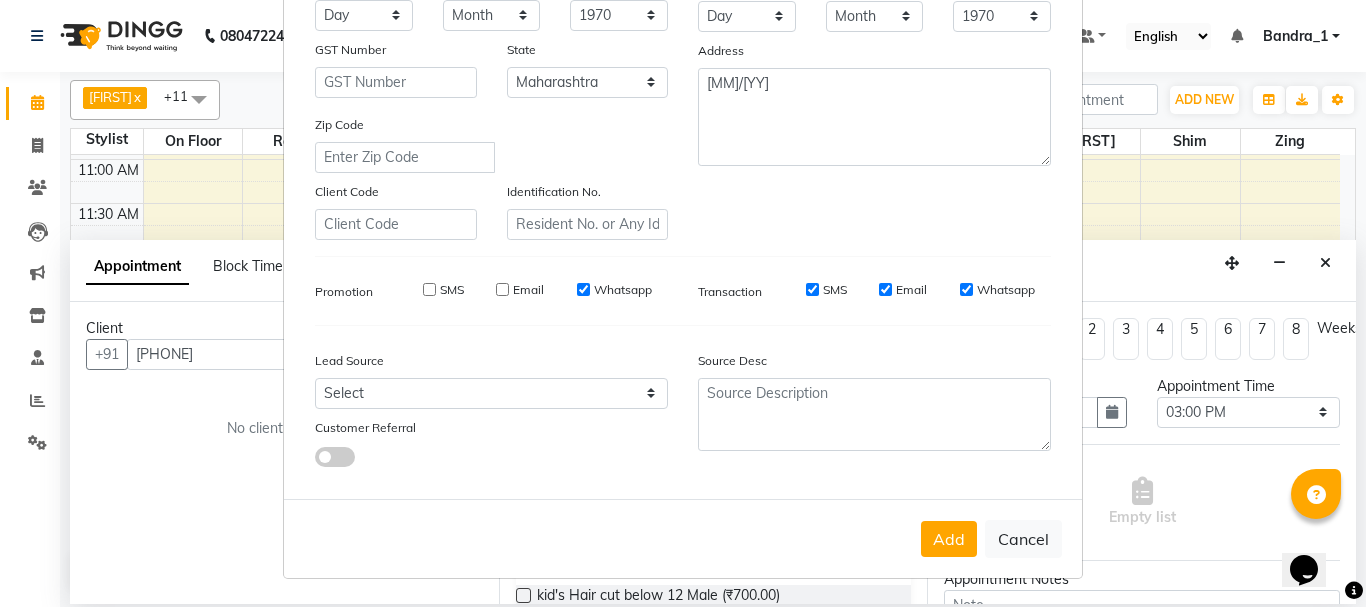 click on "Whatsapp" at bounding box center (583, 289) 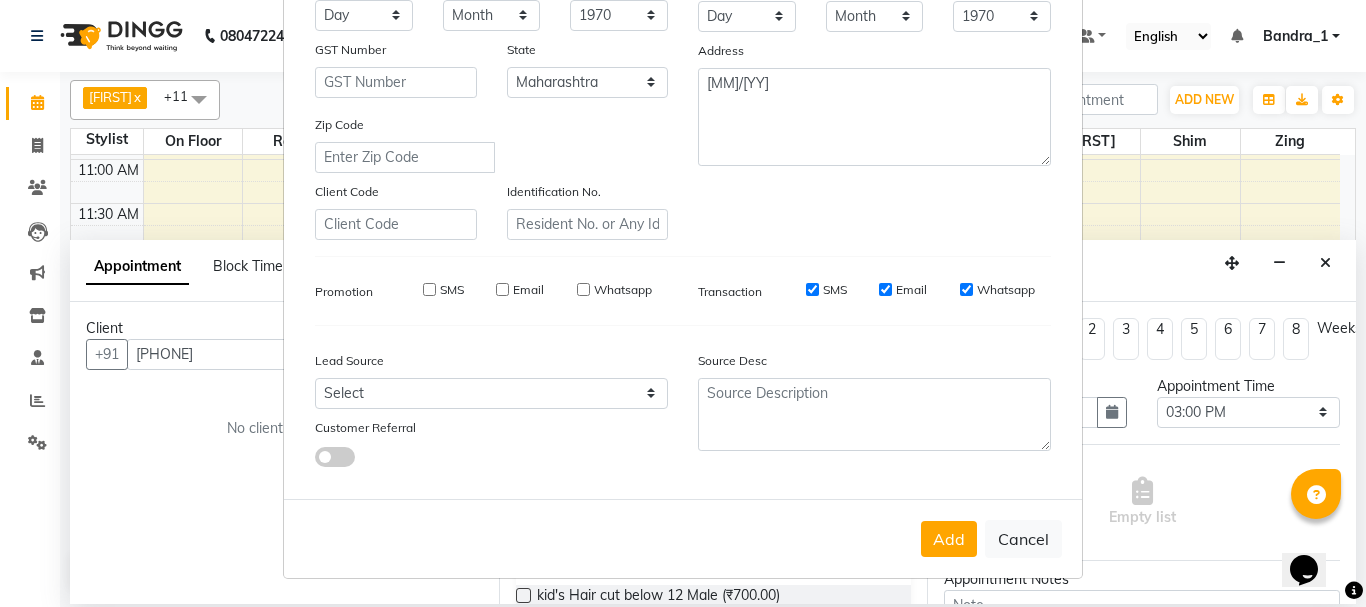 click on "SMS" at bounding box center [812, 289] 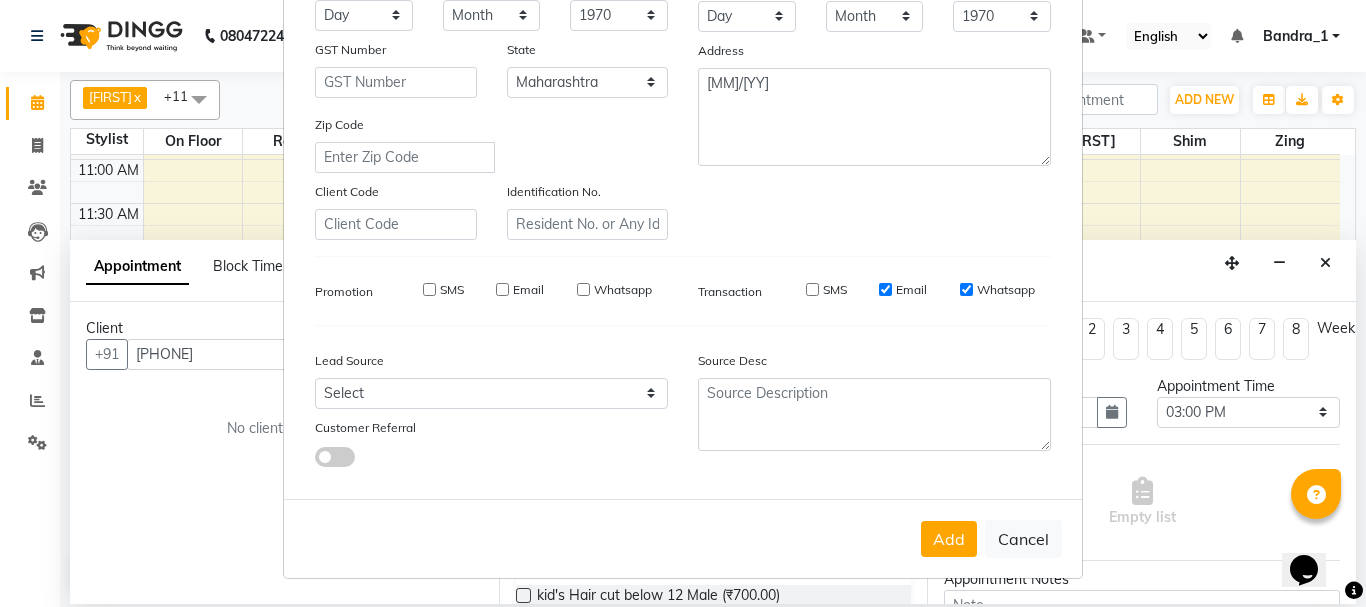 click on "Email" at bounding box center (885, 289) 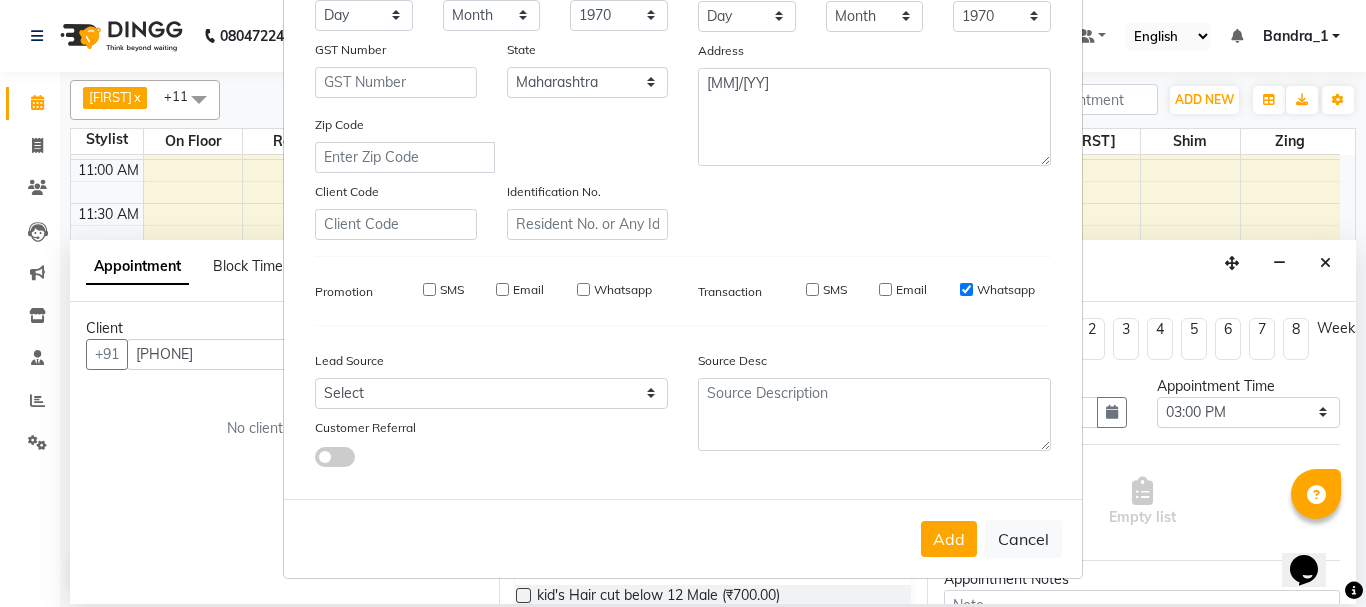 click on "Whatsapp" at bounding box center (966, 289) 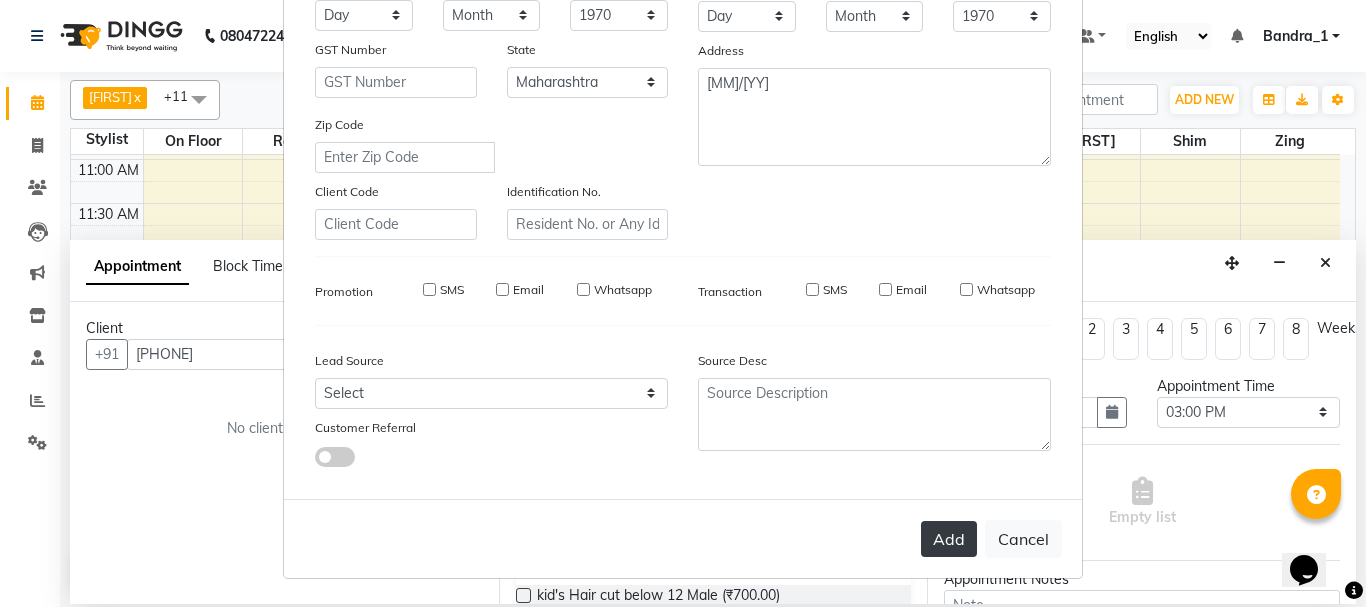 click on "Add" at bounding box center [949, 539] 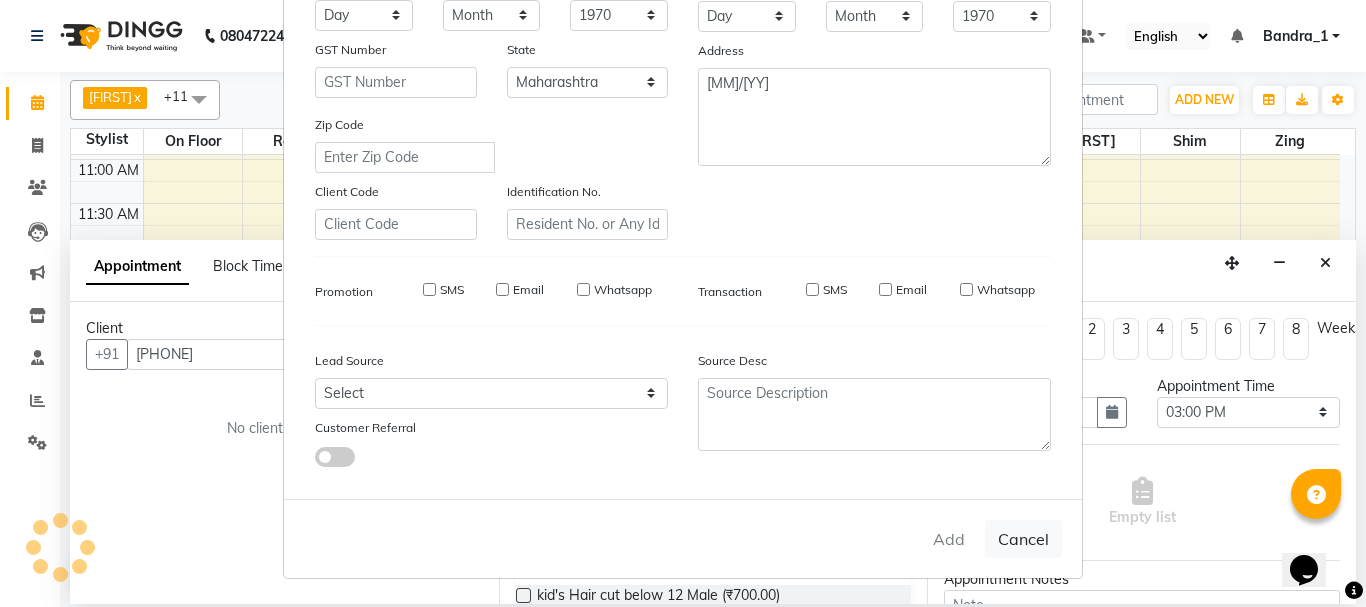 type 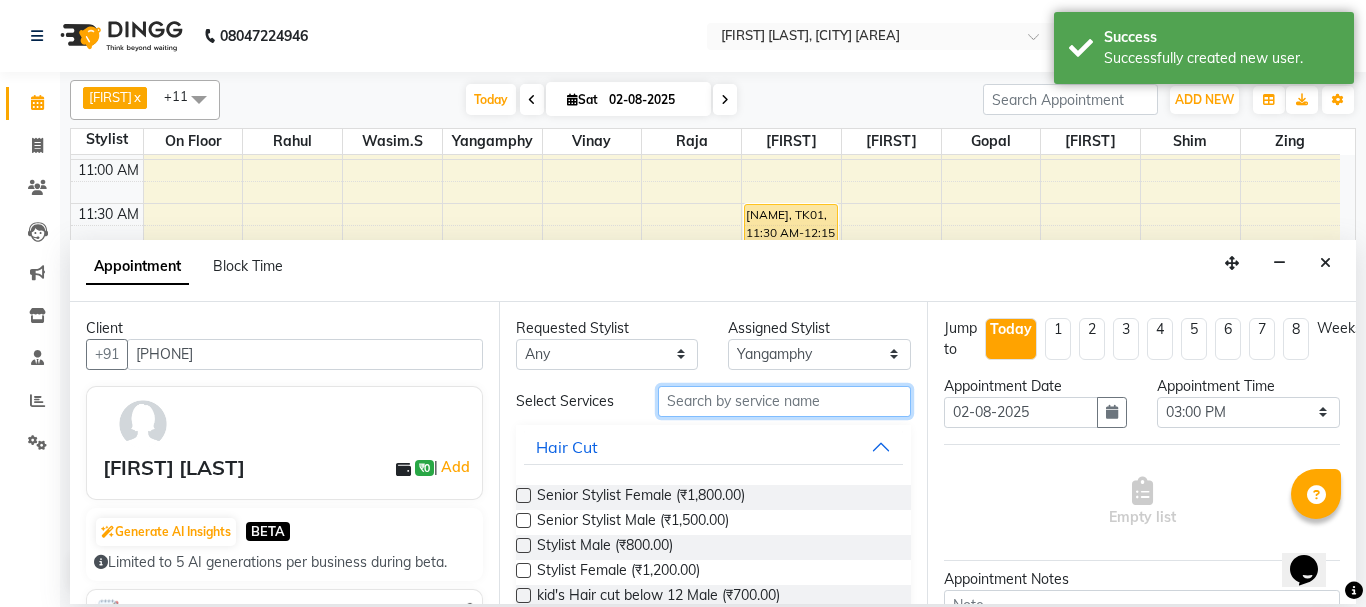 drag, startPoint x: 734, startPoint y: 404, endPoint x: 715, endPoint y: 399, distance: 19.646883 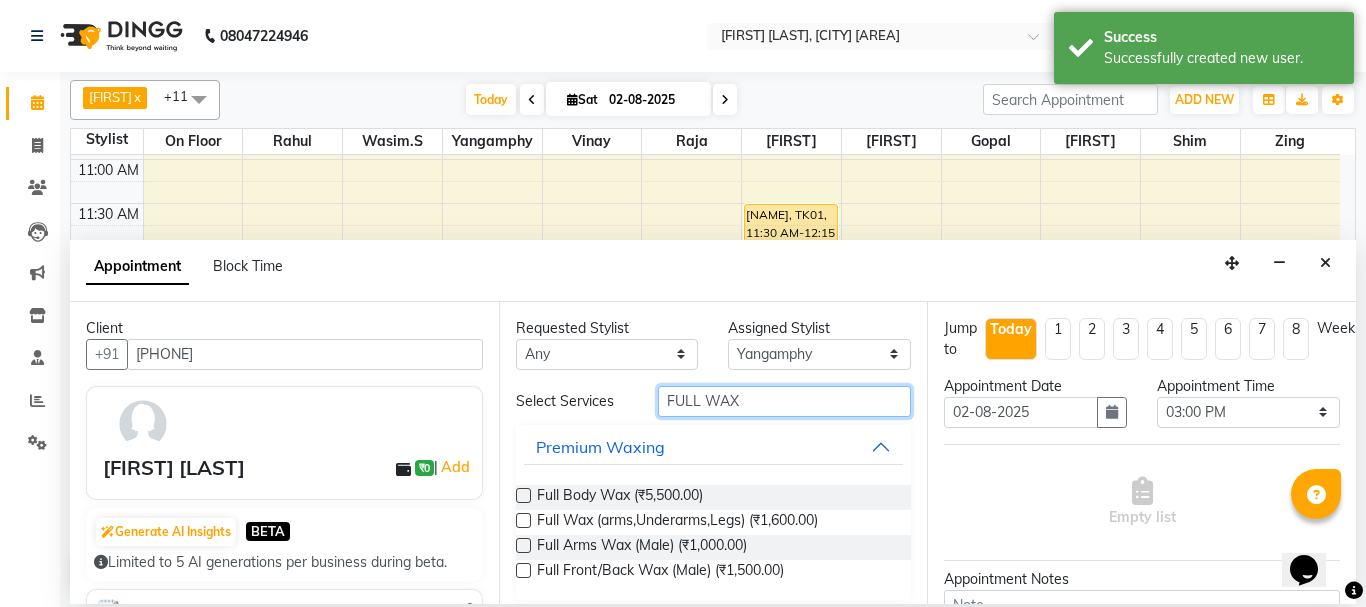 type on "FULL WAX" 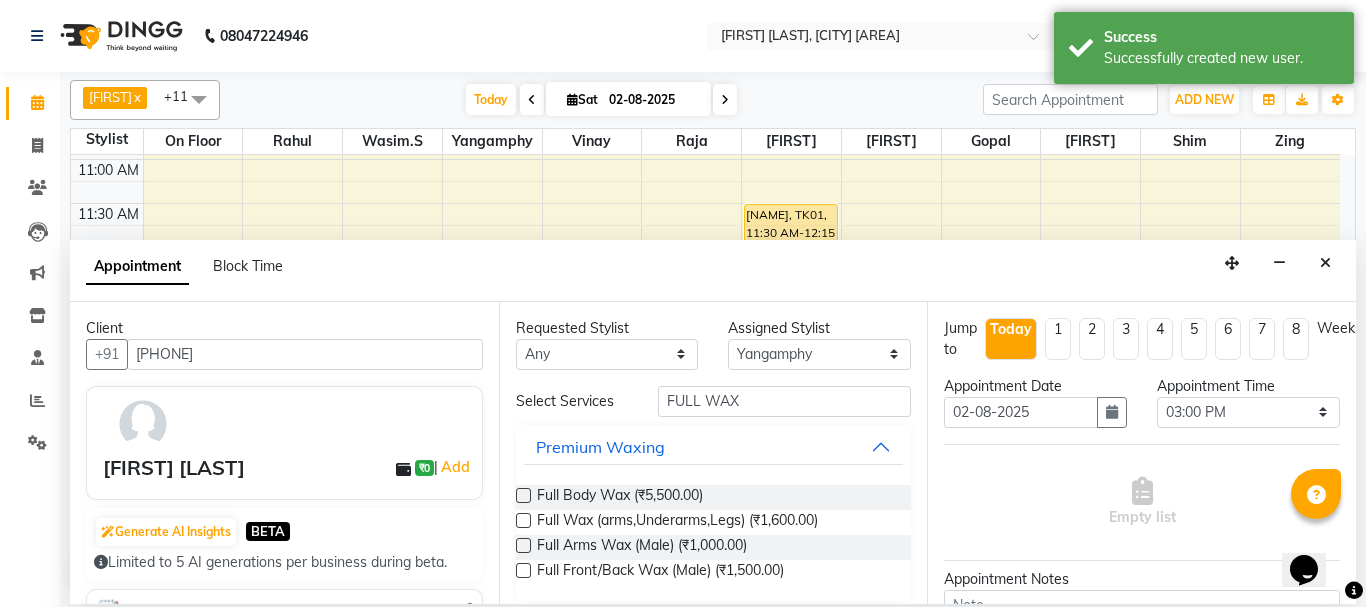 click at bounding box center (523, 520) 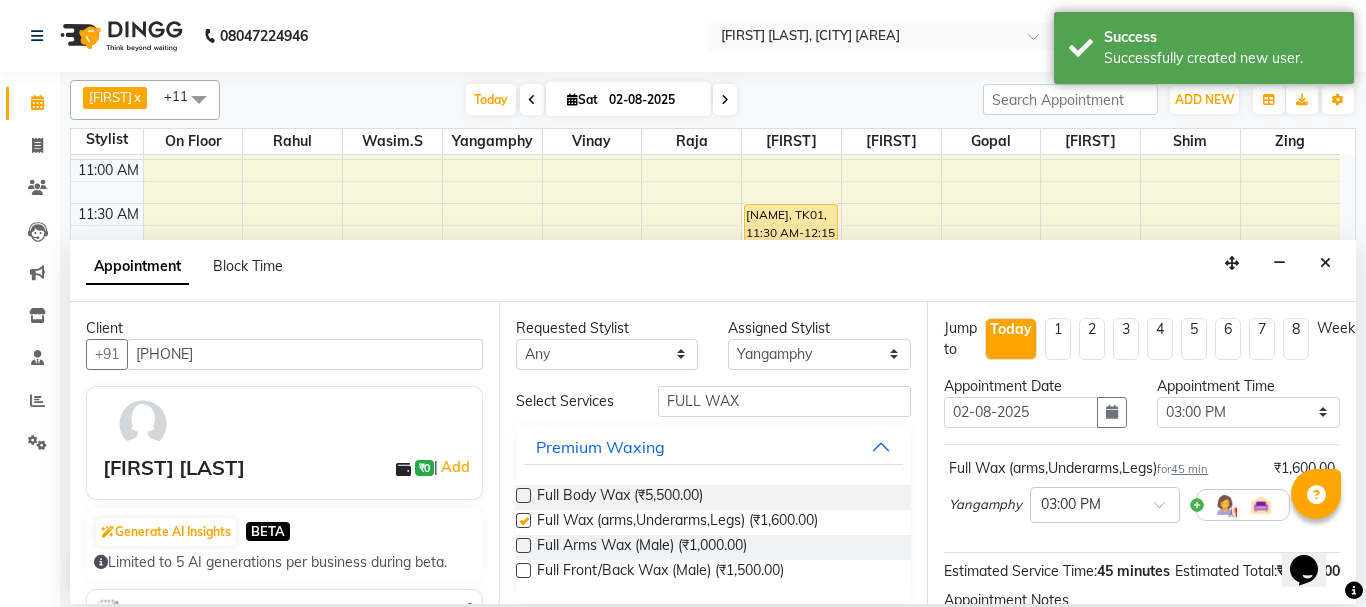 checkbox on "false" 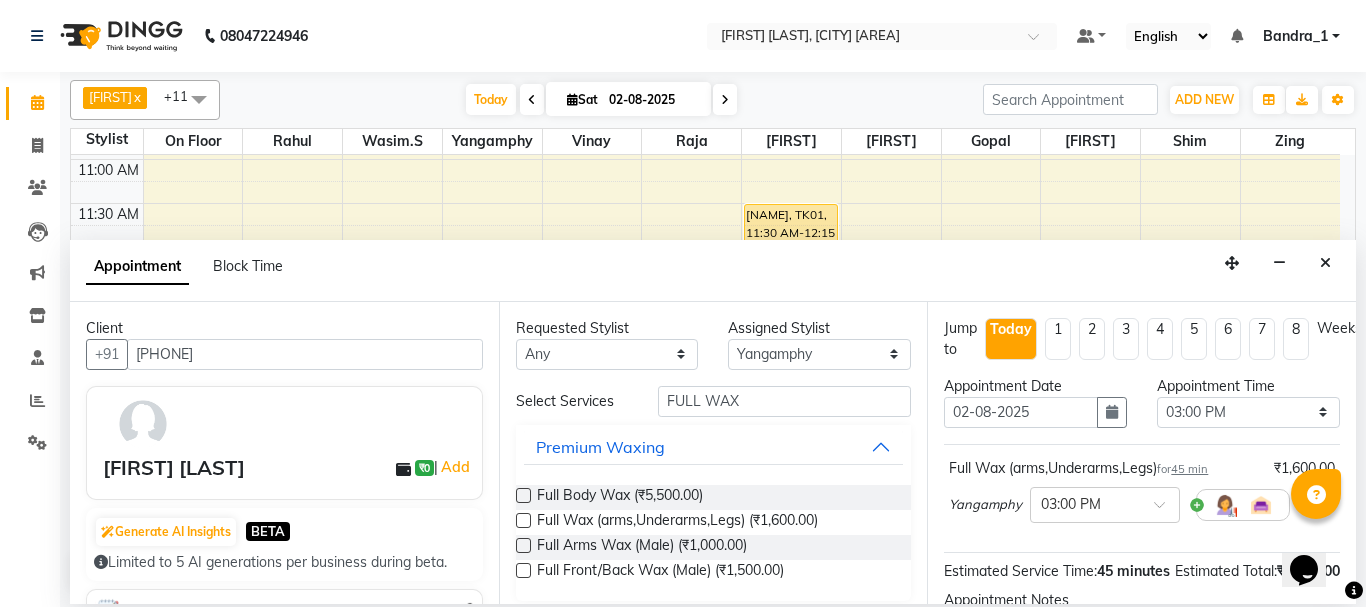 scroll, scrollTop: 260, scrollLeft: 0, axis: vertical 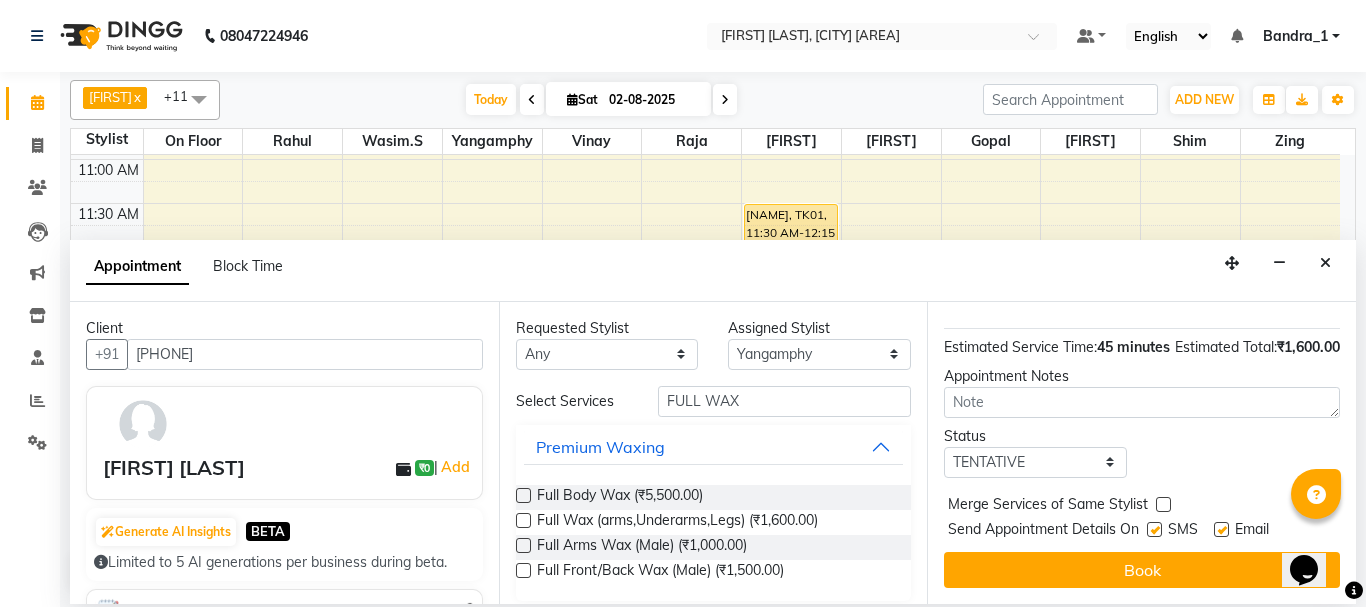 click at bounding box center (1221, 529) 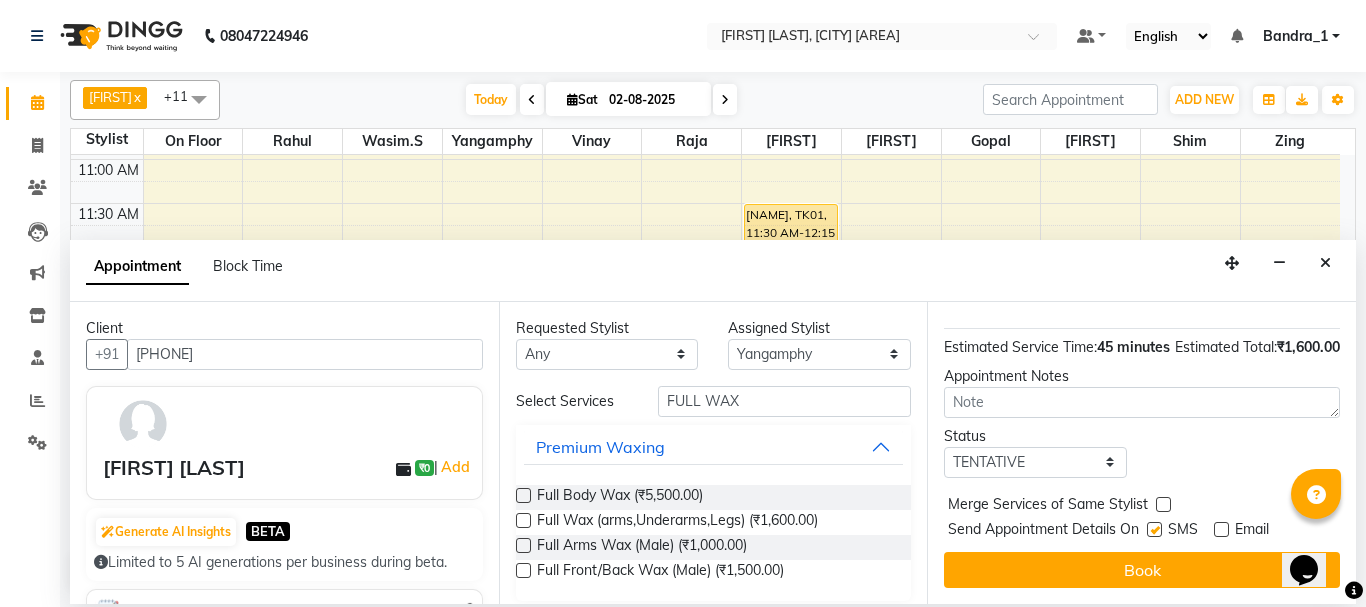drag, startPoint x: 1159, startPoint y: 514, endPoint x: 1158, endPoint y: 531, distance: 17.029387 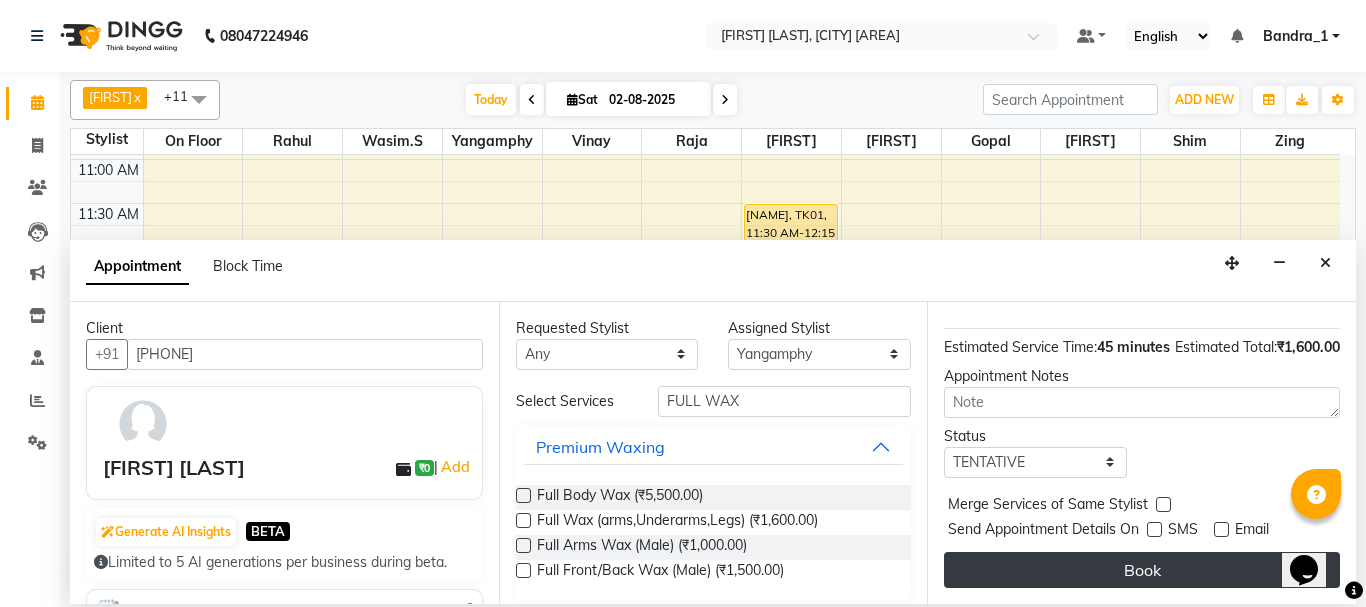 click on "Book" at bounding box center (1142, 570) 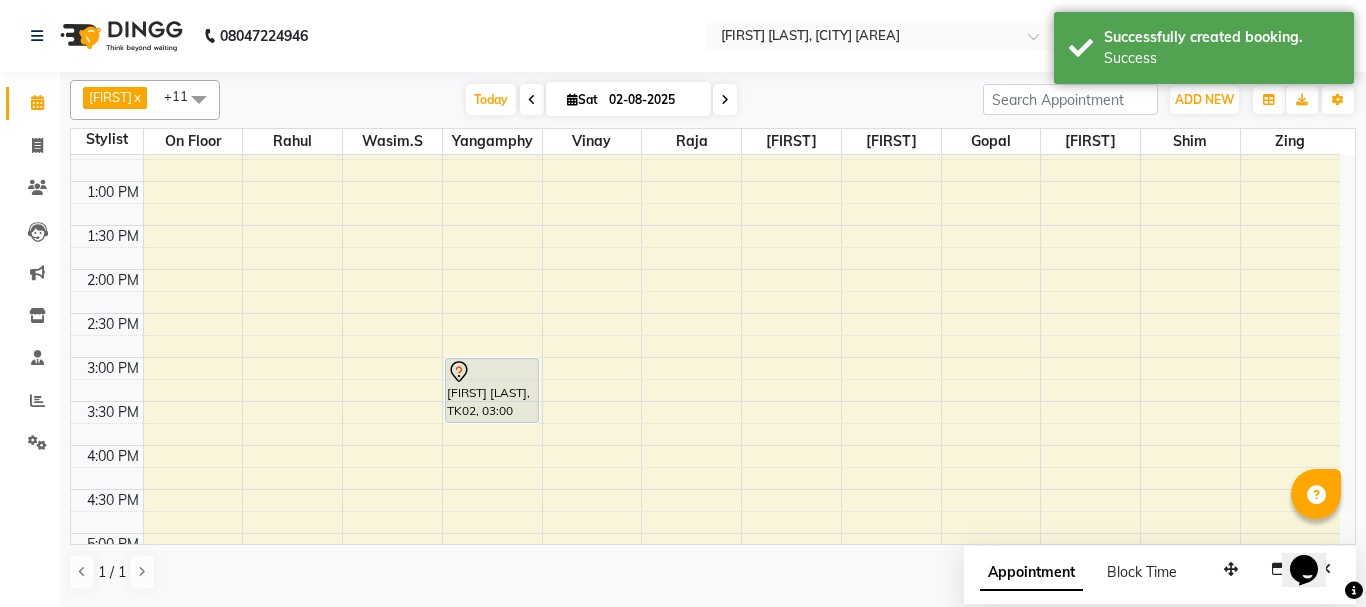 scroll, scrollTop: 328, scrollLeft: 0, axis: vertical 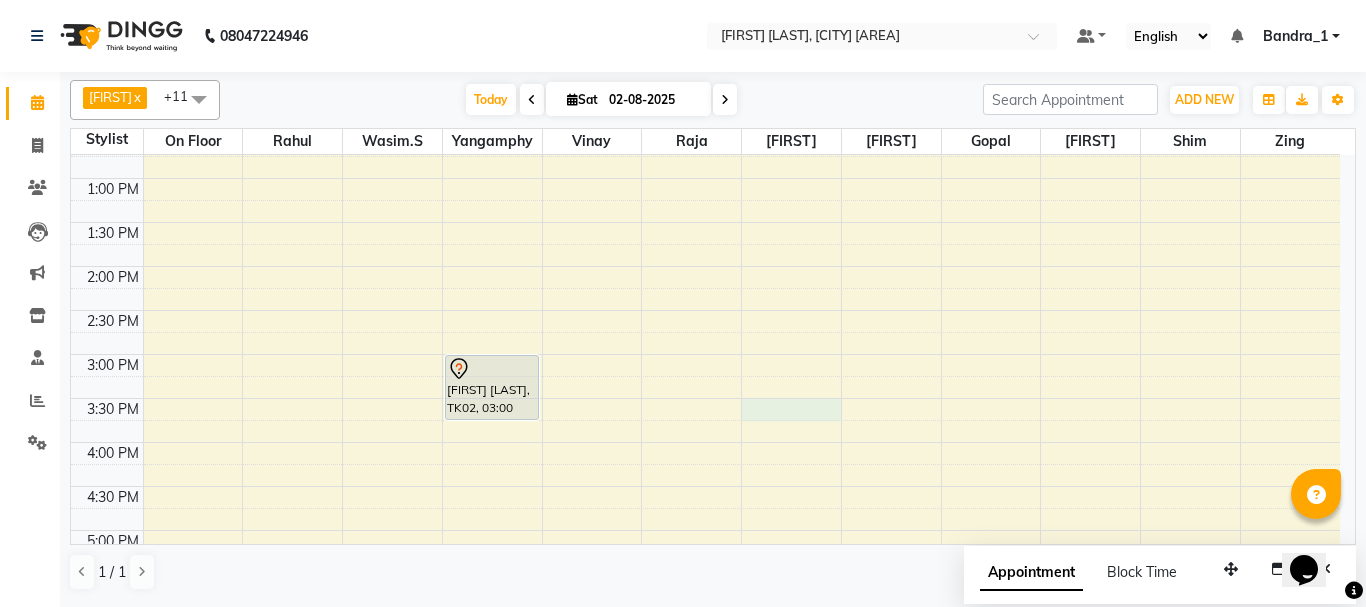 click on "GENNY [LAST], TK02, 03:00 PM-03:45 PM, Full Wax (arms,Underarms,Legs)    NAVODITA, TK01, 11:30 AM-12:15 PM, Korean 5 steps" at bounding box center [705, 442] 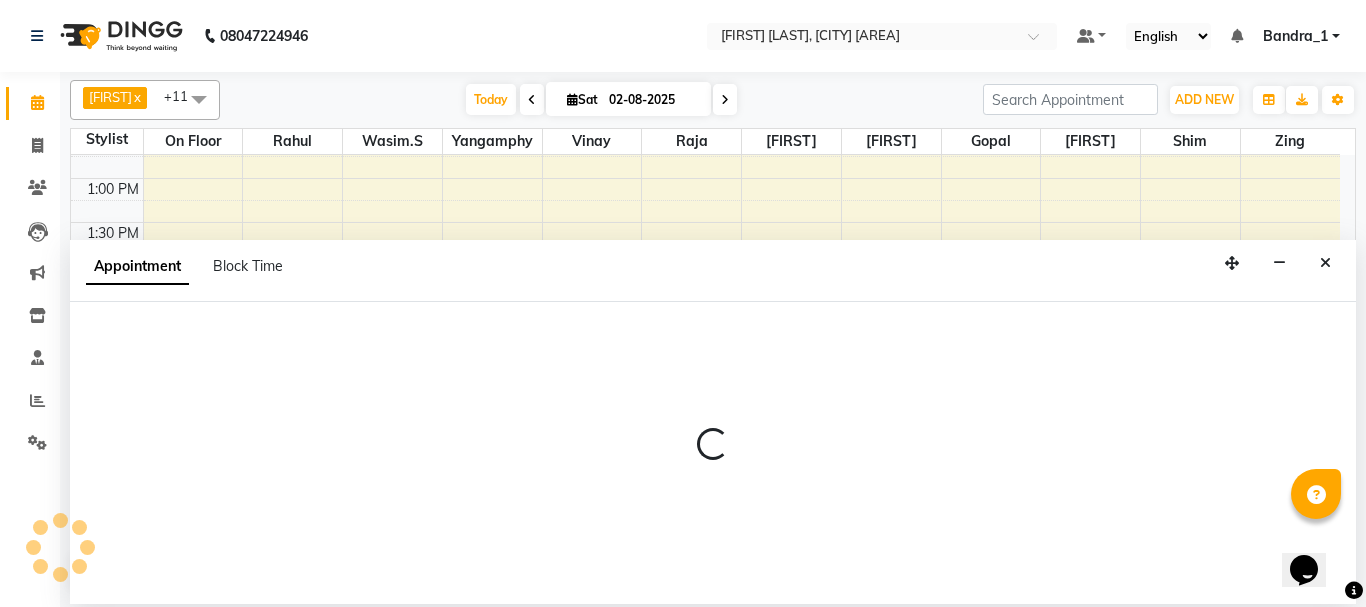 select on "64098" 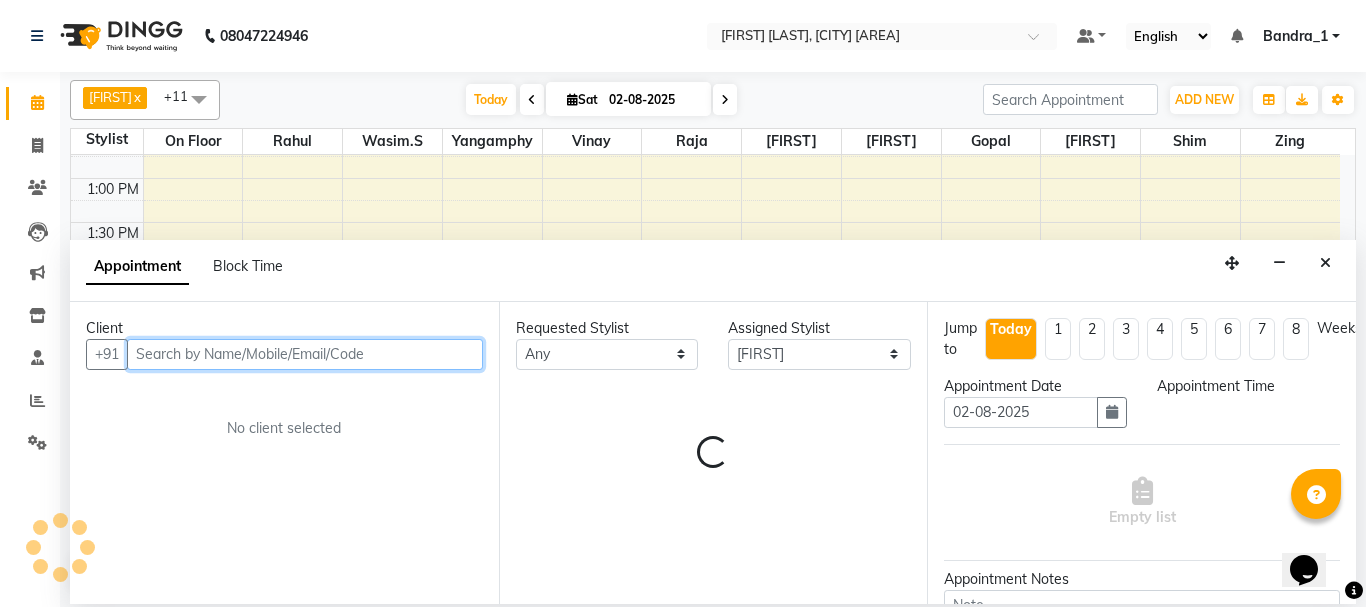 select on "930" 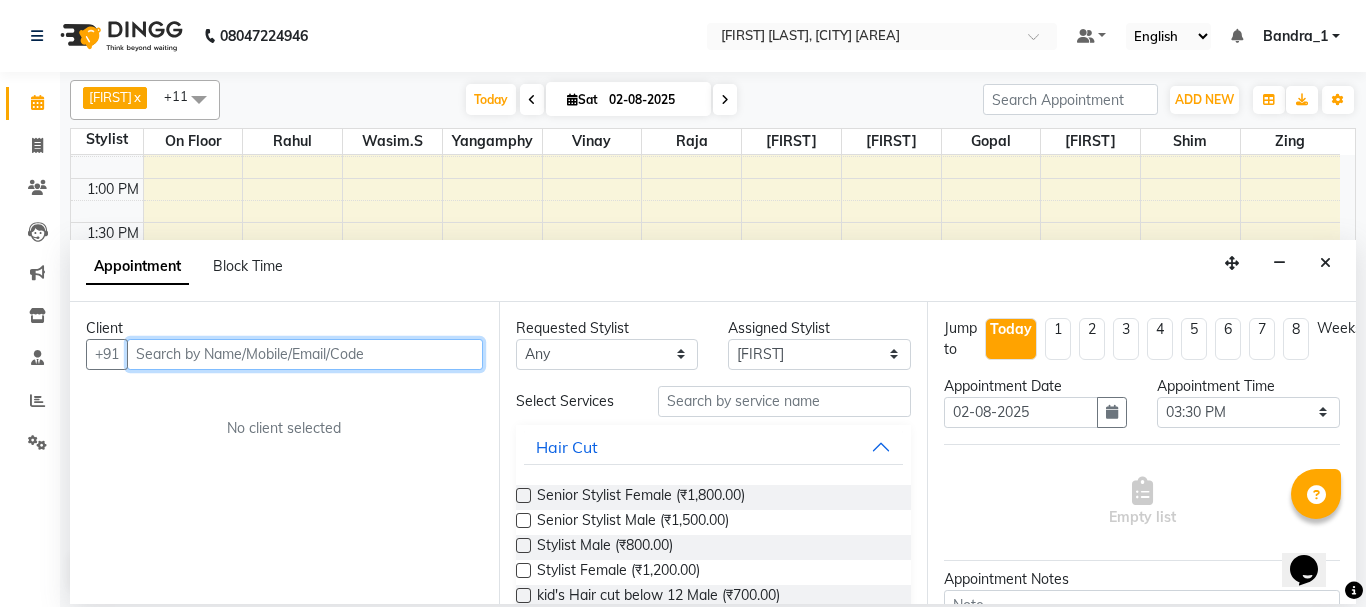 drag, startPoint x: 244, startPoint y: 352, endPoint x: 203, endPoint y: 300, distance: 66.21933 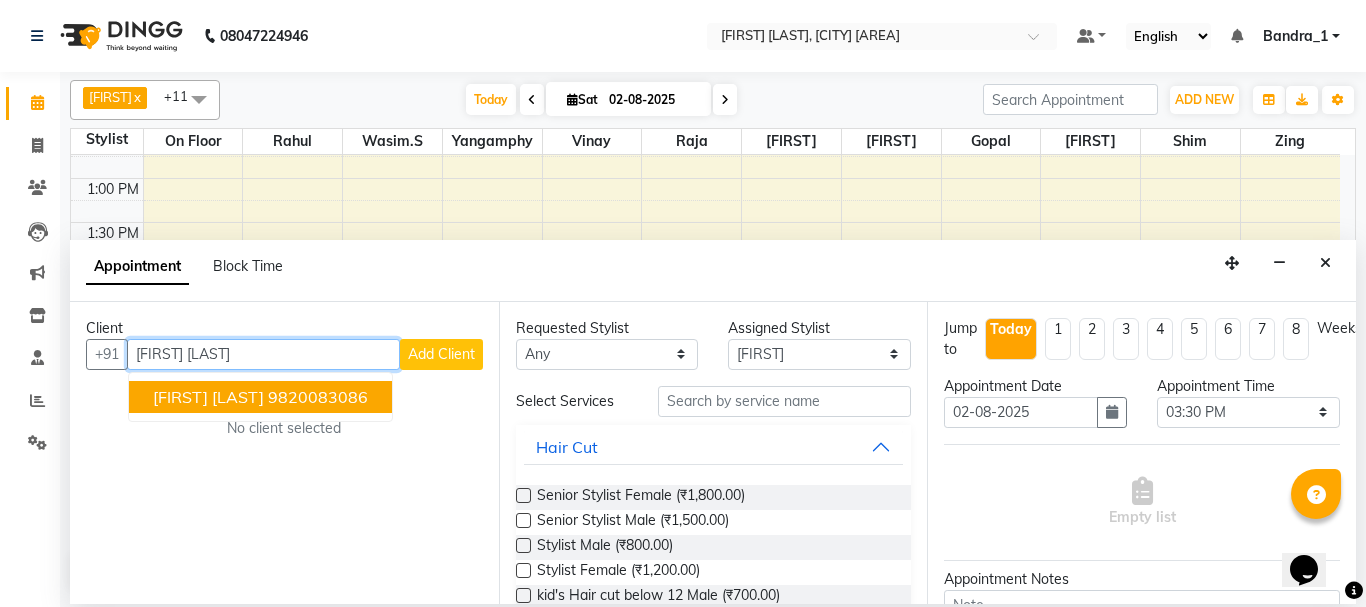 click on "[FIRST] [LAST]" at bounding box center (208, 397) 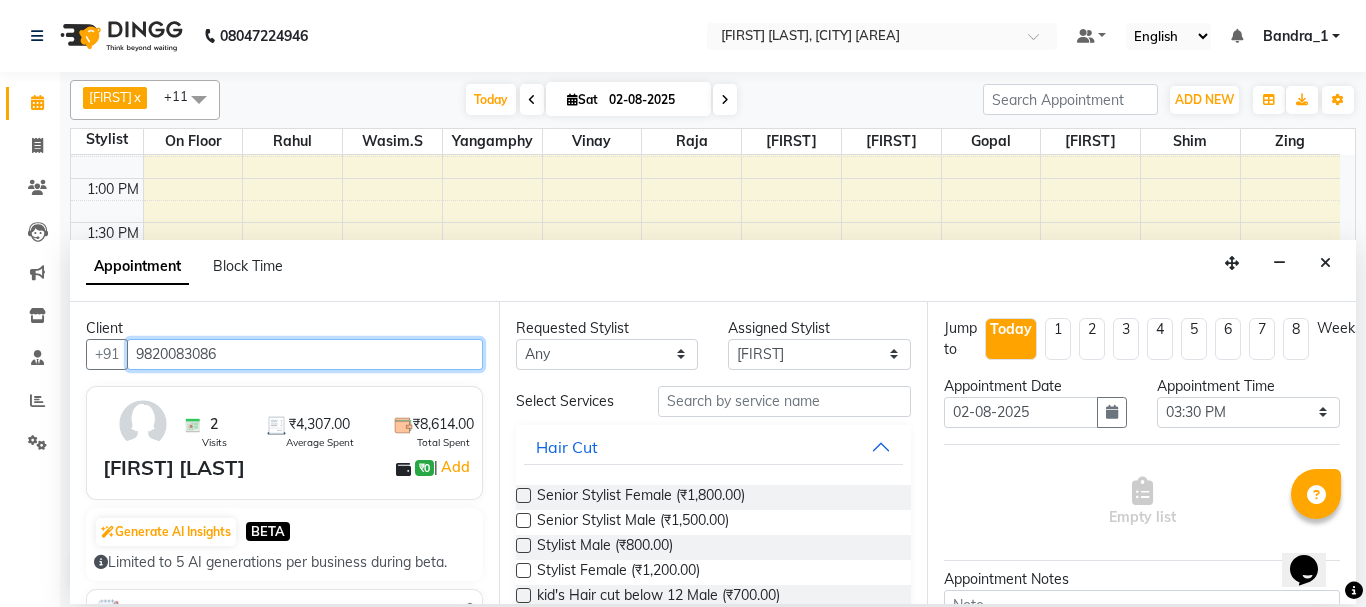 type on "9820083086" 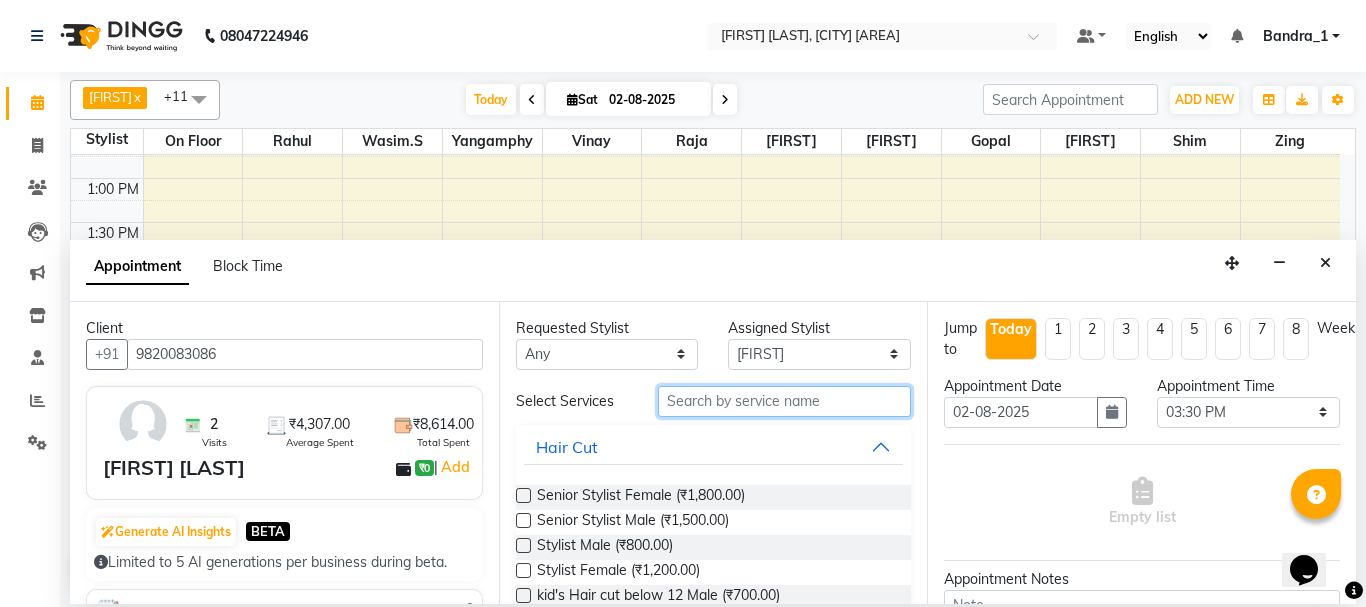 click at bounding box center (785, 401) 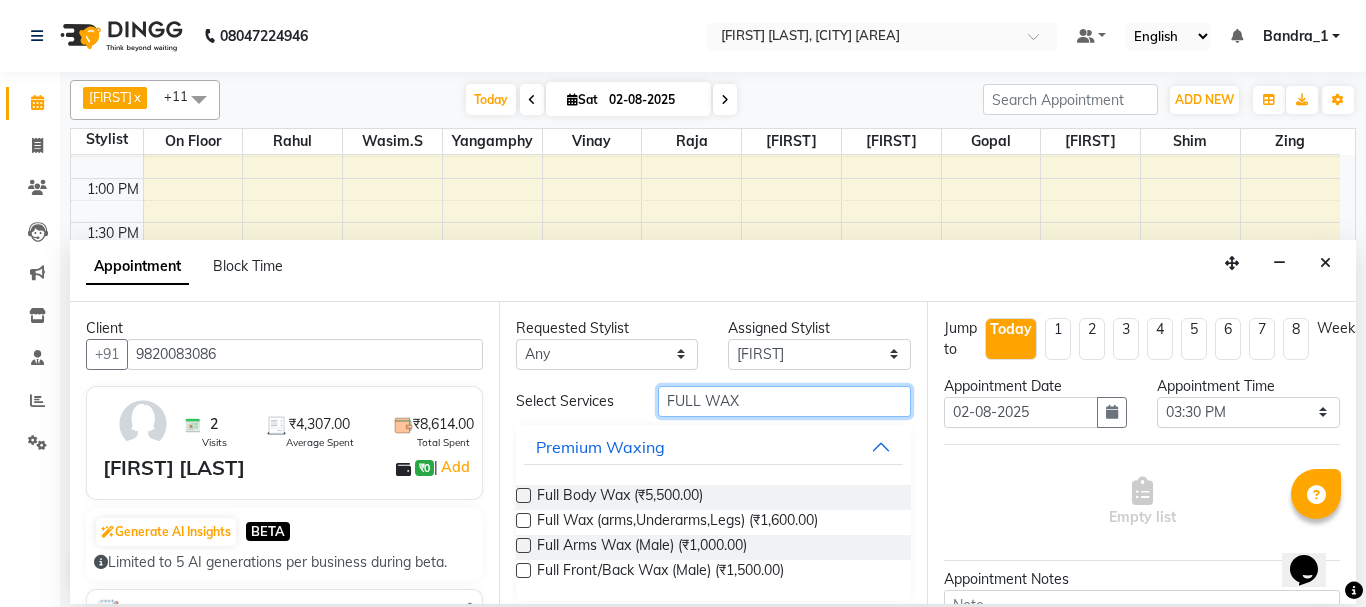 type on "FULL WAX" 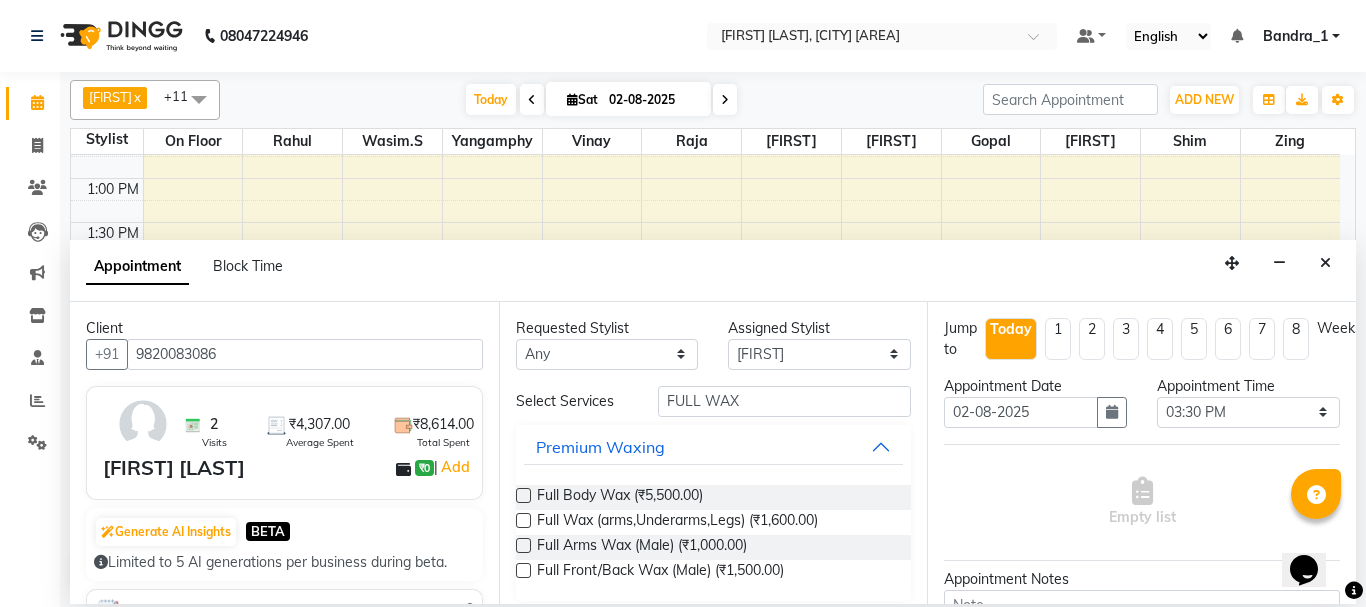 drag, startPoint x: 520, startPoint y: 522, endPoint x: 531, endPoint y: 521, distance: 11.045361 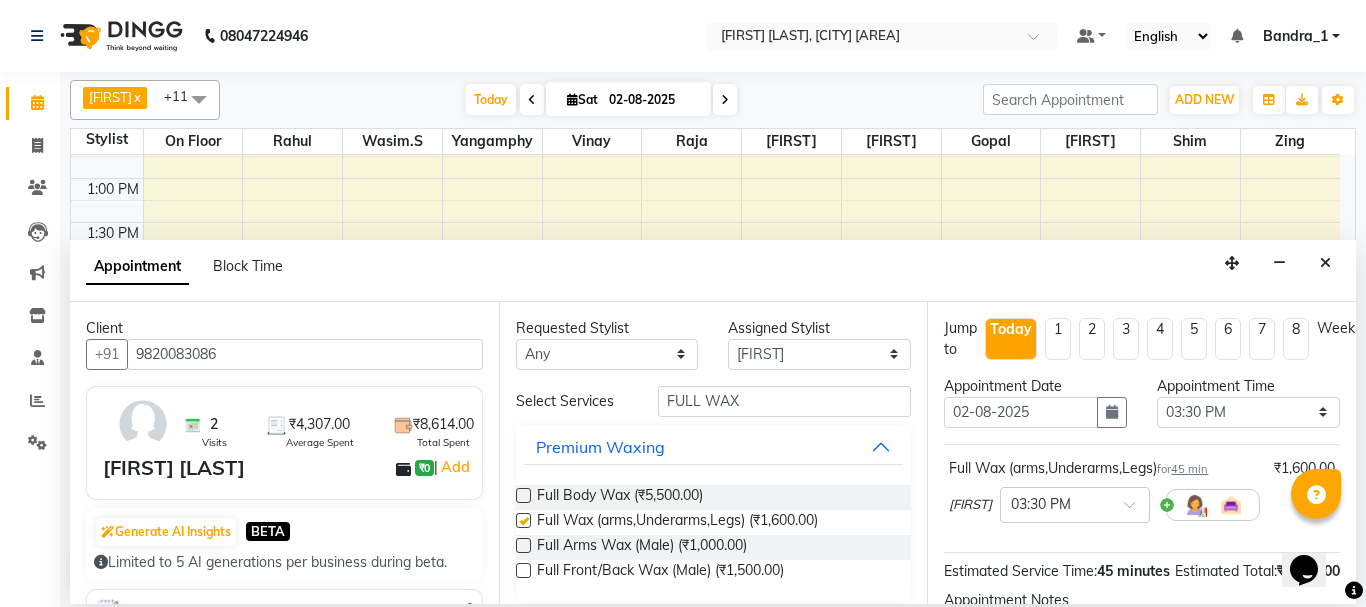 checkbox on "false" 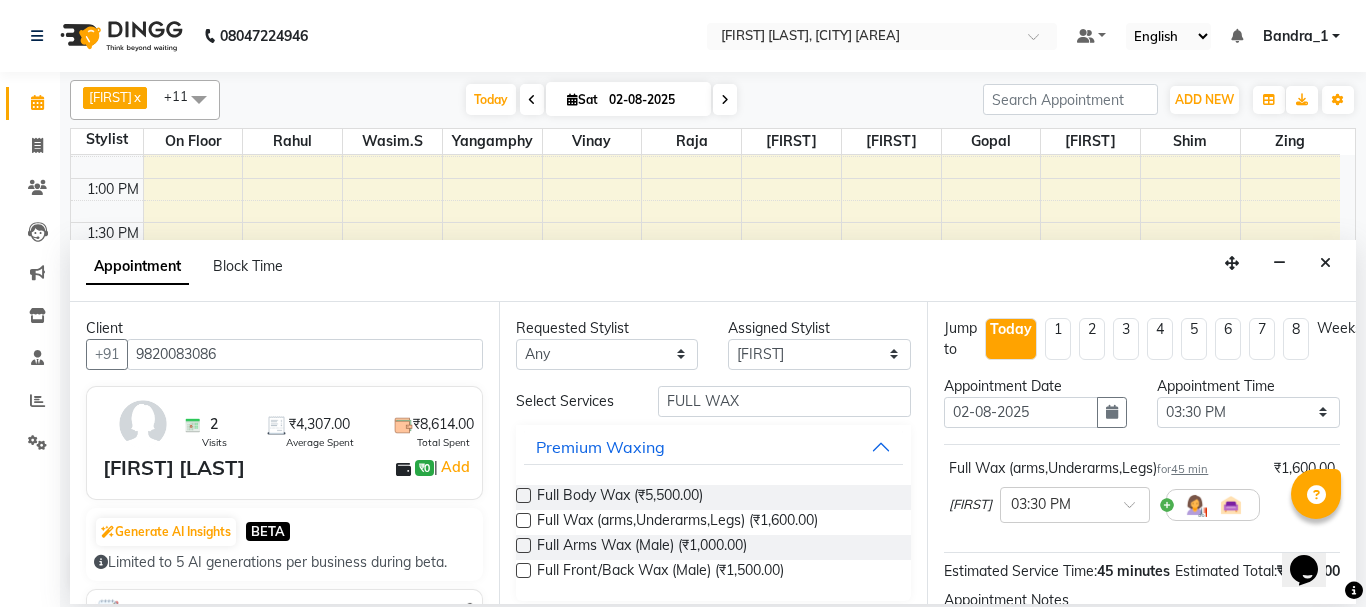 scroll, scrollTop: 260, scrollLeft: 0, axis: vertical 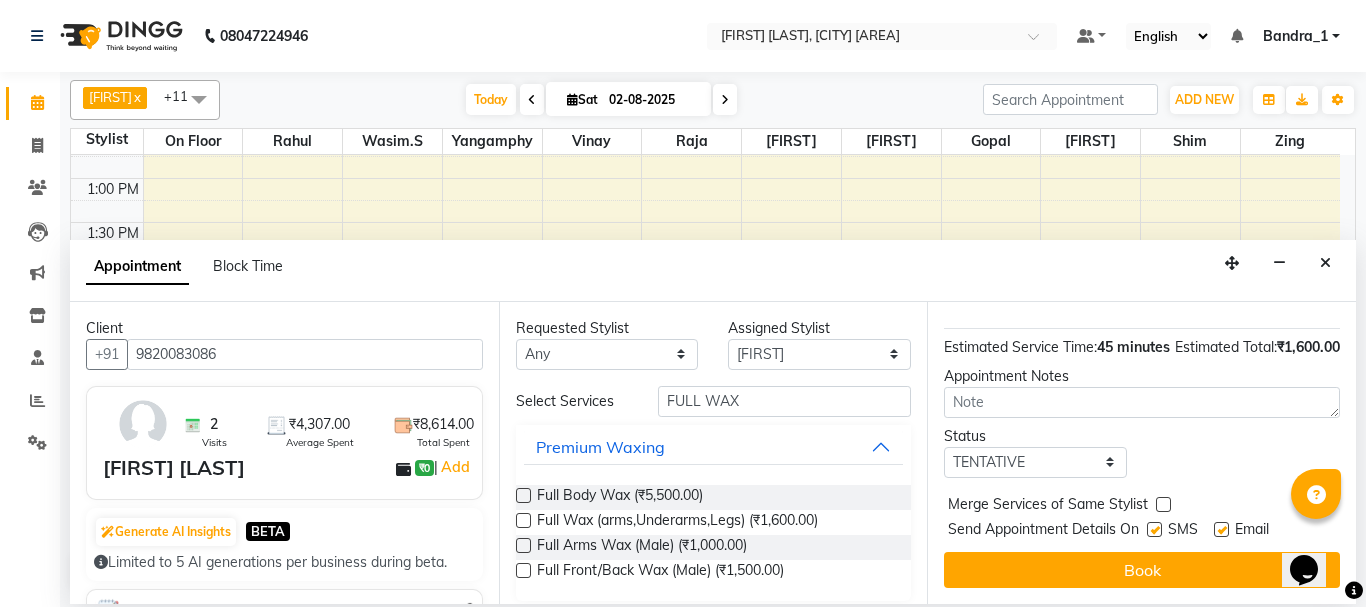 click at bounding box center (1221, 529) 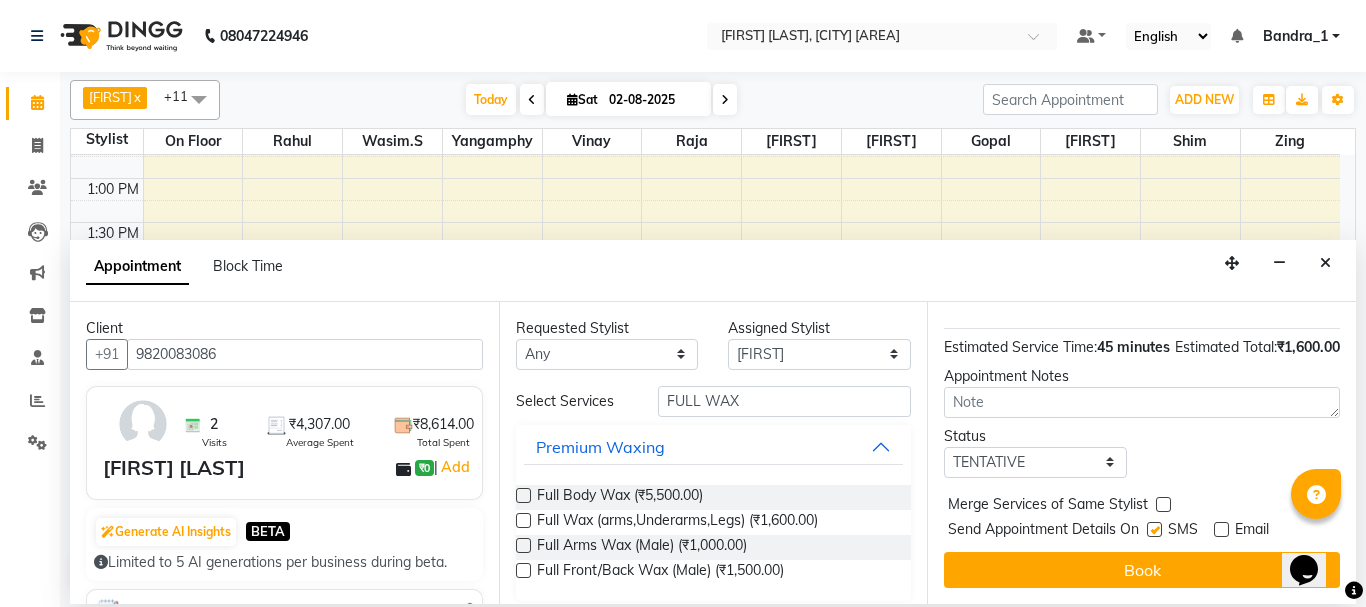 click at bounding box center [1154, 529] 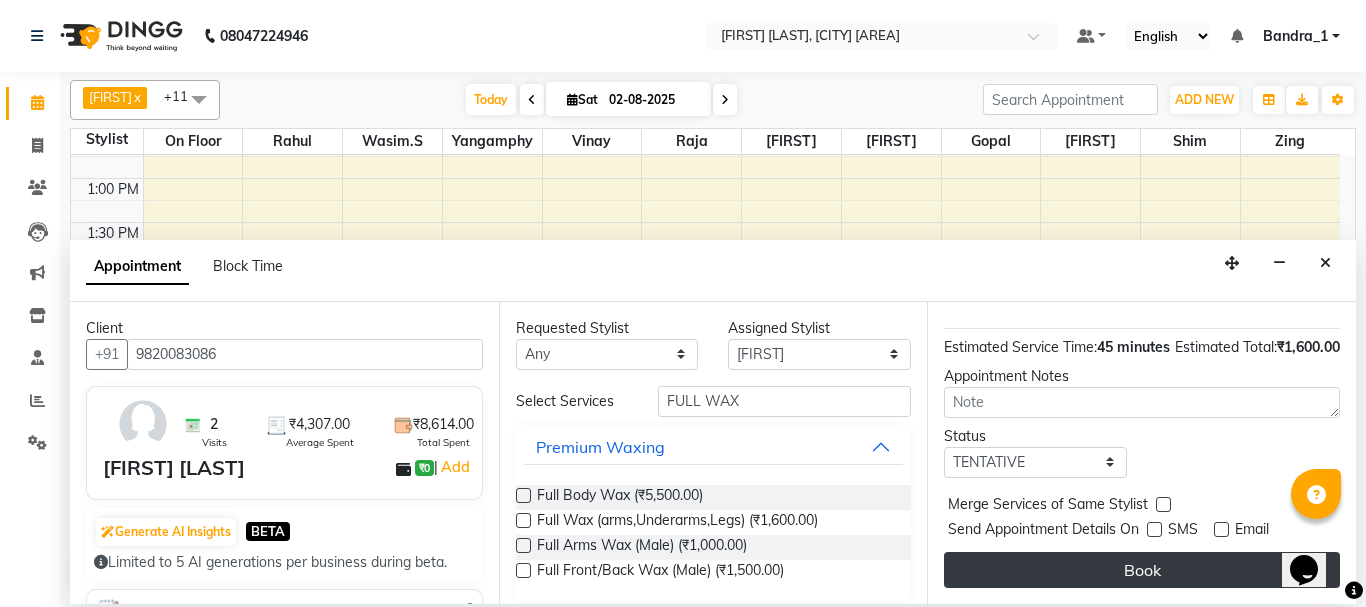click on "Book" at bounding box center [1142, 570] 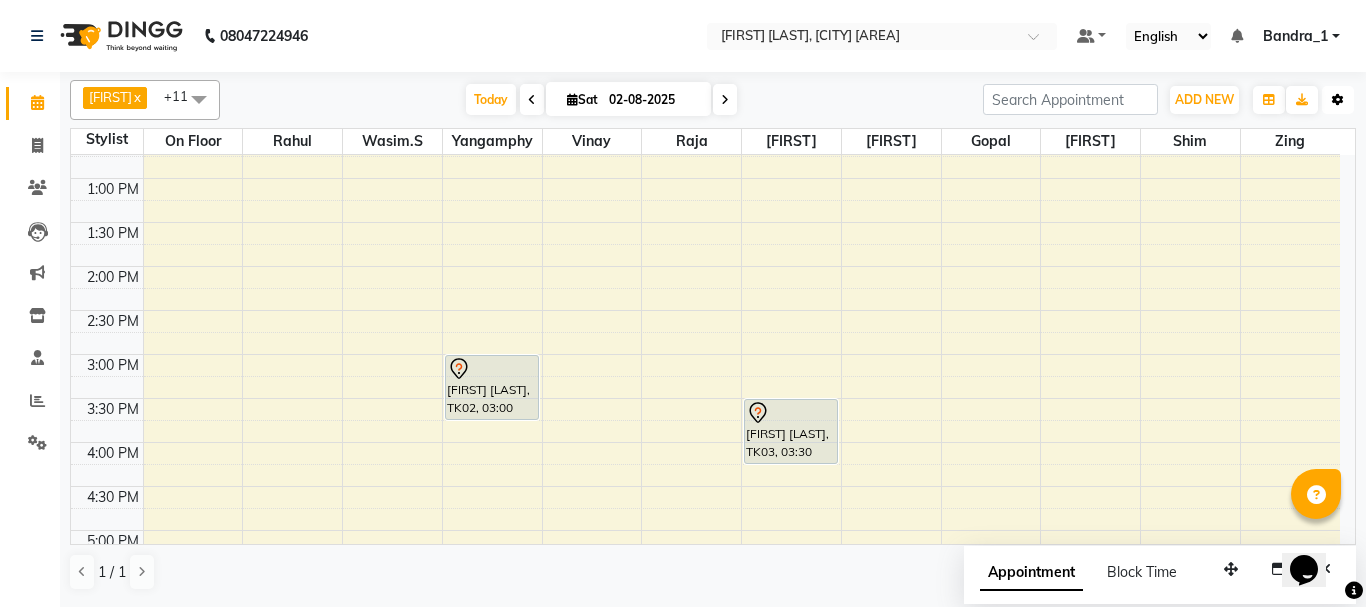 click at bounding box center [1338, 100] 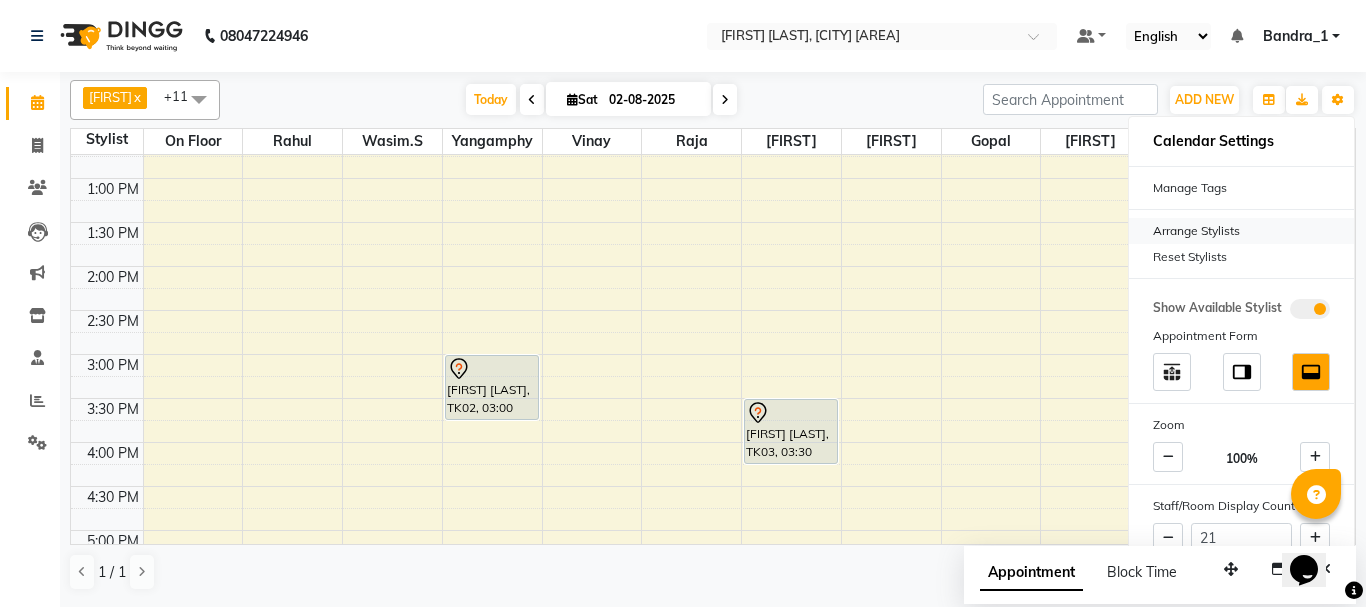 click on "Arrange Stylists" at bounding box center (1241, 231) 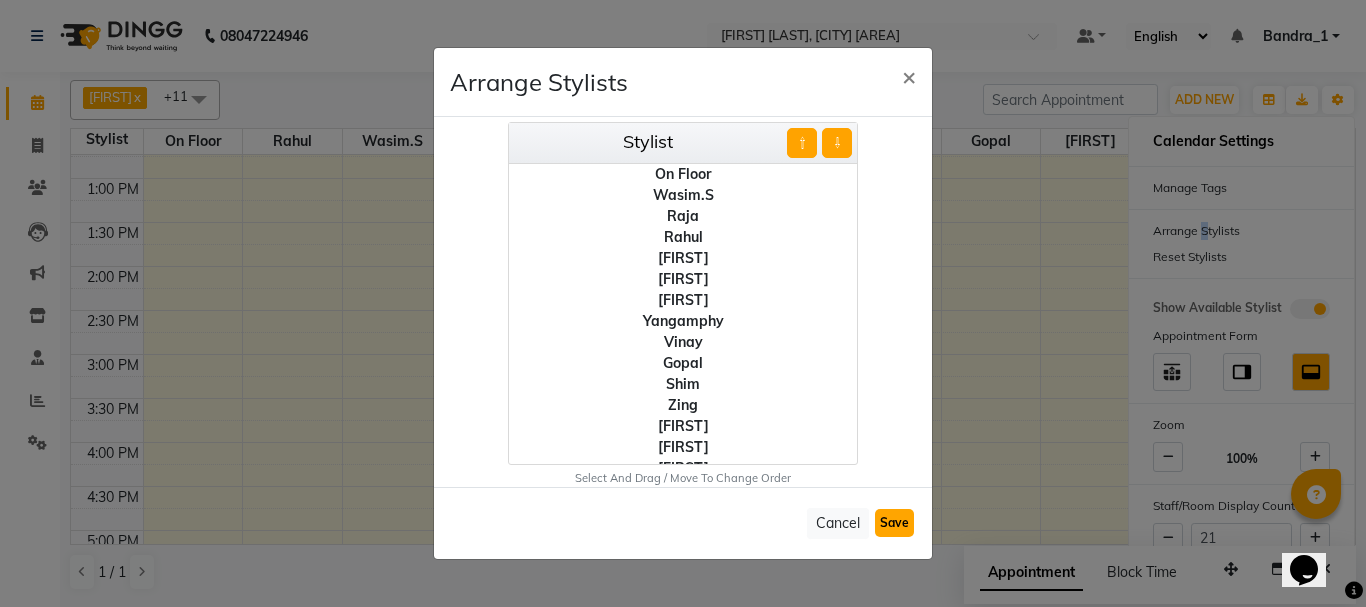 click on "Save" 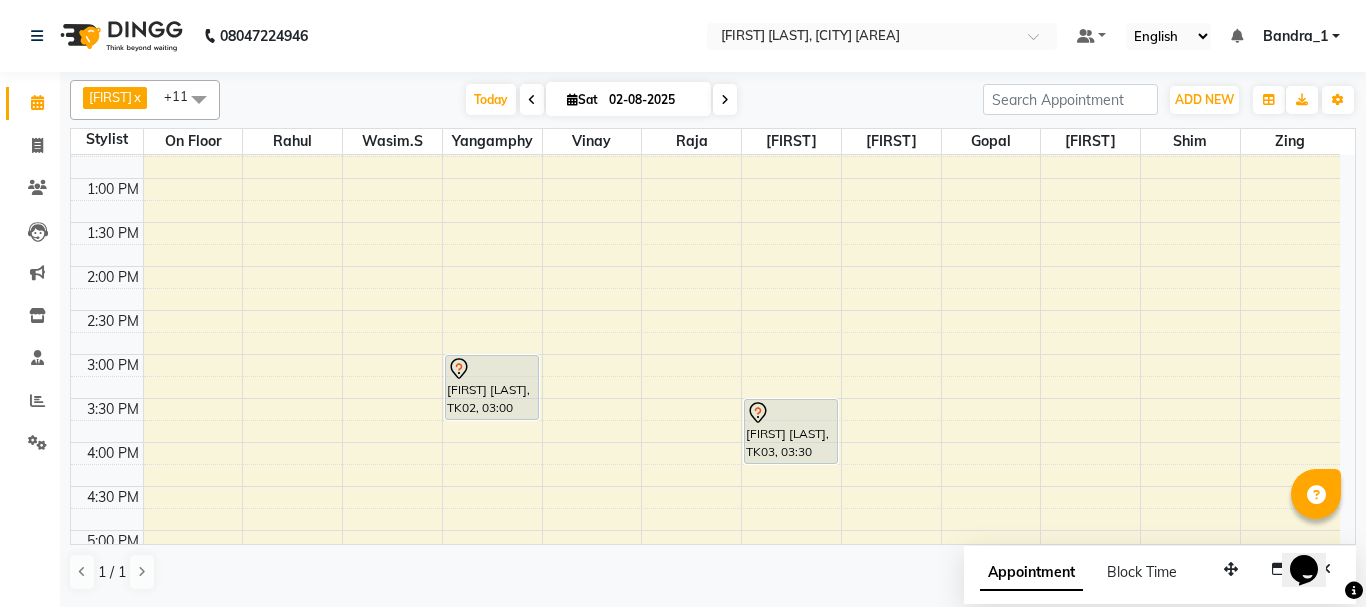 click at bounding box center [199, 99] 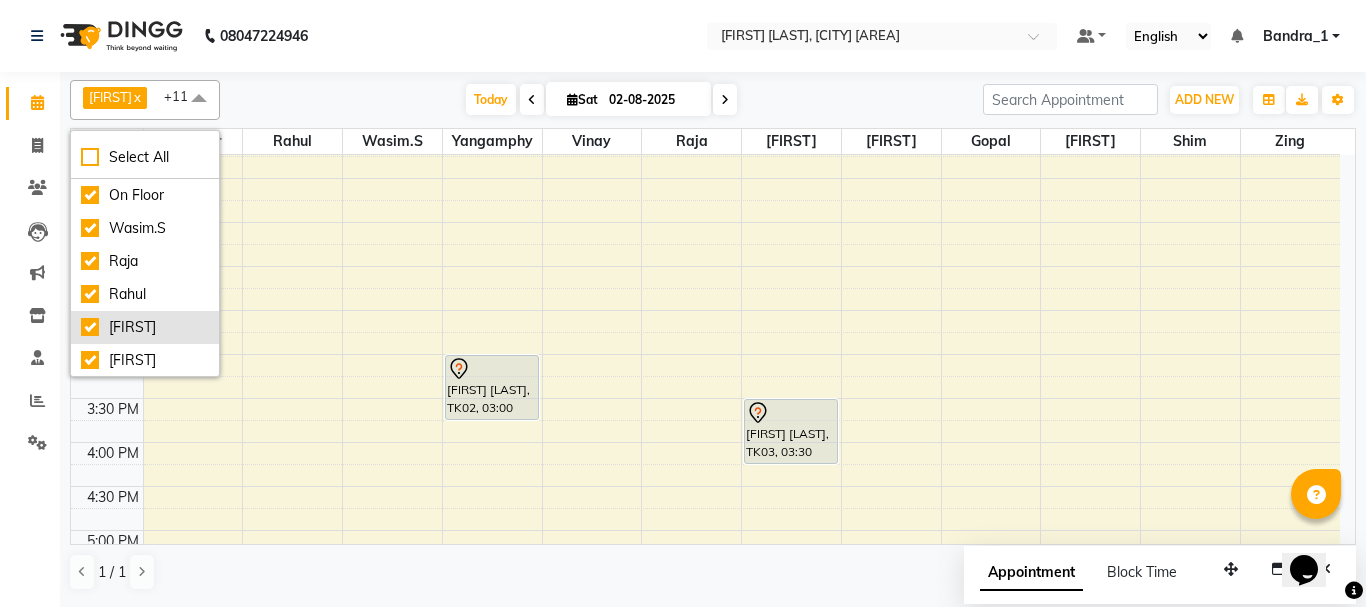 click on "[FIRST]" at bounding box center [145, 327] 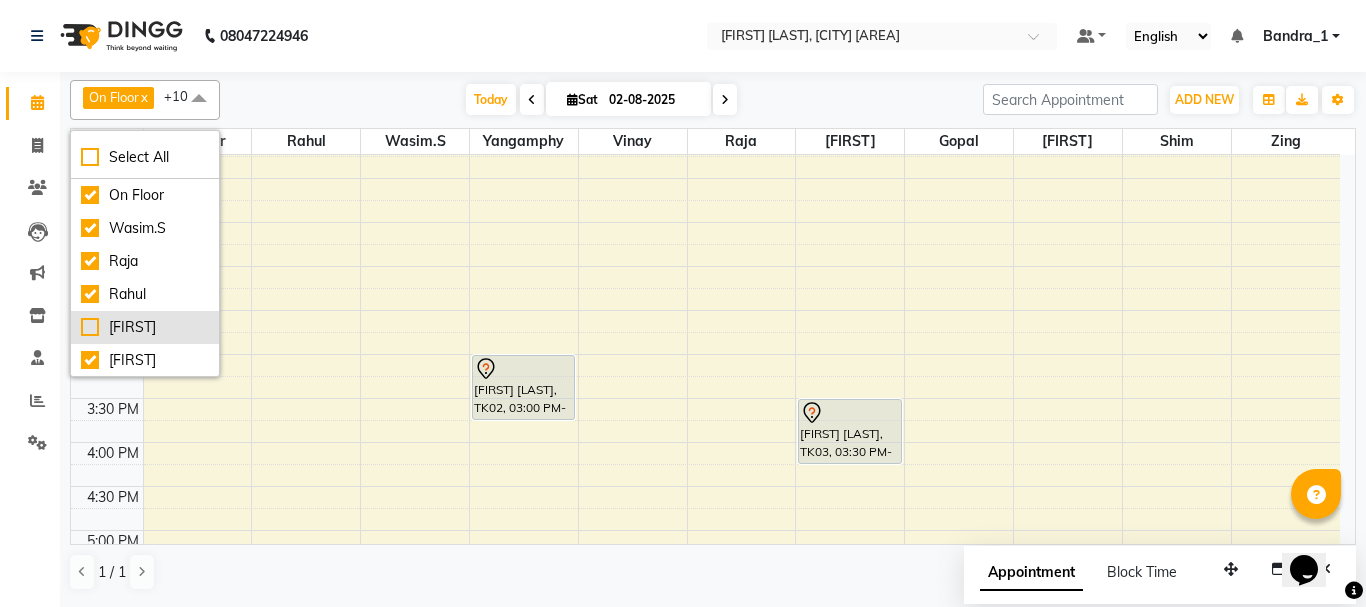 click on "[FIRST]" at bounding box center (145, 327) 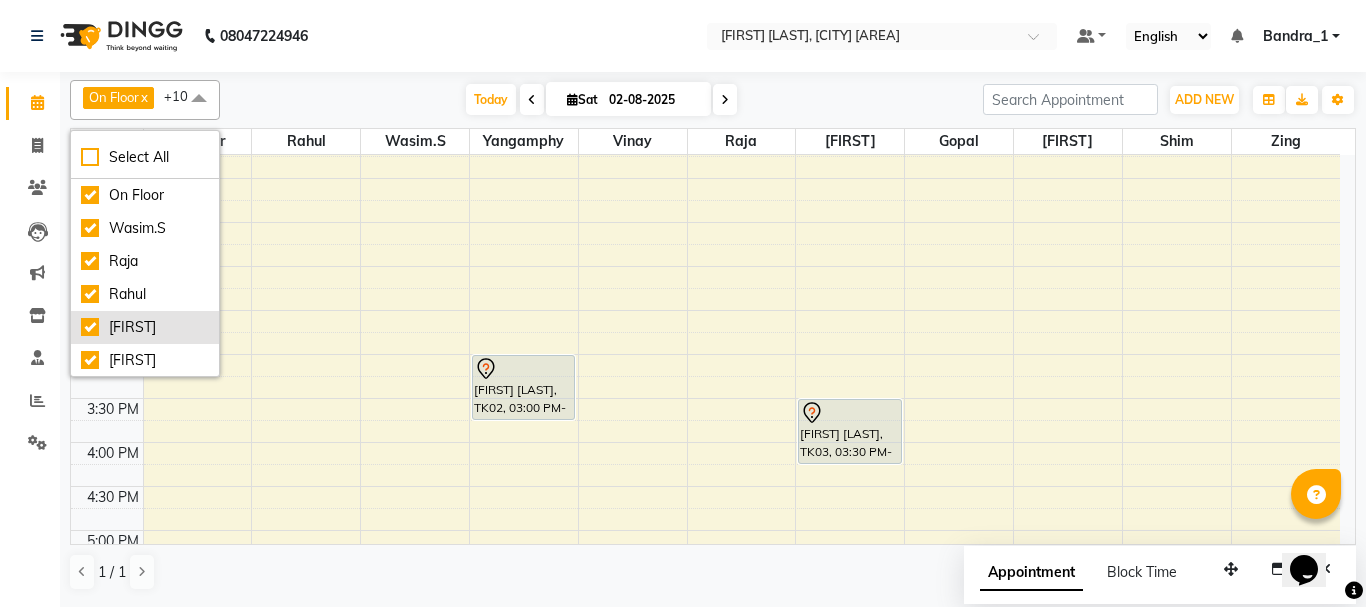 checkbox on "true" 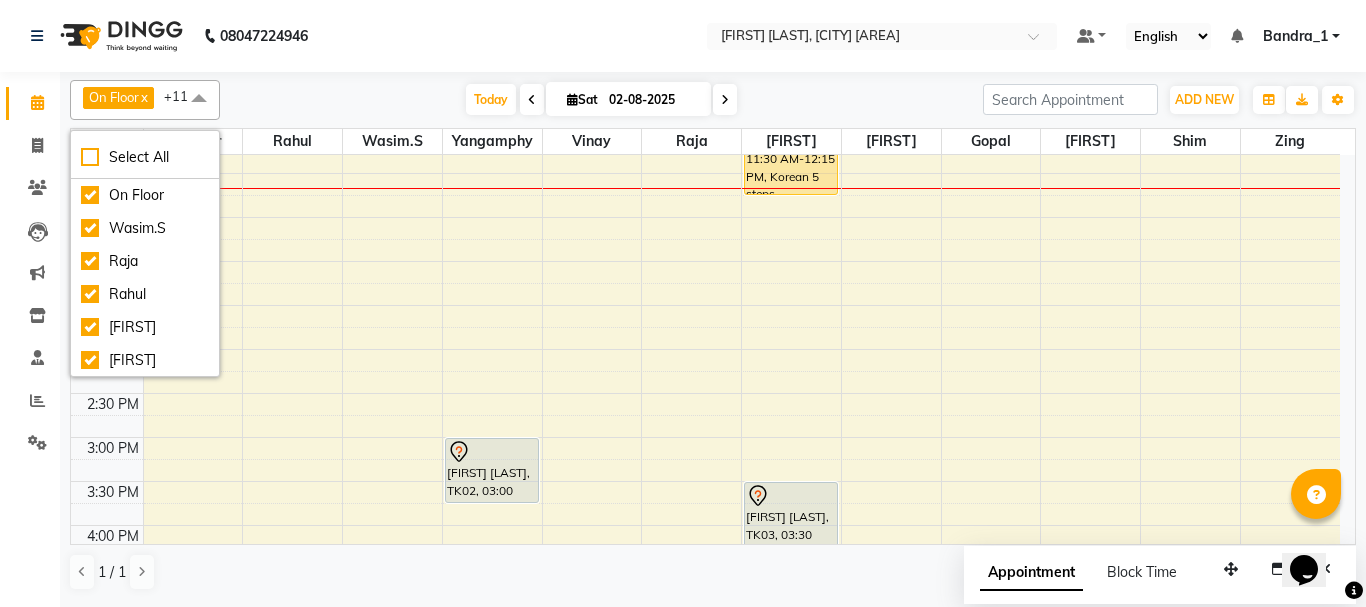 scroll, scrollTop: 224, scrollLeft: 0, axis: vertical 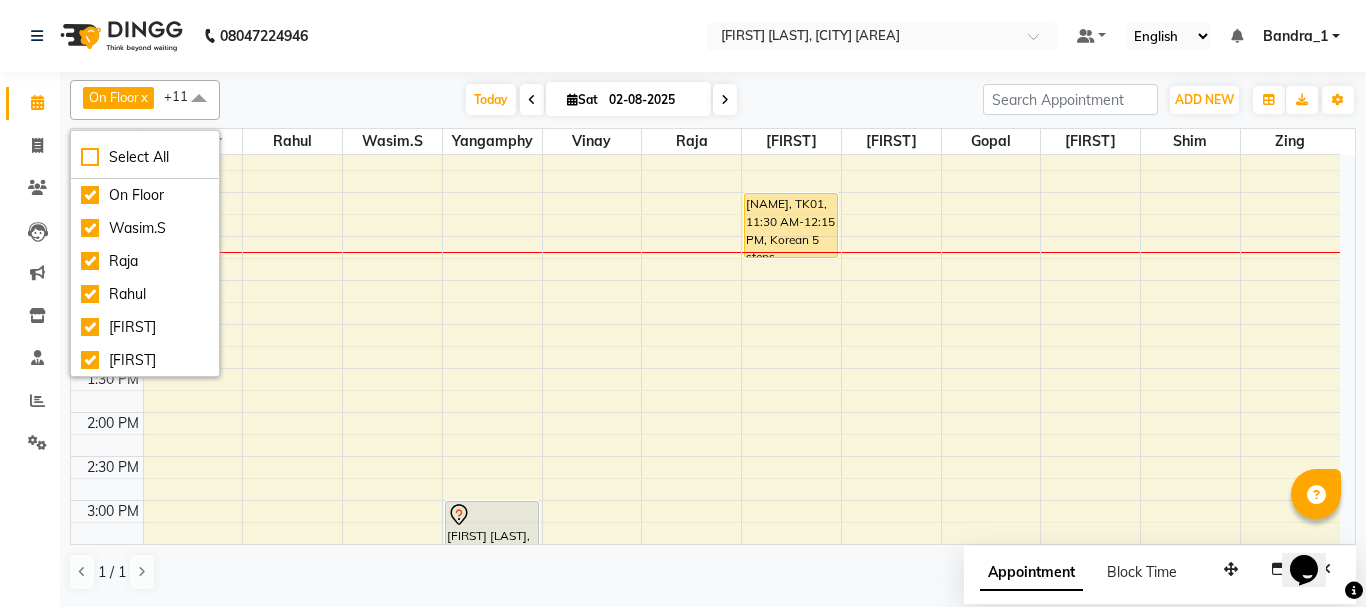 click on "Today  Sat 02-08-2025" at bounding box center (601, 100) 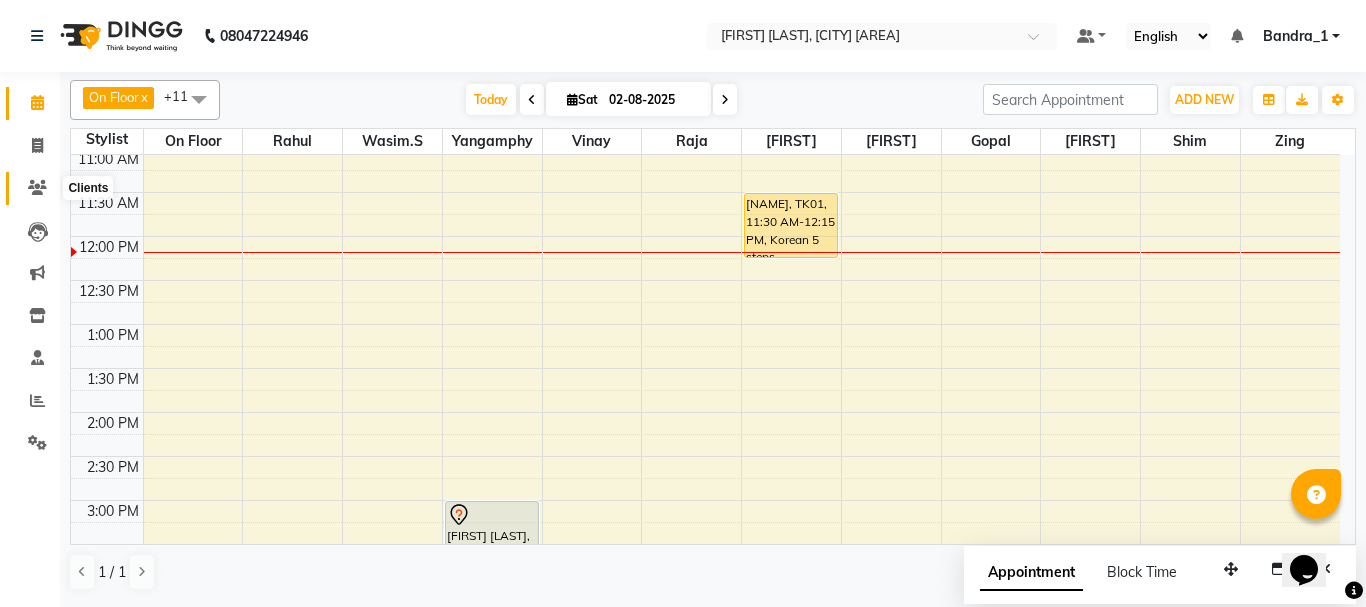 click 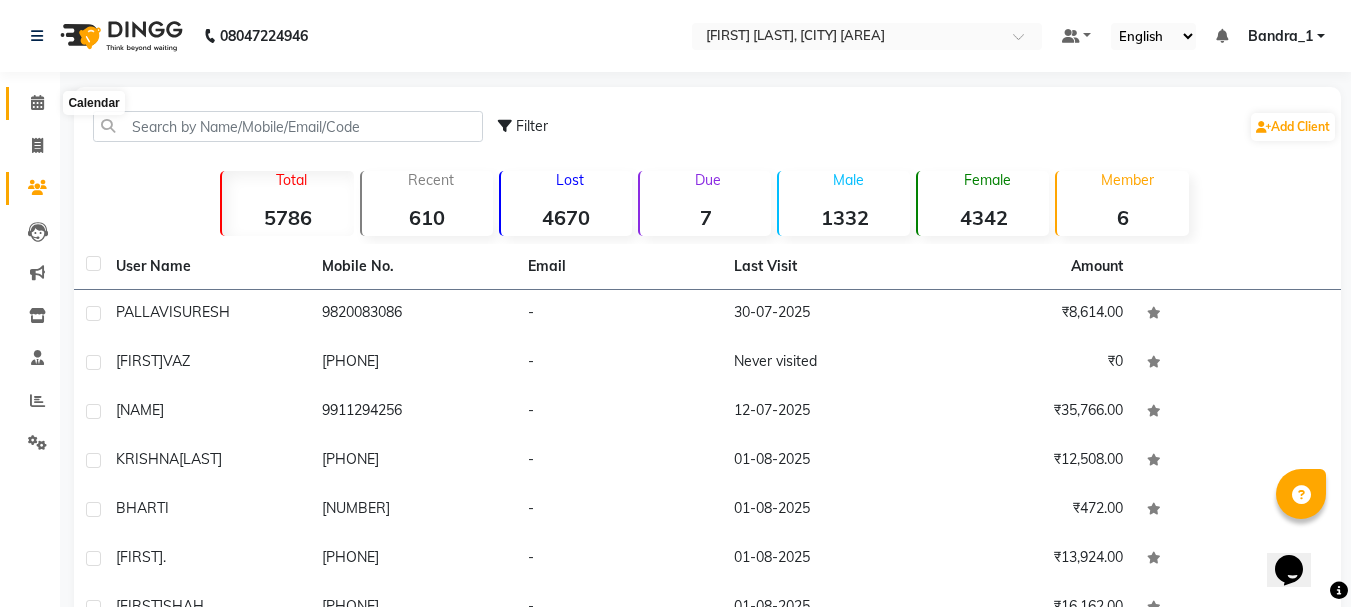 click 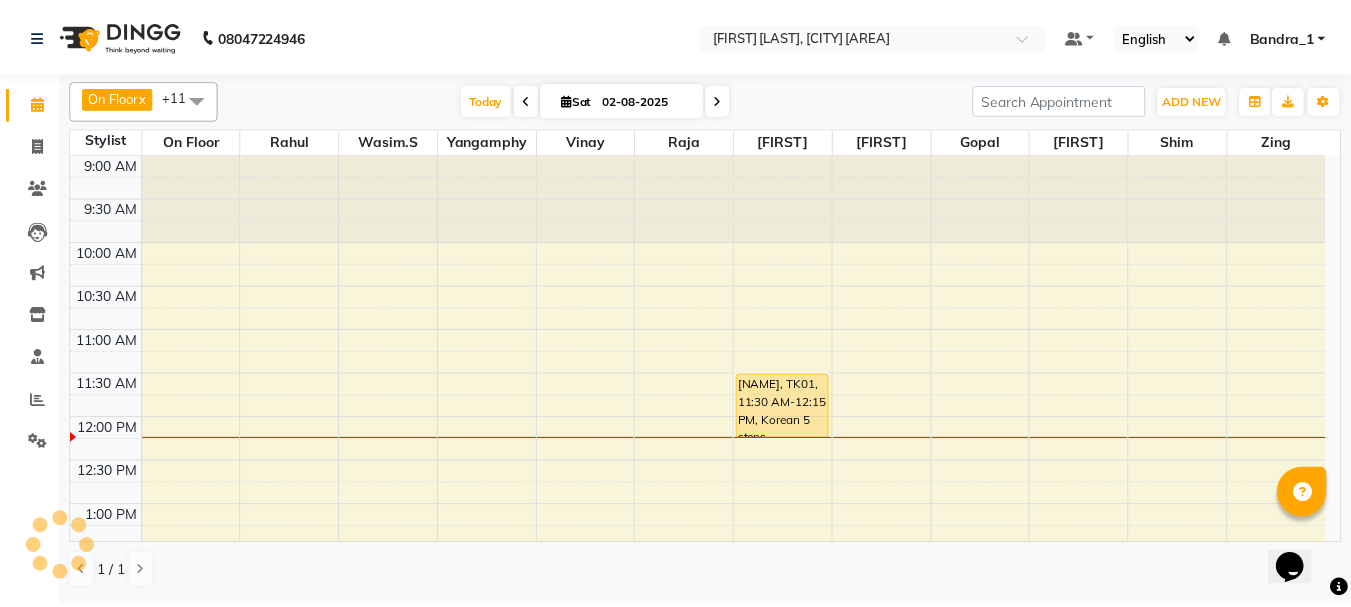 scroll, scrollTop: 0, scrollLeft: 0, axis: both 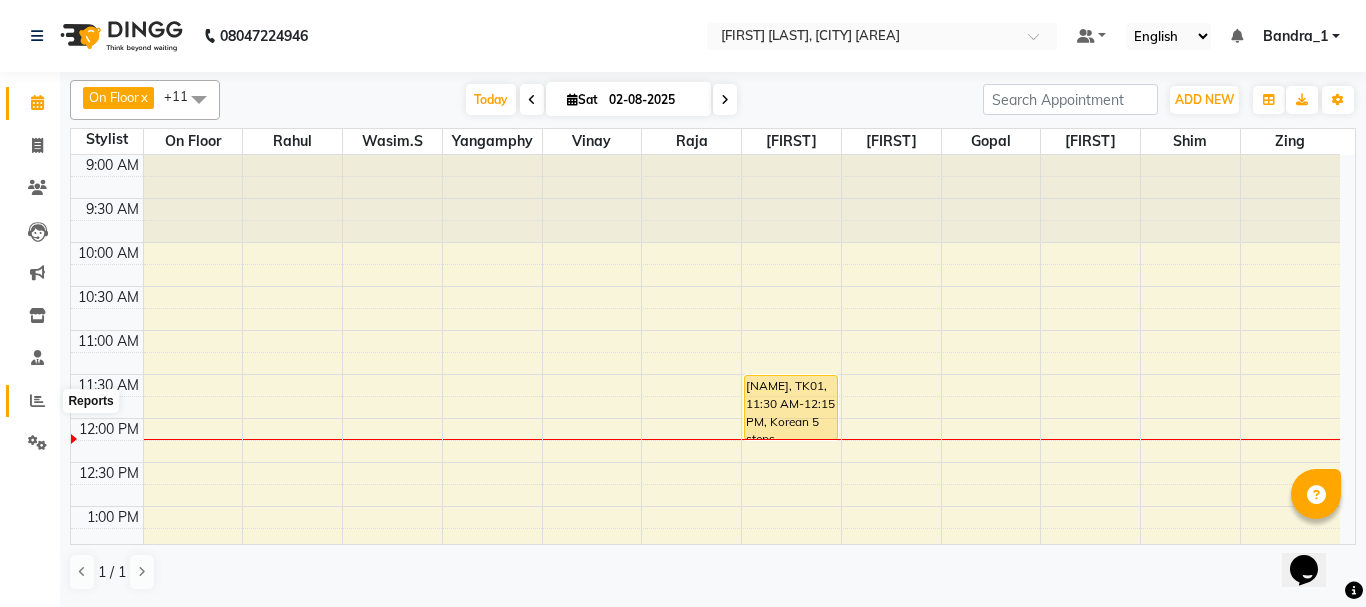 click 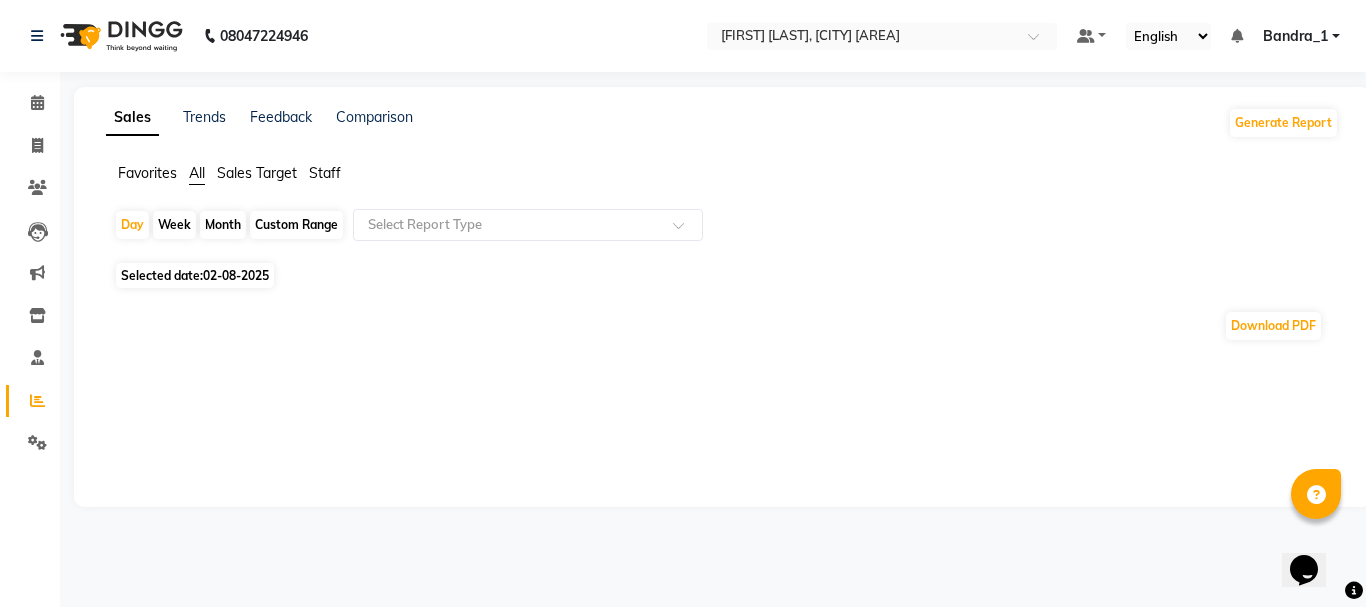 click on "Staff" 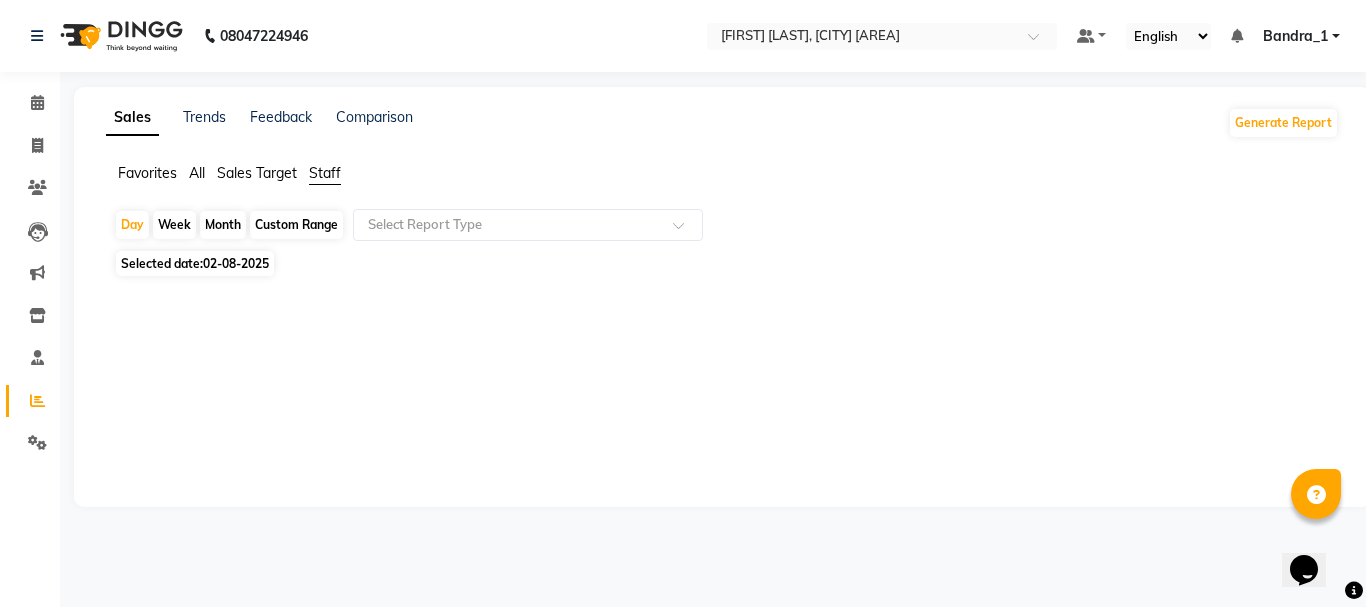 click on "02-08-2025" 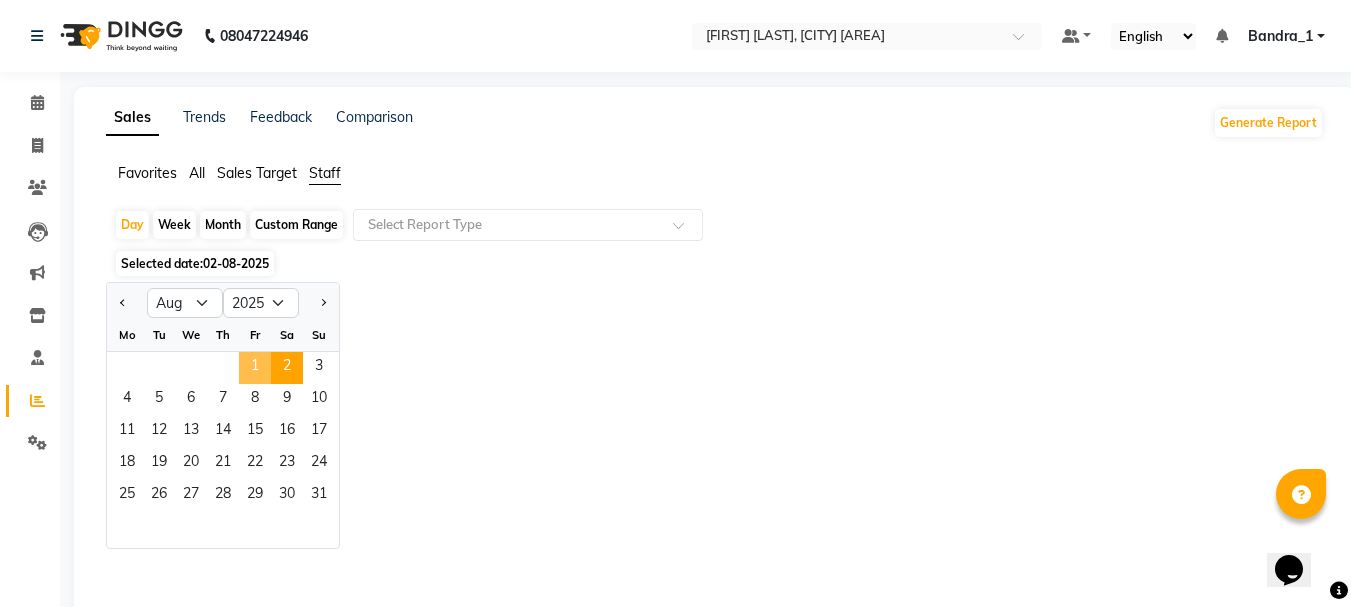 click on "1" 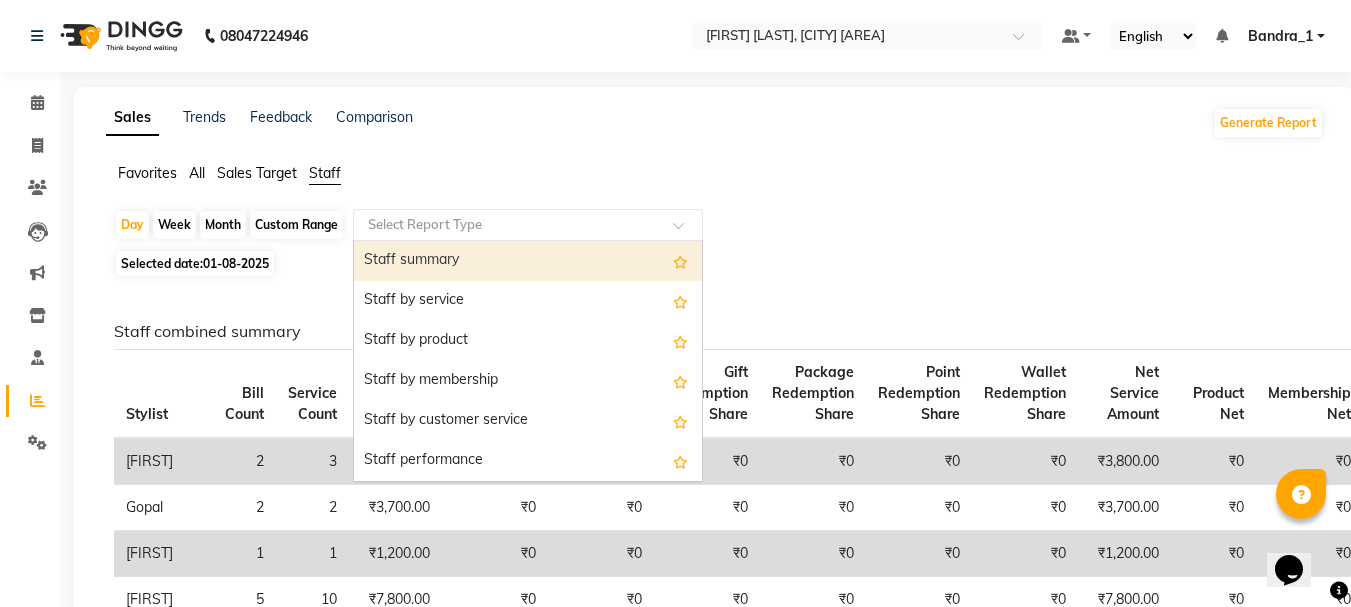 click 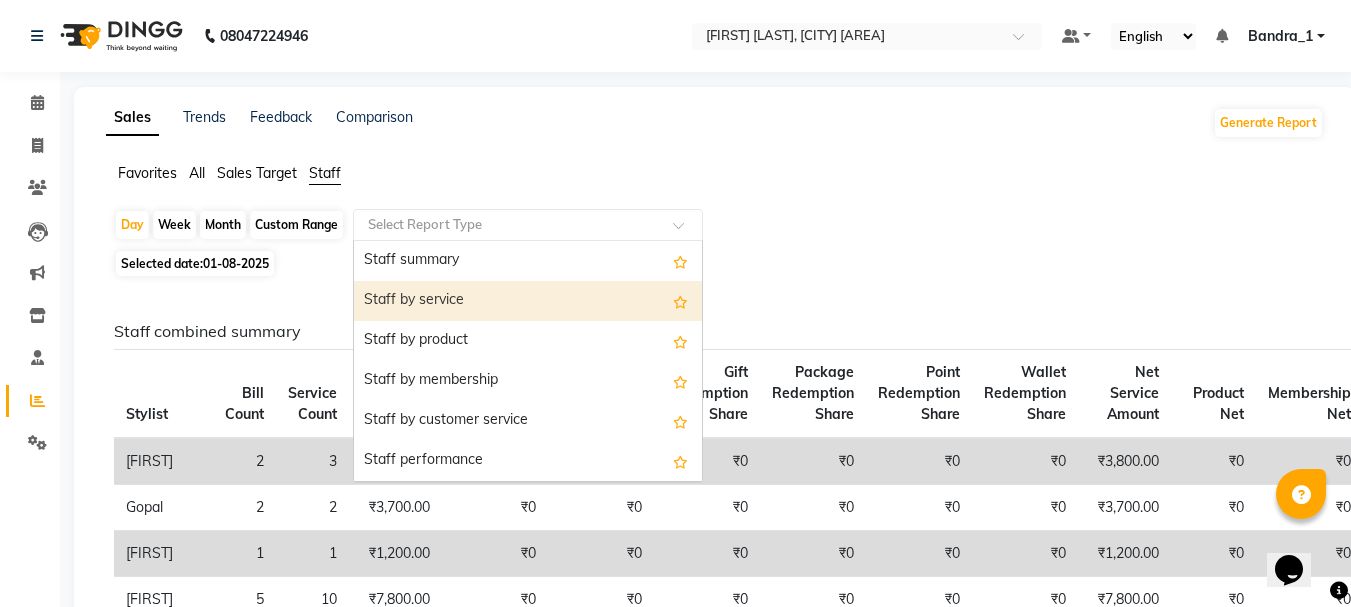 click on "Staff by service" at bounding box center (528, 301) 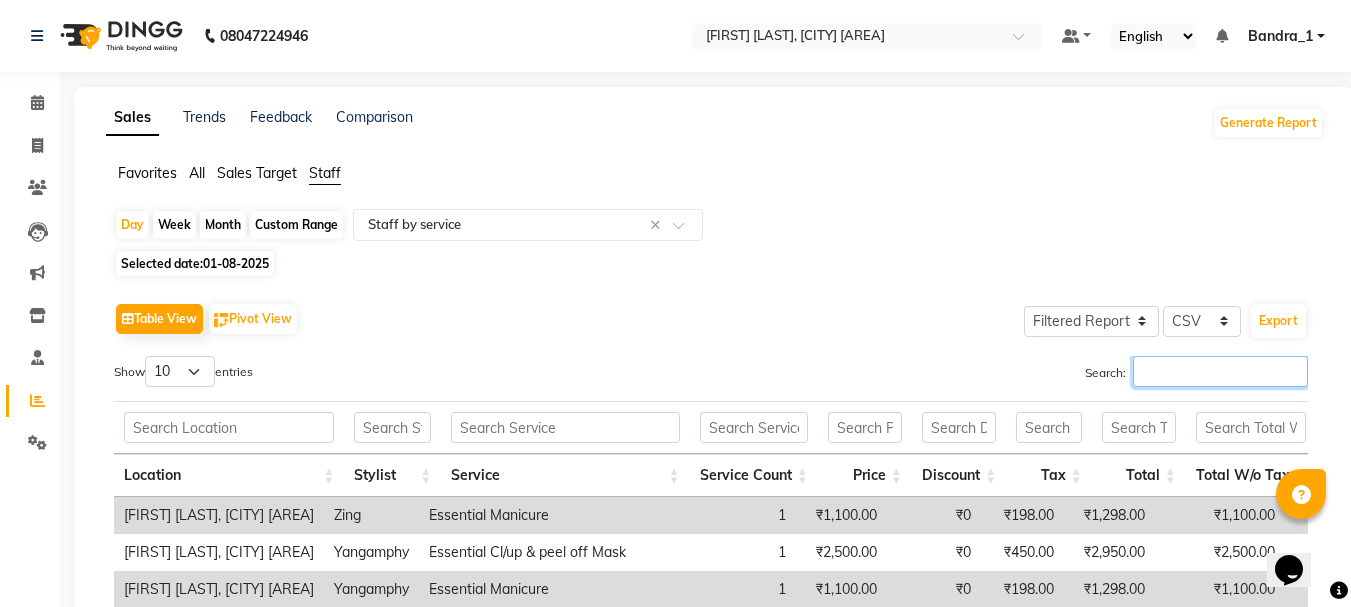 drag, startPoint x: 1207, startPoint y: 368, endPoint x: 1164, endPoint y: 359, distance: 43.931767 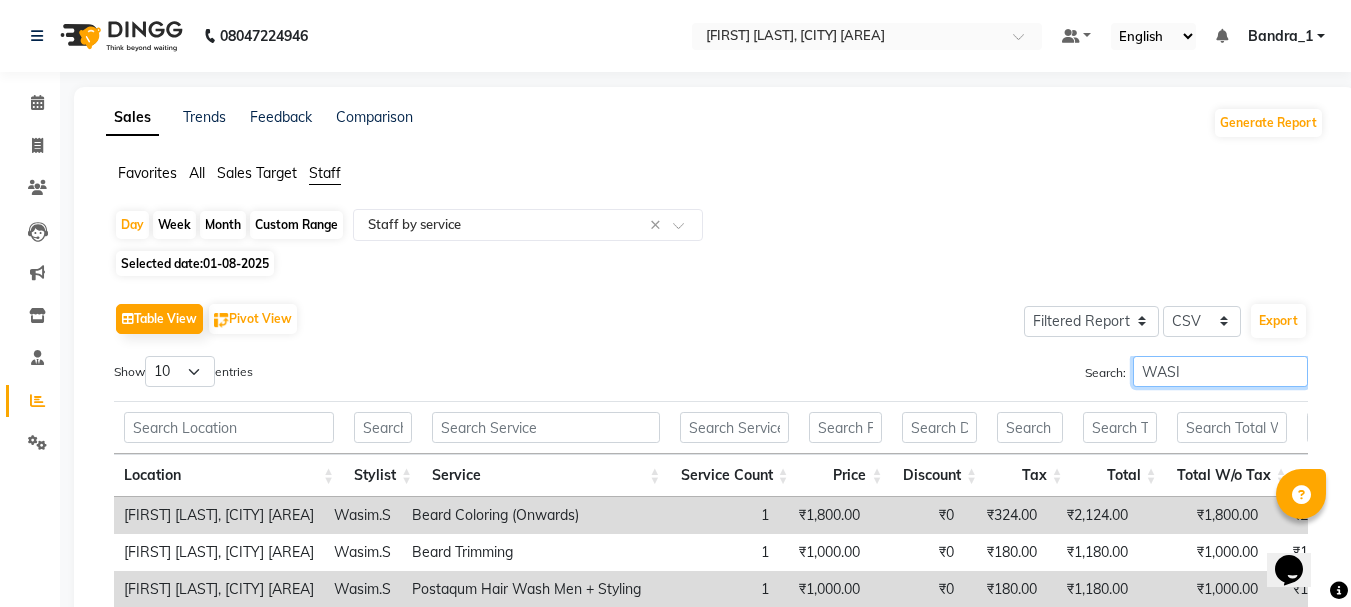 type on "WASIM" 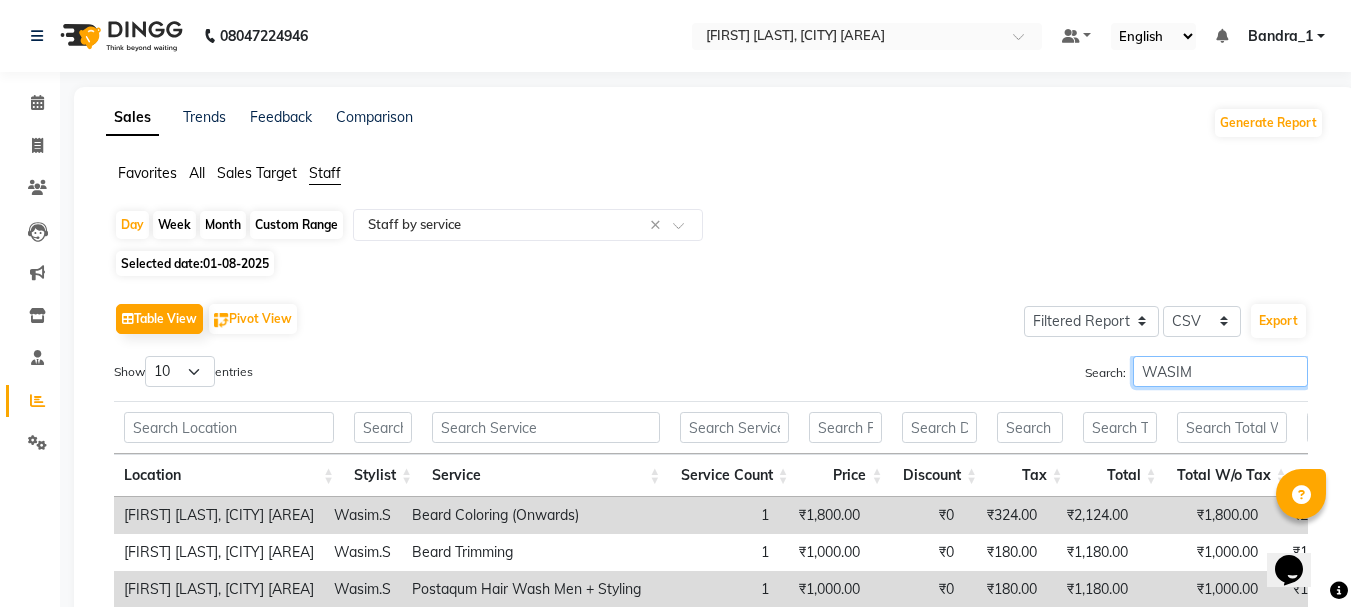 scroll, scrollTop: 293, scrollLeft: 0, axis: vertical 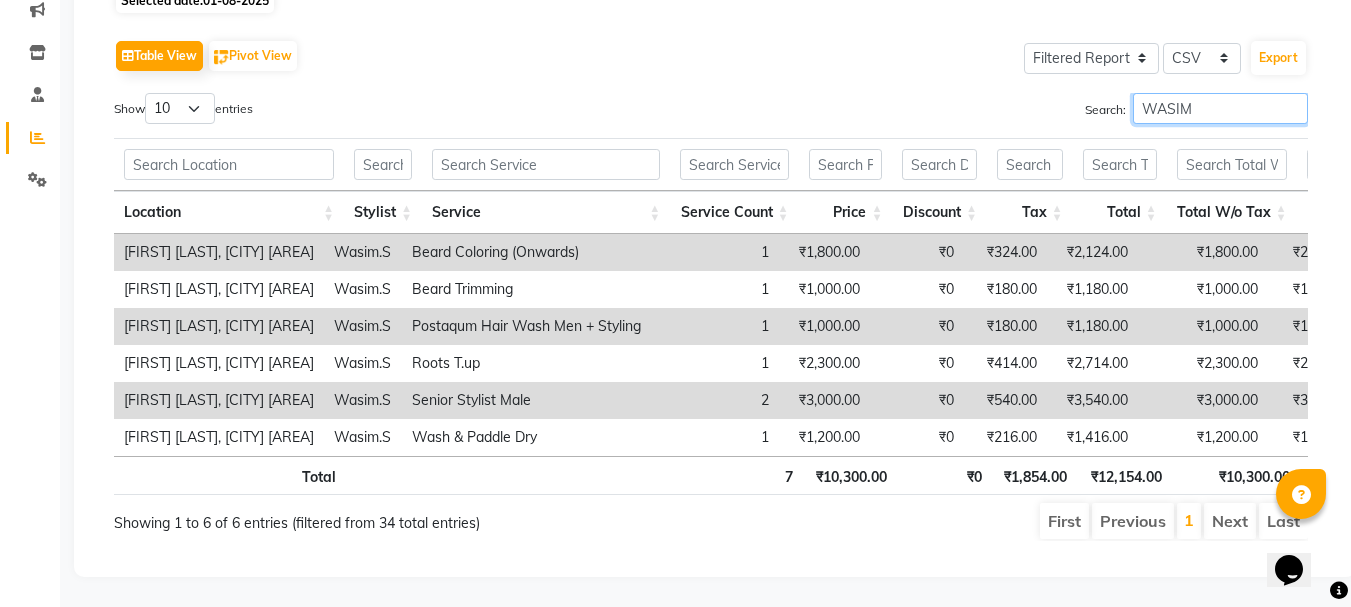 drag, startPoint x: 1193, startPoint y: 85, endPoint x: 1110, endPoint y: 85, distance: 83 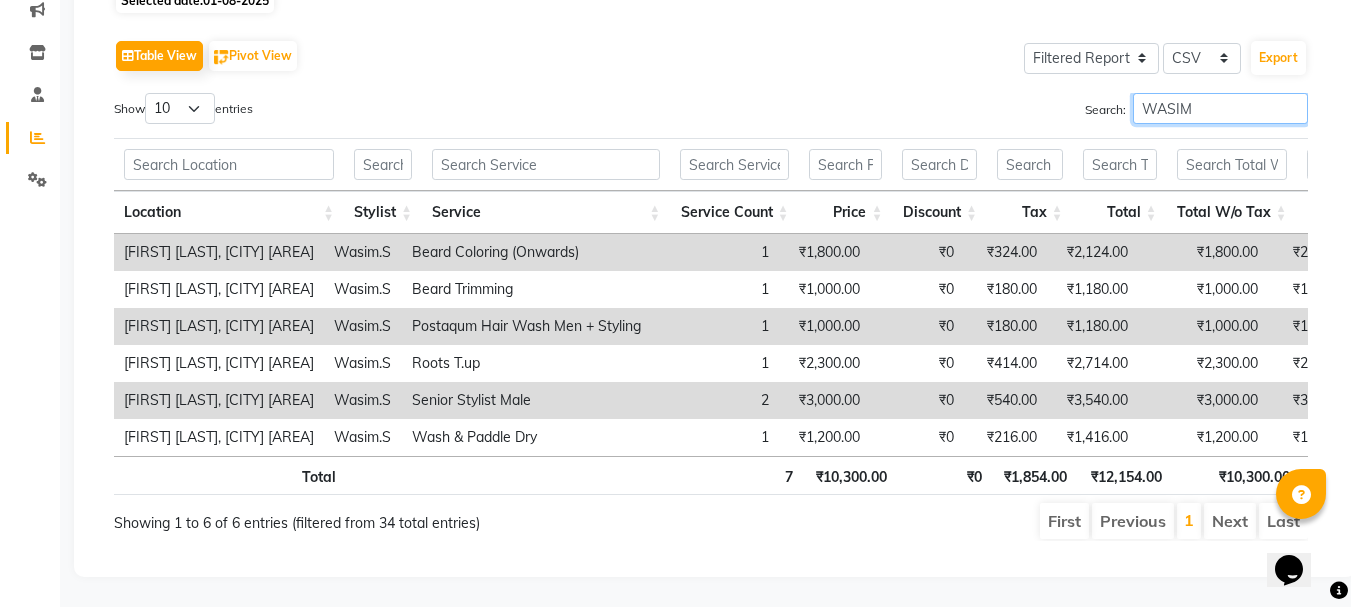 click on "Search: WASIM" at bounding box center [1196, 108] 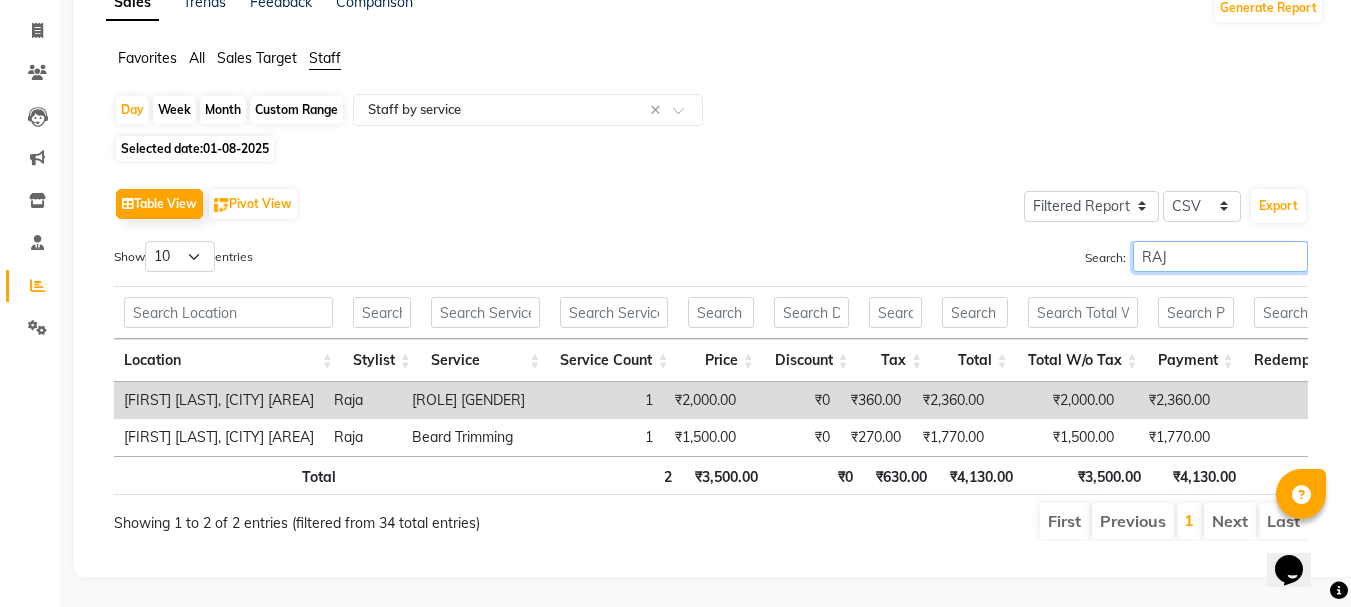 scroll, scrollTop: 145, scrollLeft: 0, axis: vertical 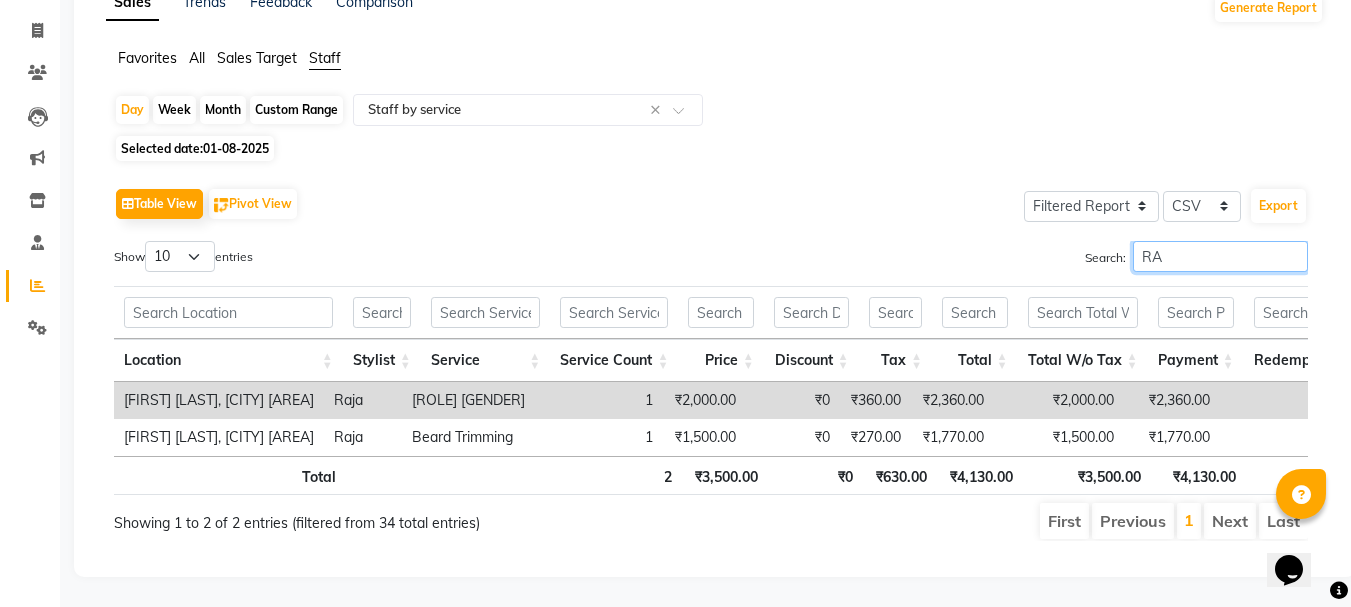type on "R" 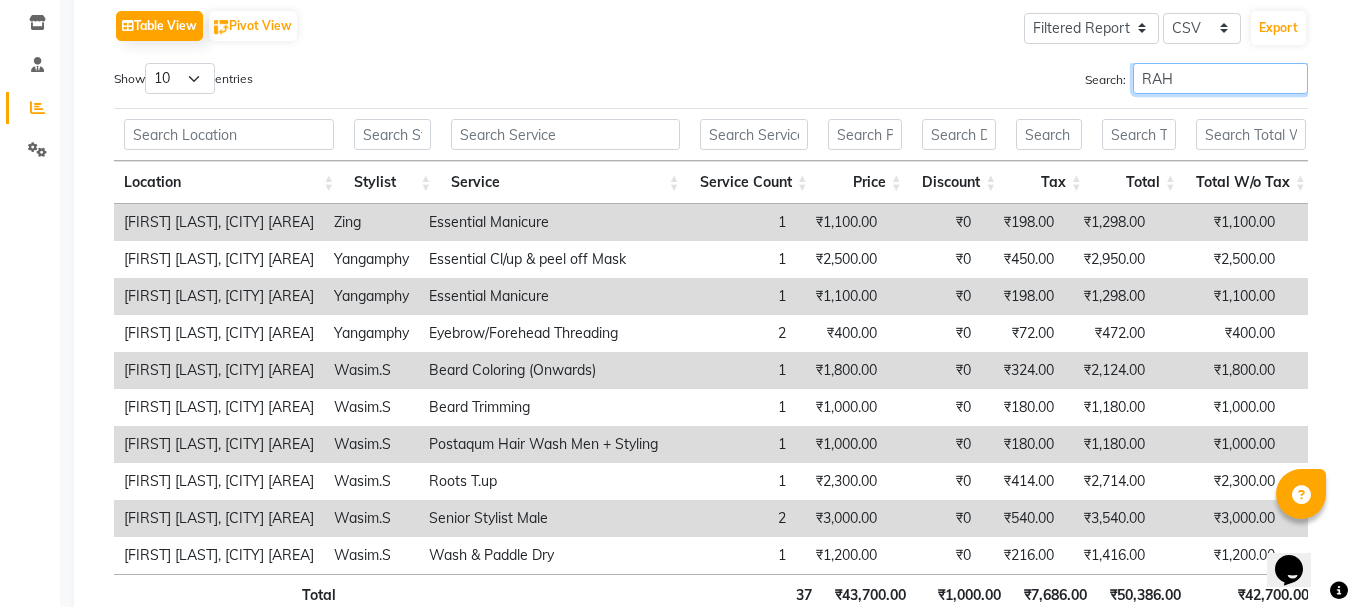 scroll, scrollTop: 108, scrollLeft: 0, axis: vertical 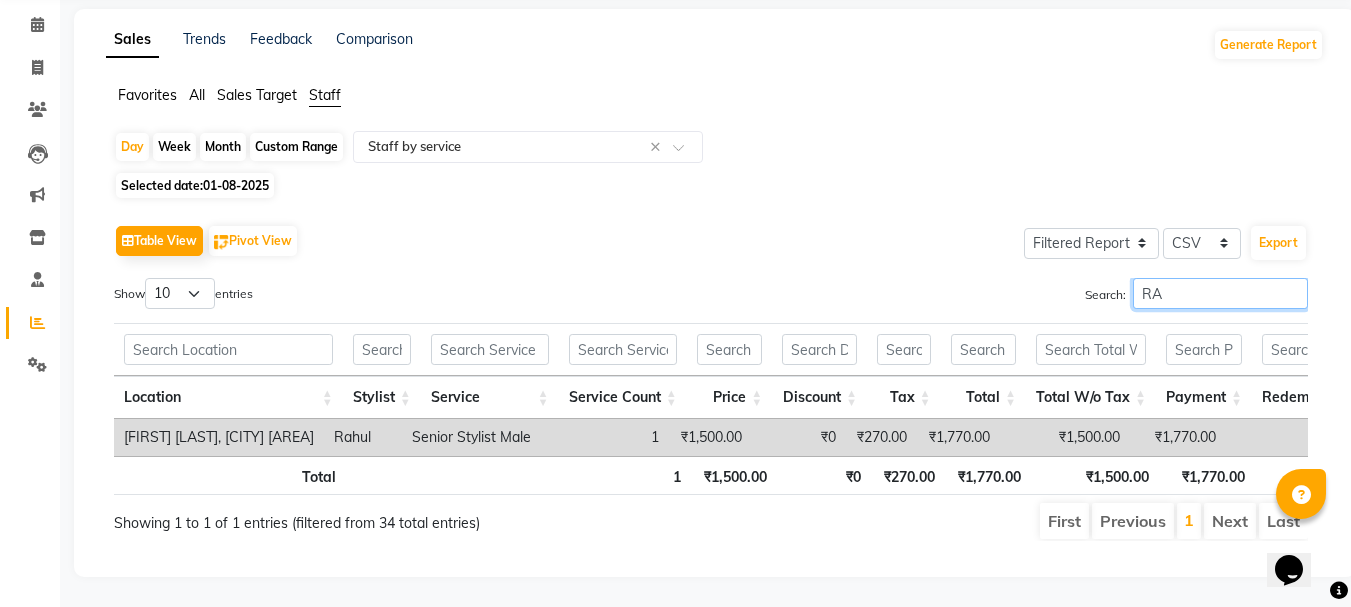 type on "R" 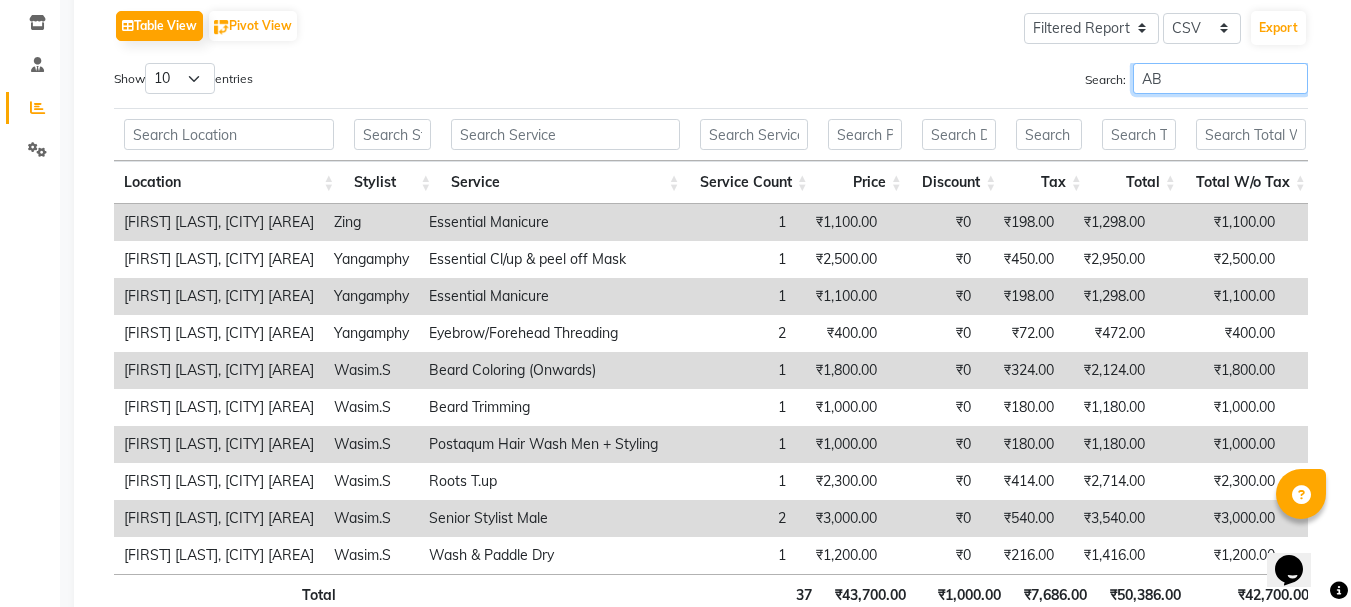scroll, scrollTop: 182, scrollLeft: 0, axis: vertical 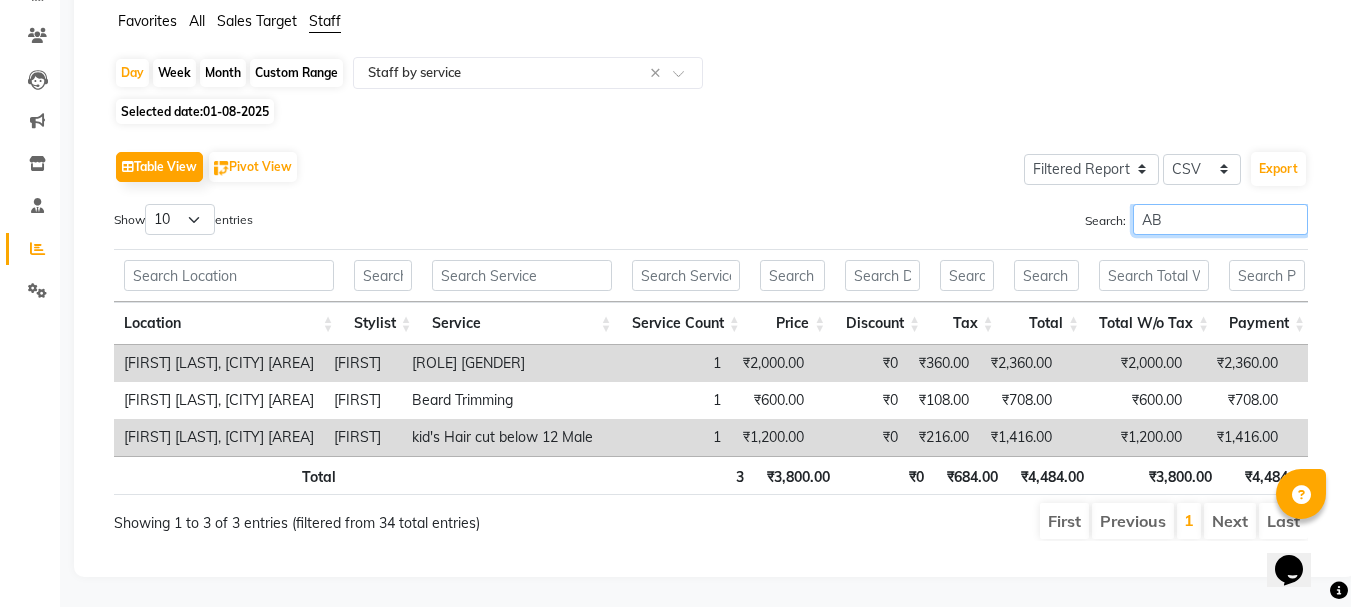 type on "A" 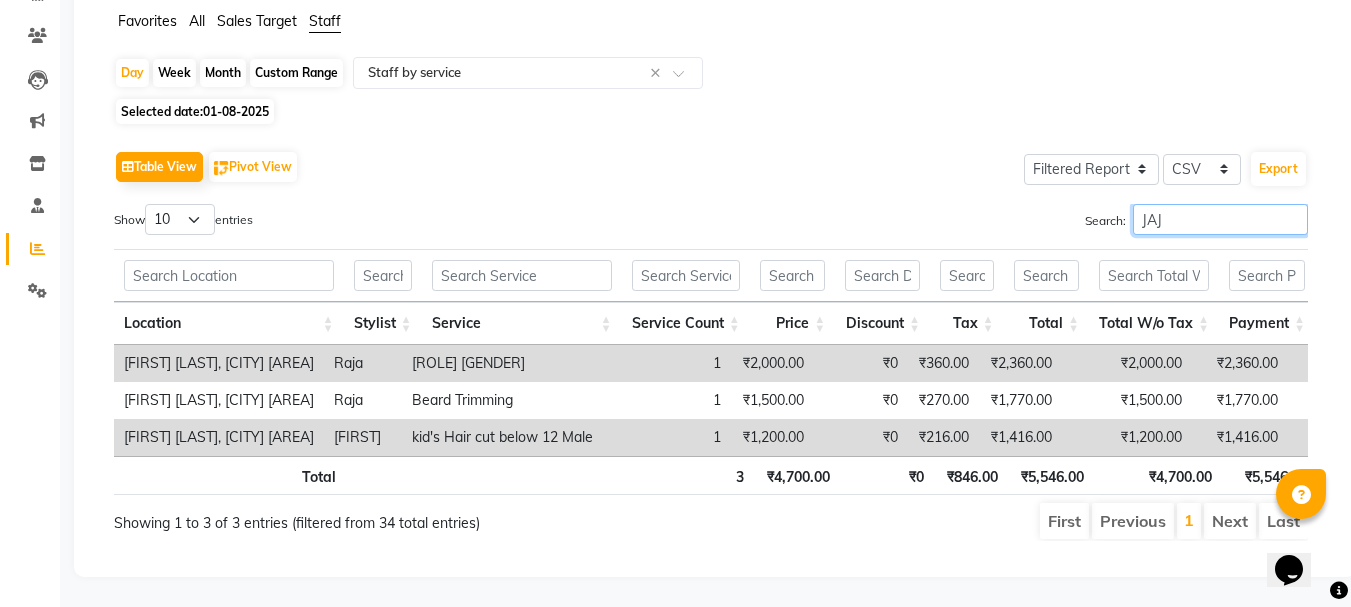 scroll, scrollTop: 108, scrollLeft: 0, axis: vertical 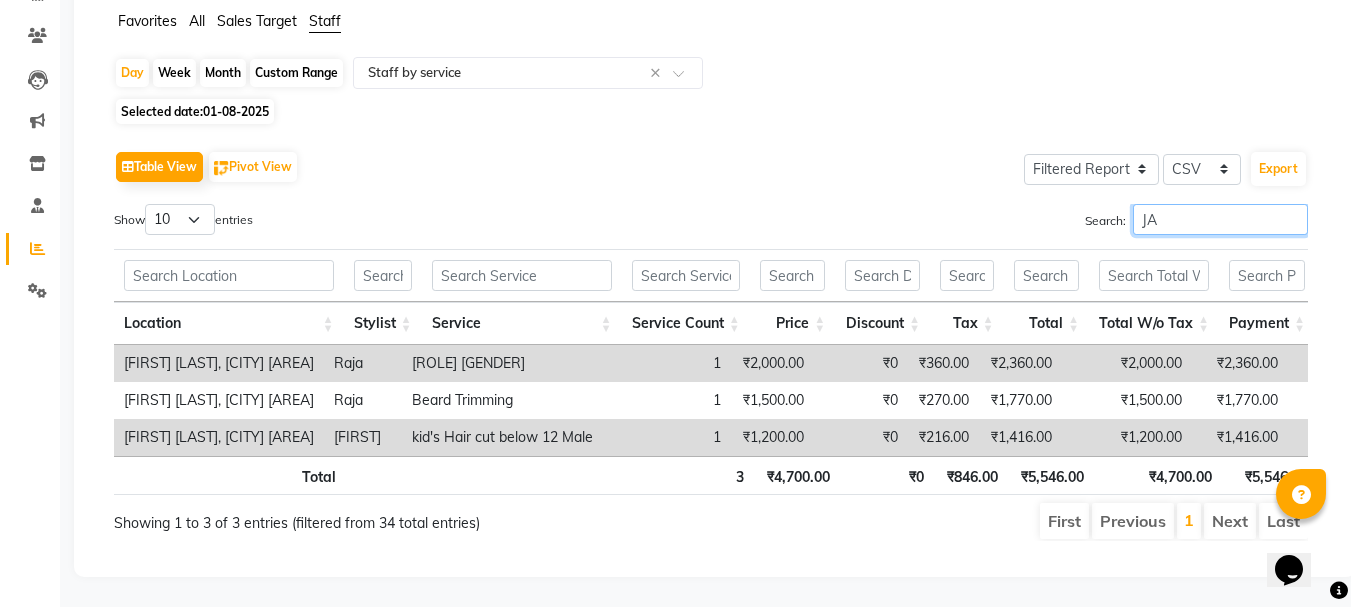 type on "J" 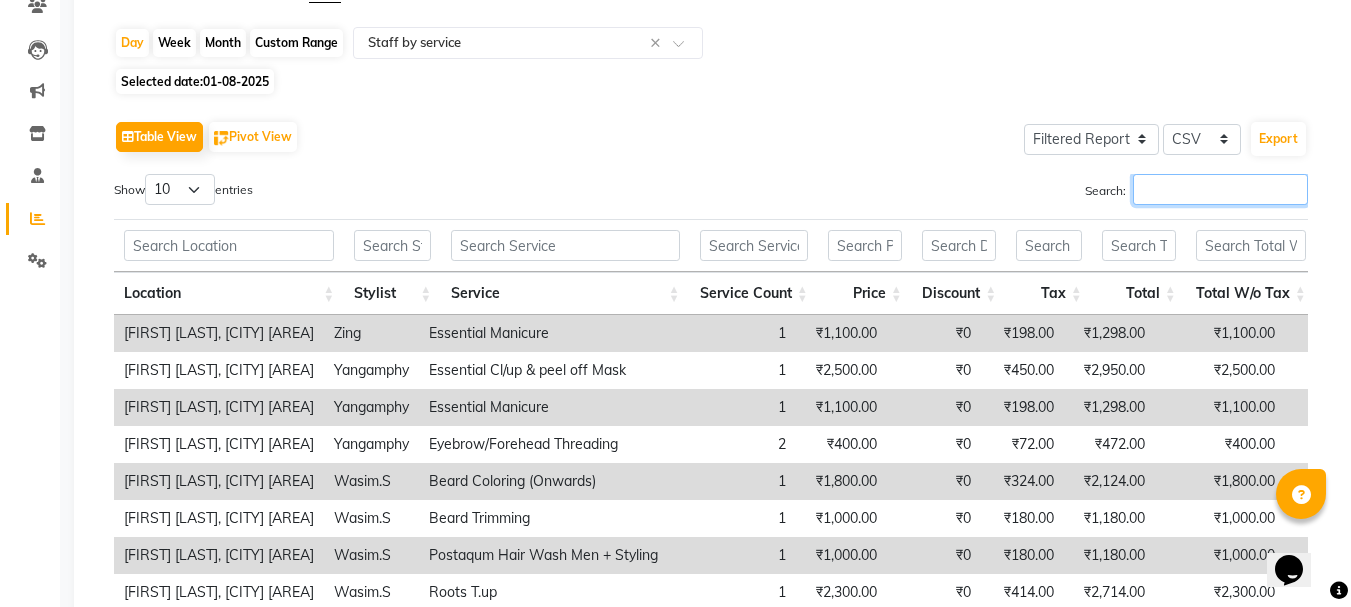 scroll, scrollTop: 293, scrollLeft: 0, axis: vertical 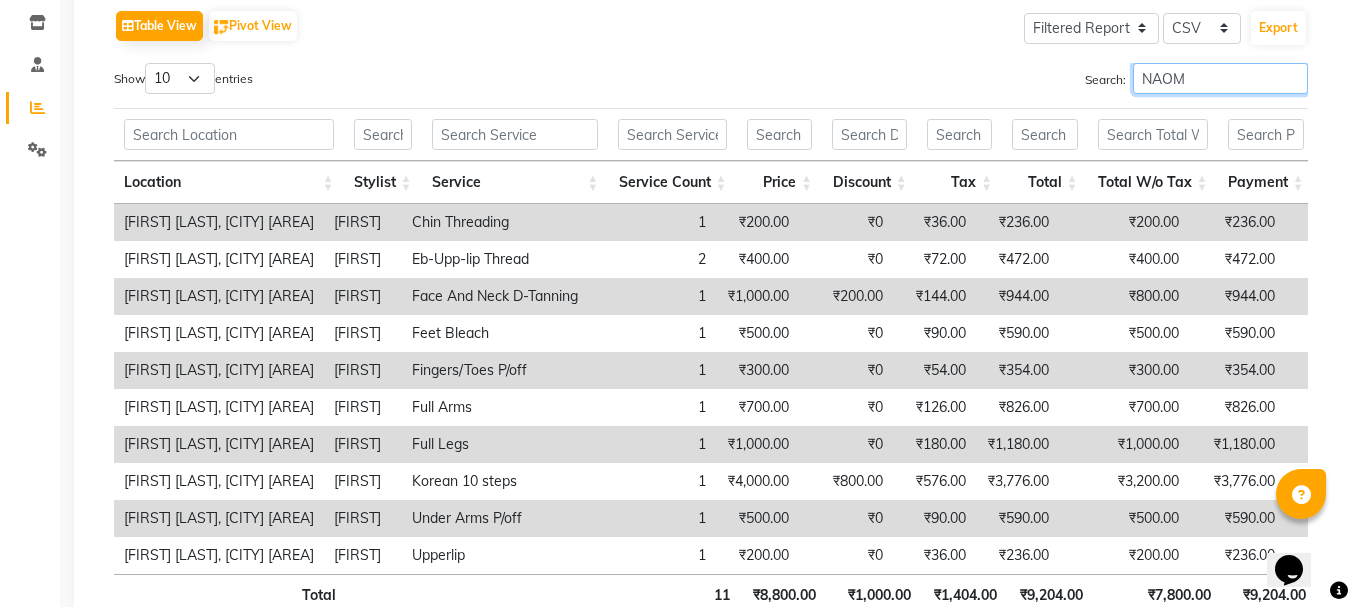 type on "[FIRST]" 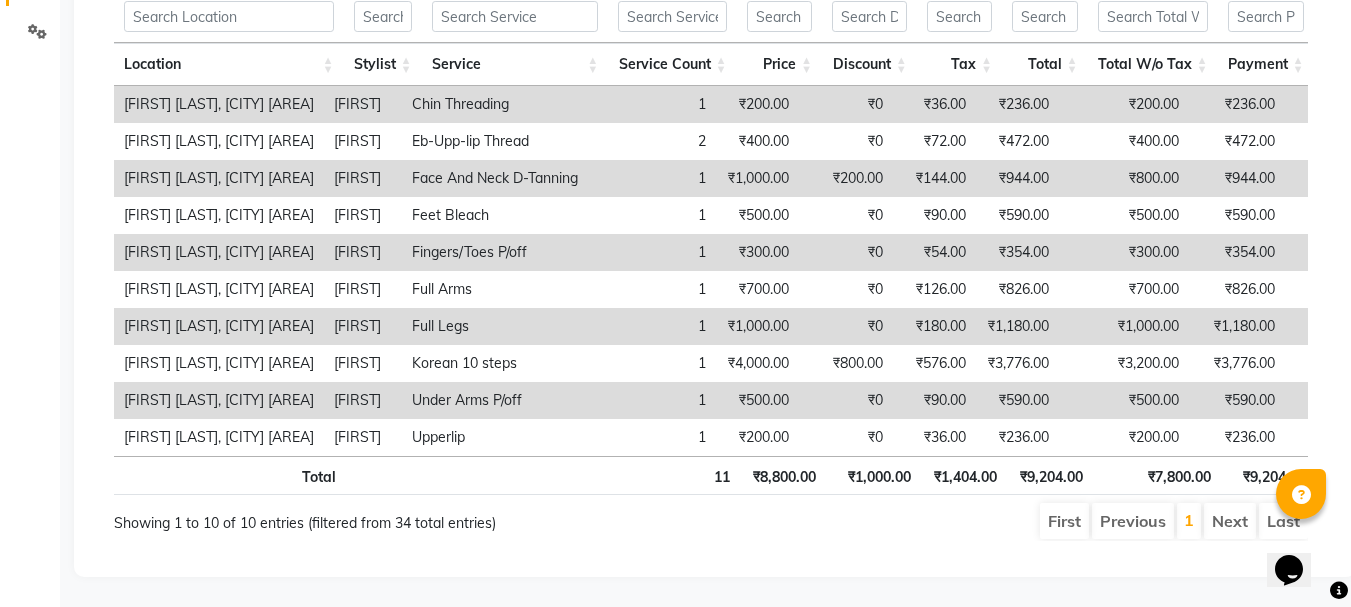 scroll, scrollTop: 306, scrollLeft: 0, axis: vertical 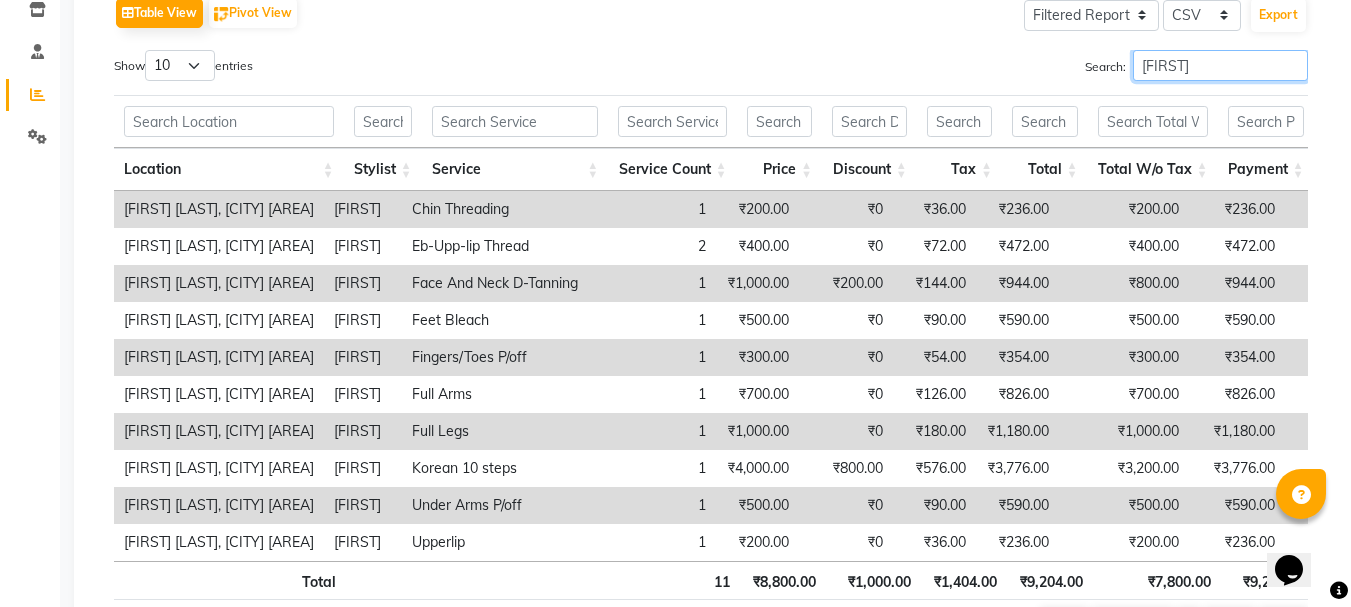 drag, startPoint x: 1187, startPoint y: 60, endPoint x: 1110, endPoint y: 73, distance: 78.08969 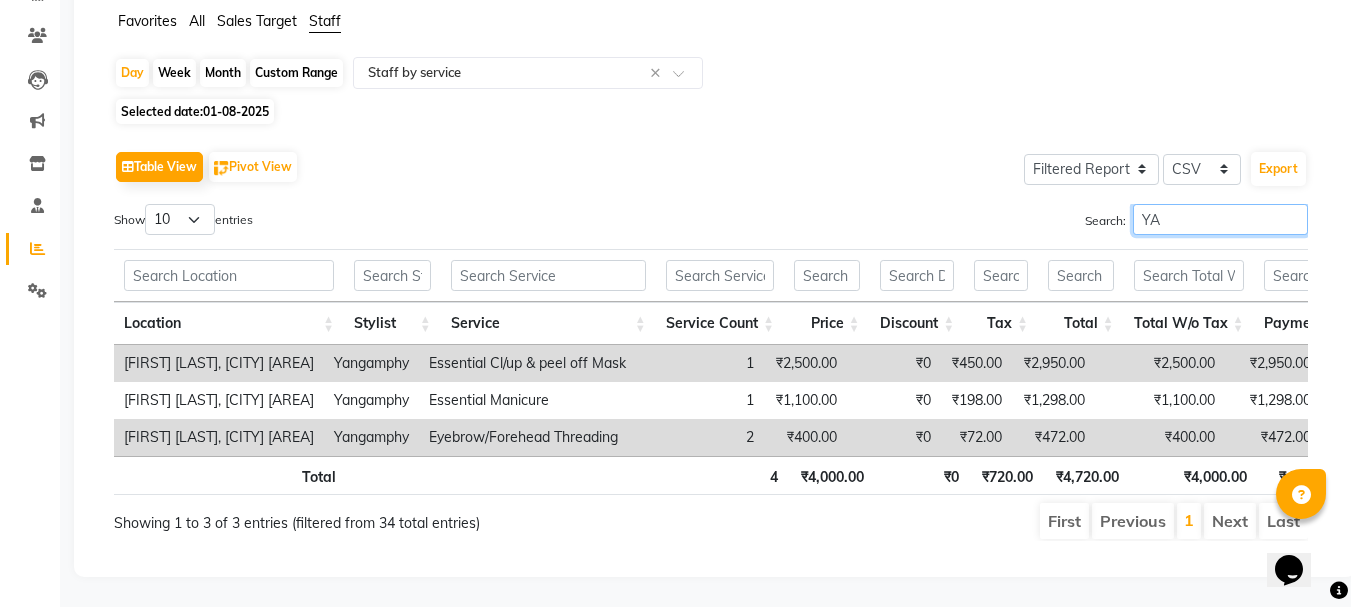 scroll, scrollTop: 182, scrollLeft: 0, axis: vertical 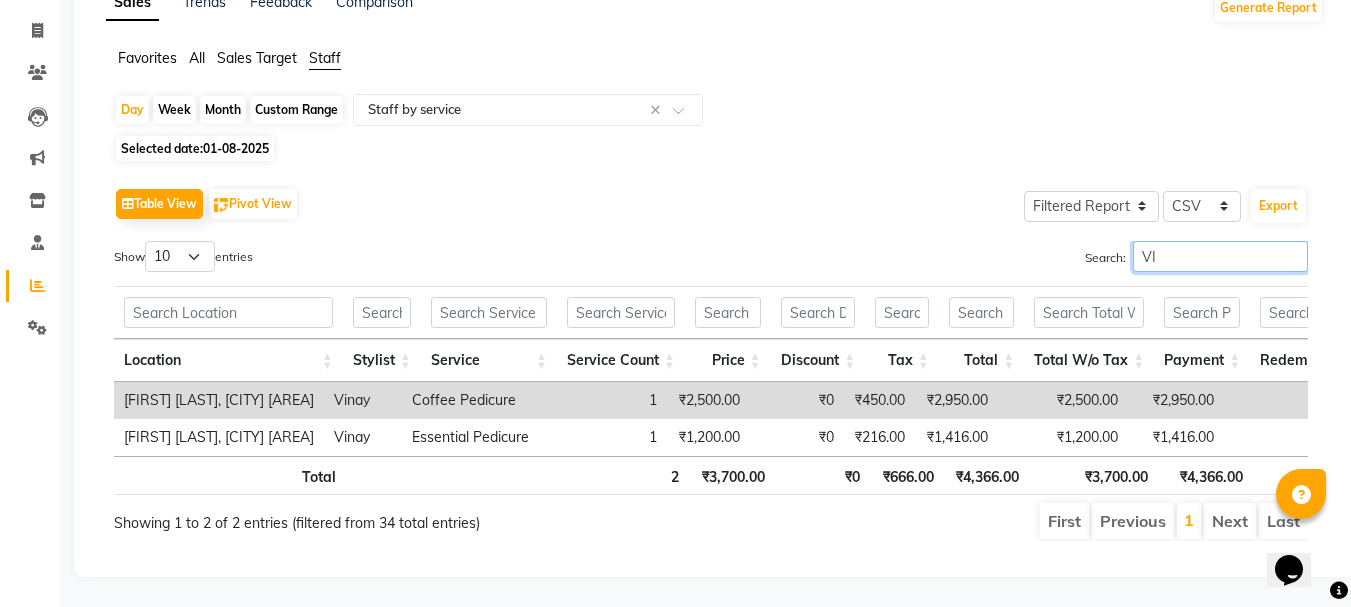 type on "V" 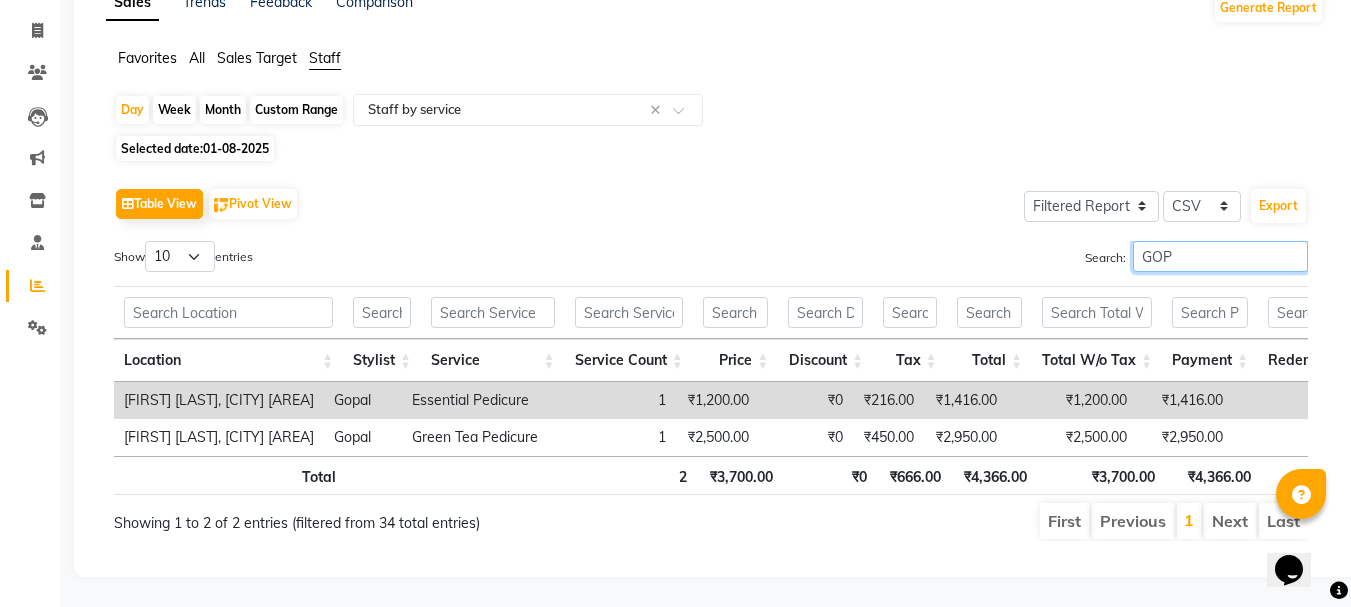 scroll, scrollTop: 145, scrollLeft: 0, axis: vertical 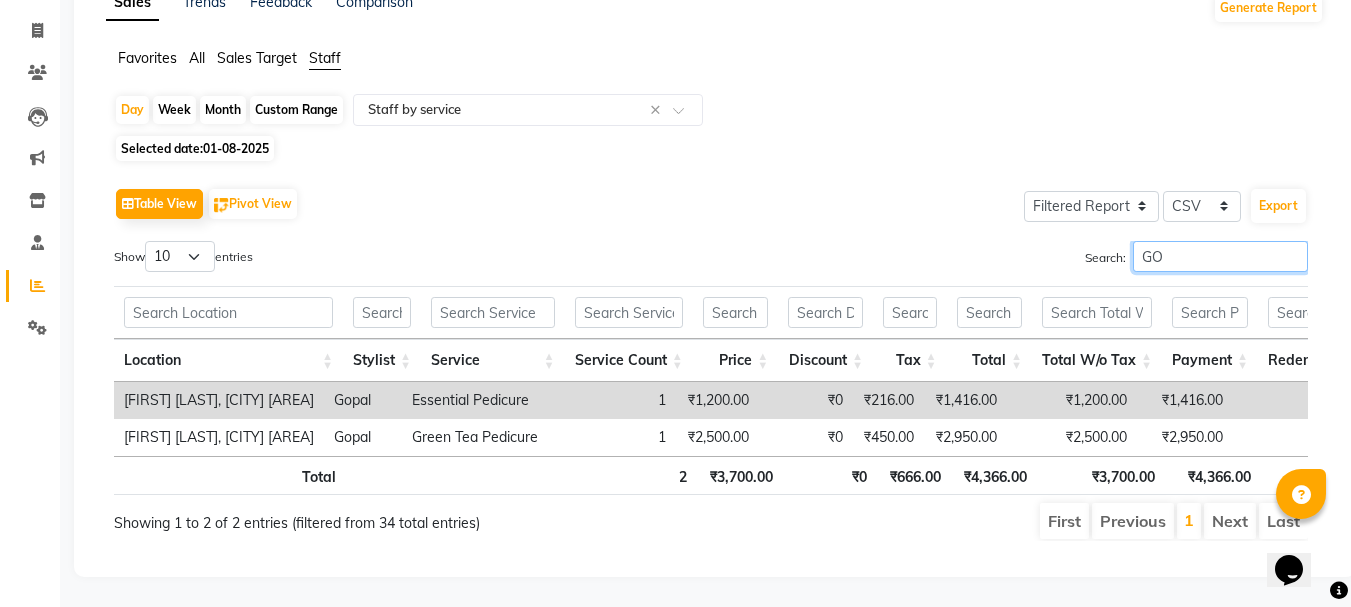 type on "G" 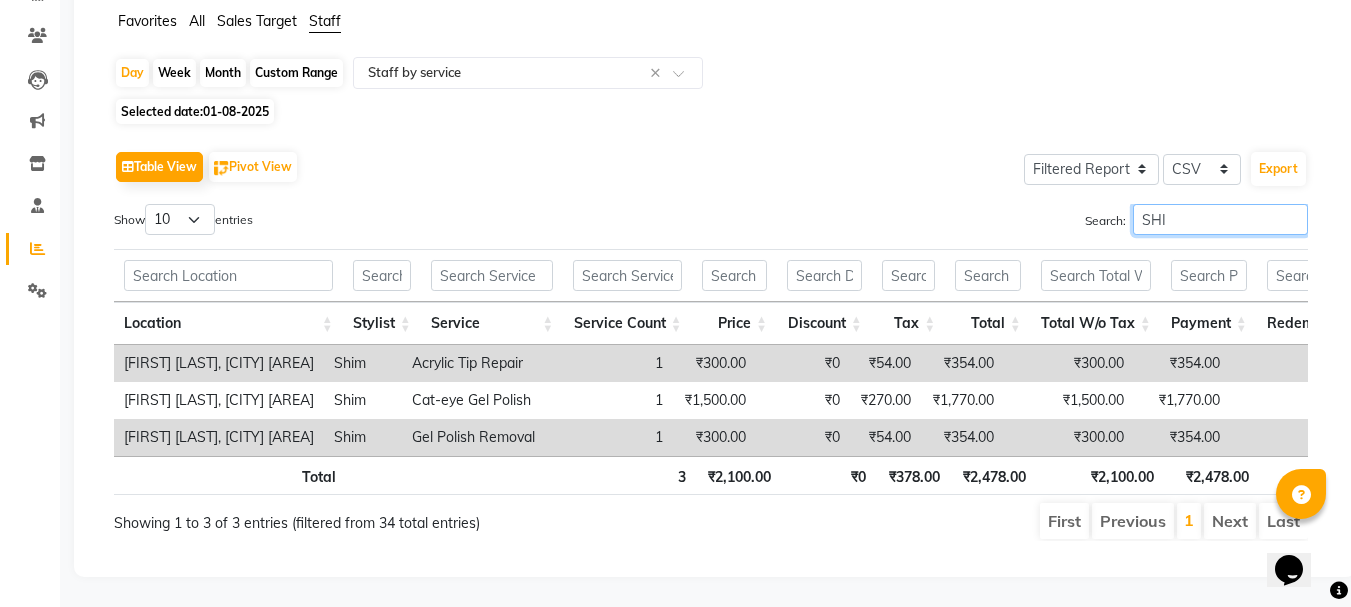 scroll, scrollTop: 182, scrollLeft: 0, axis: vertical 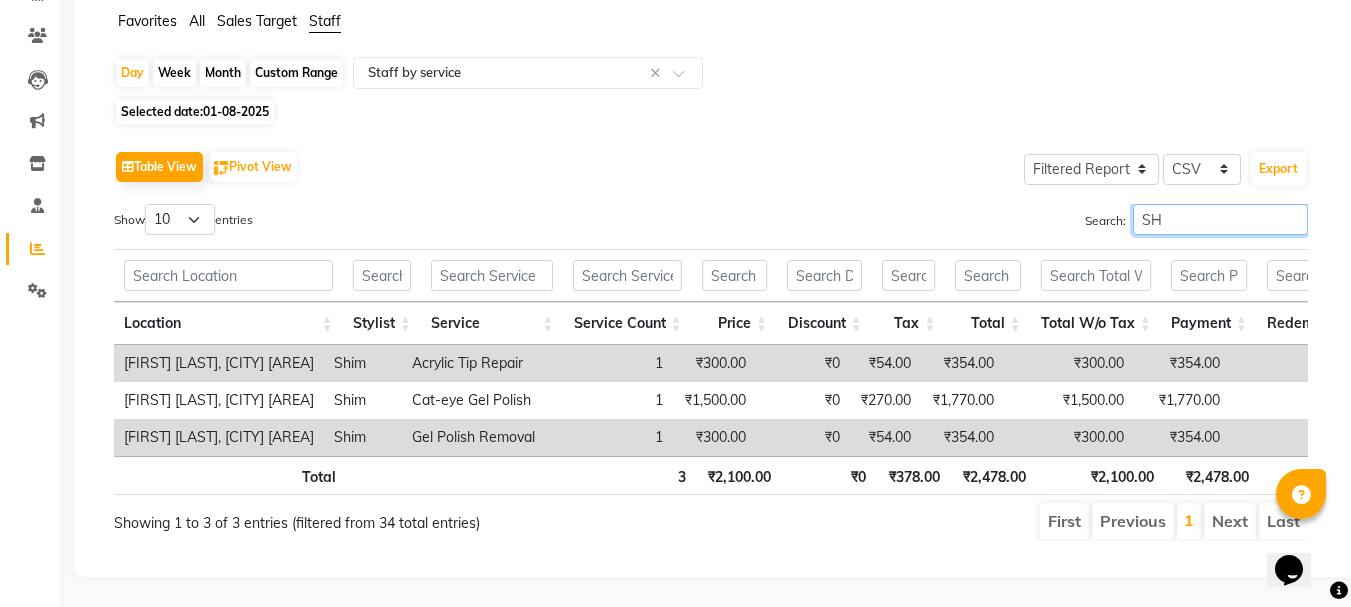 type on "S" 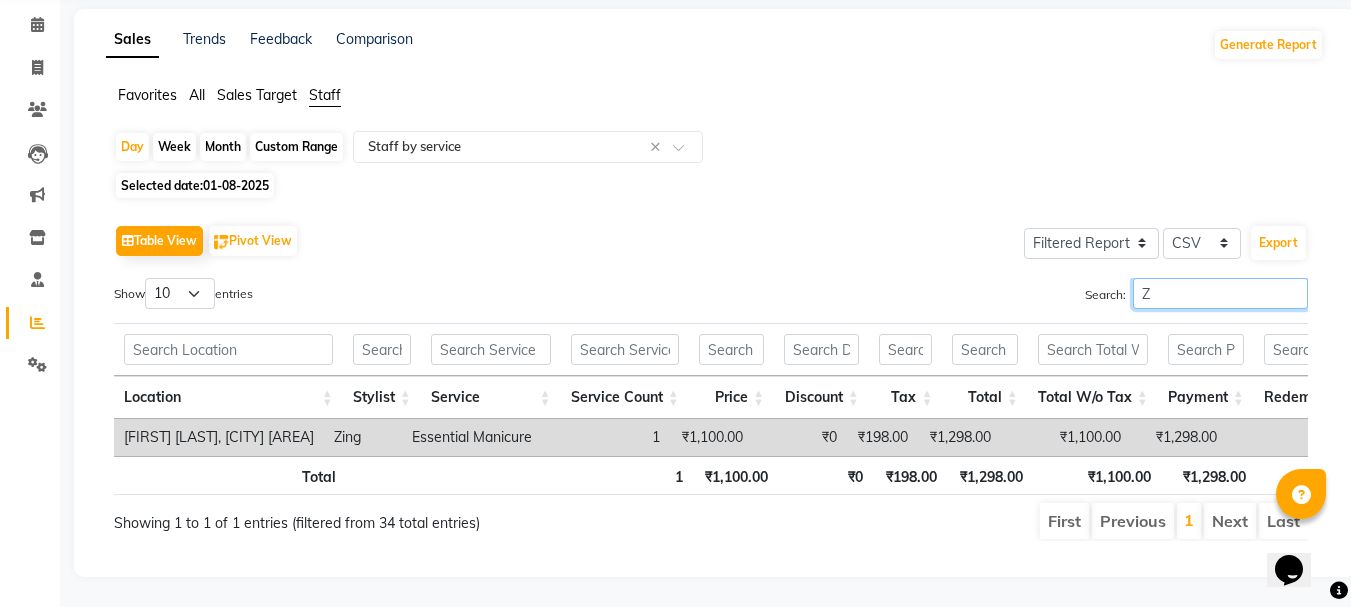scroll, scrollTop: 108, scrollLeft: 0, axis: vertical 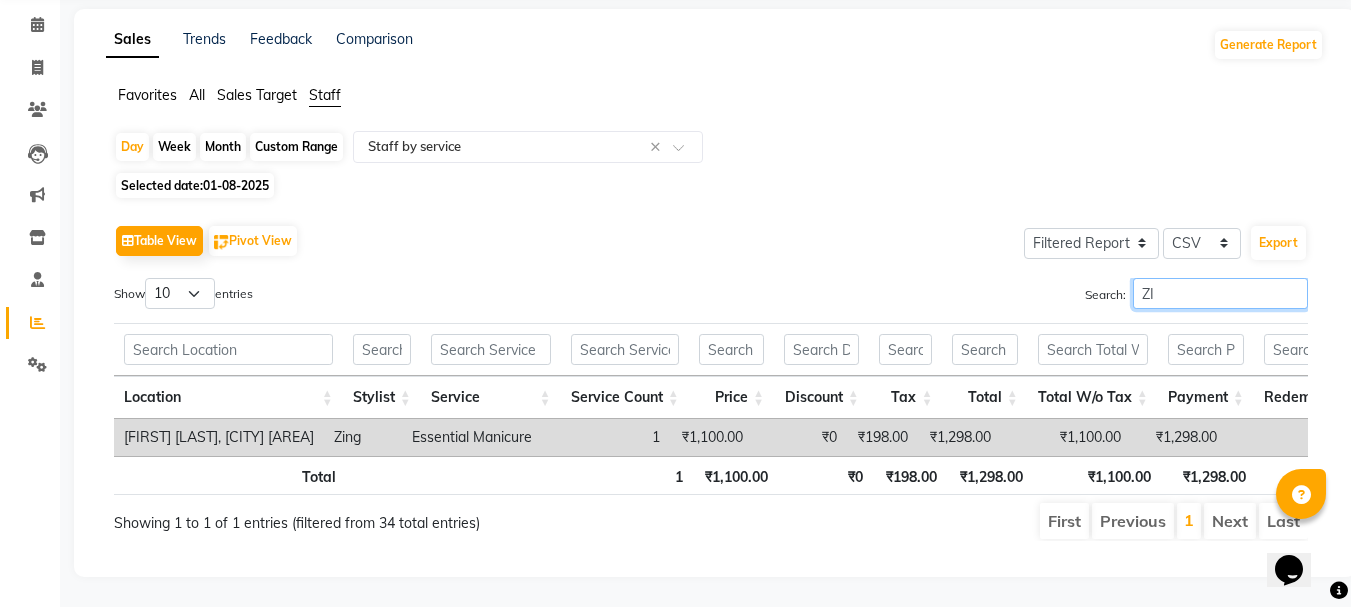 type on "Z" 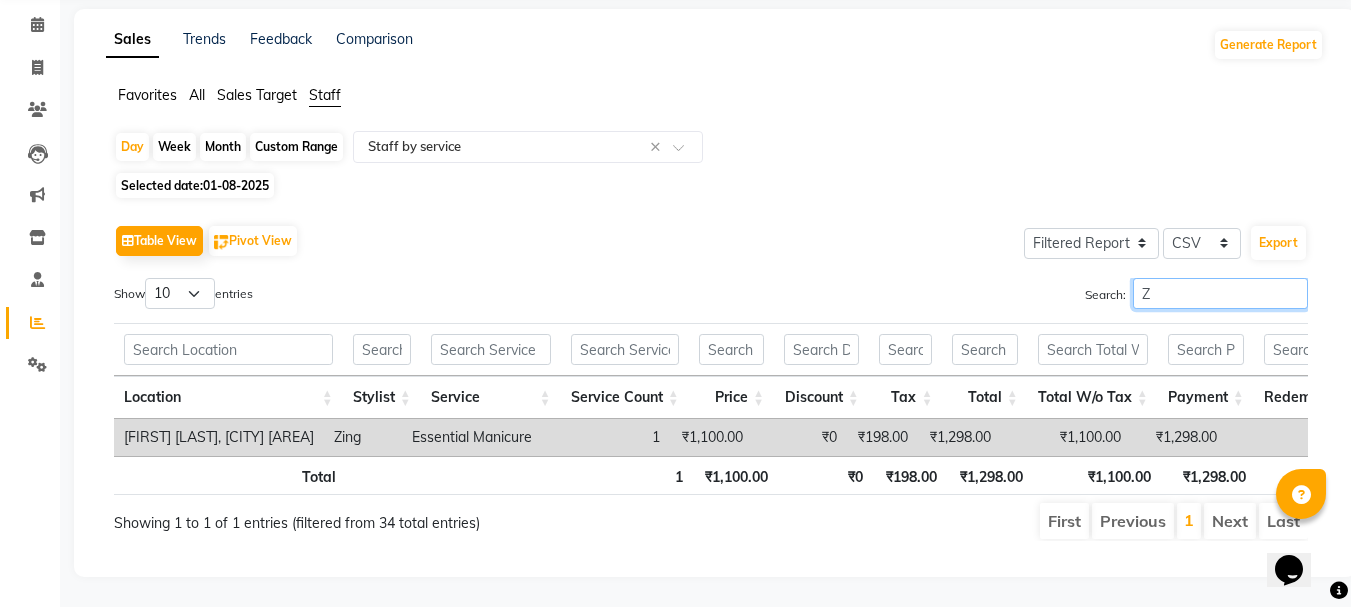 type 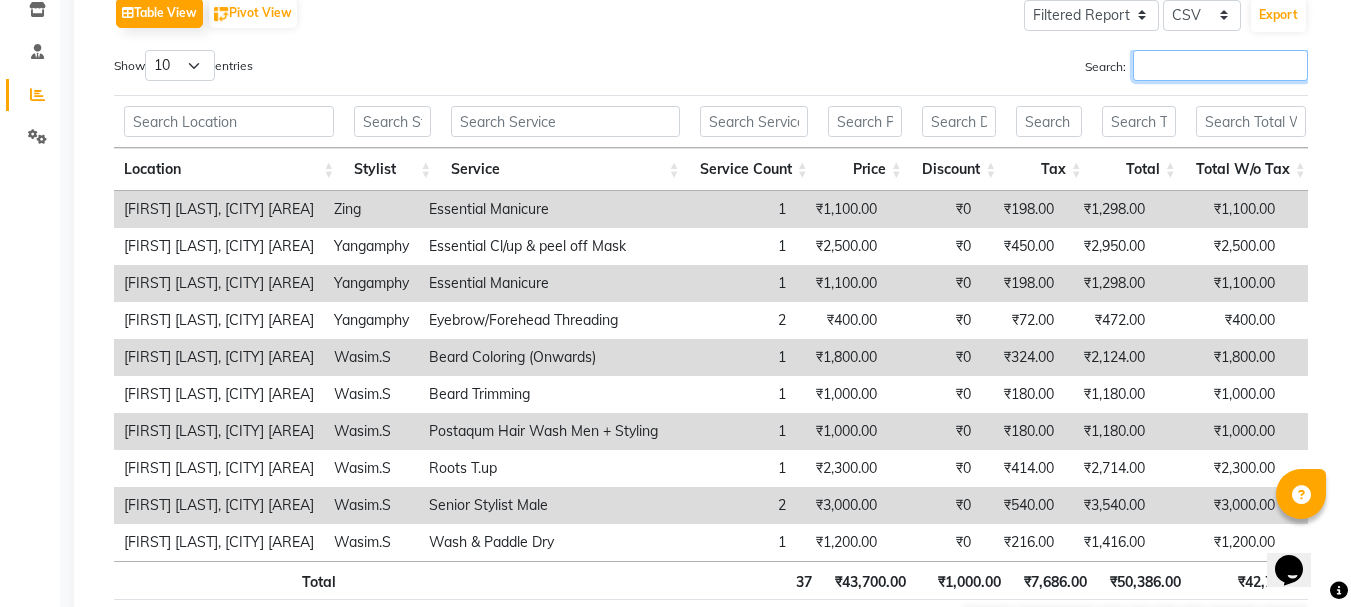 scroll, scrollTop: 0, scrollLeft: 0, axis: both 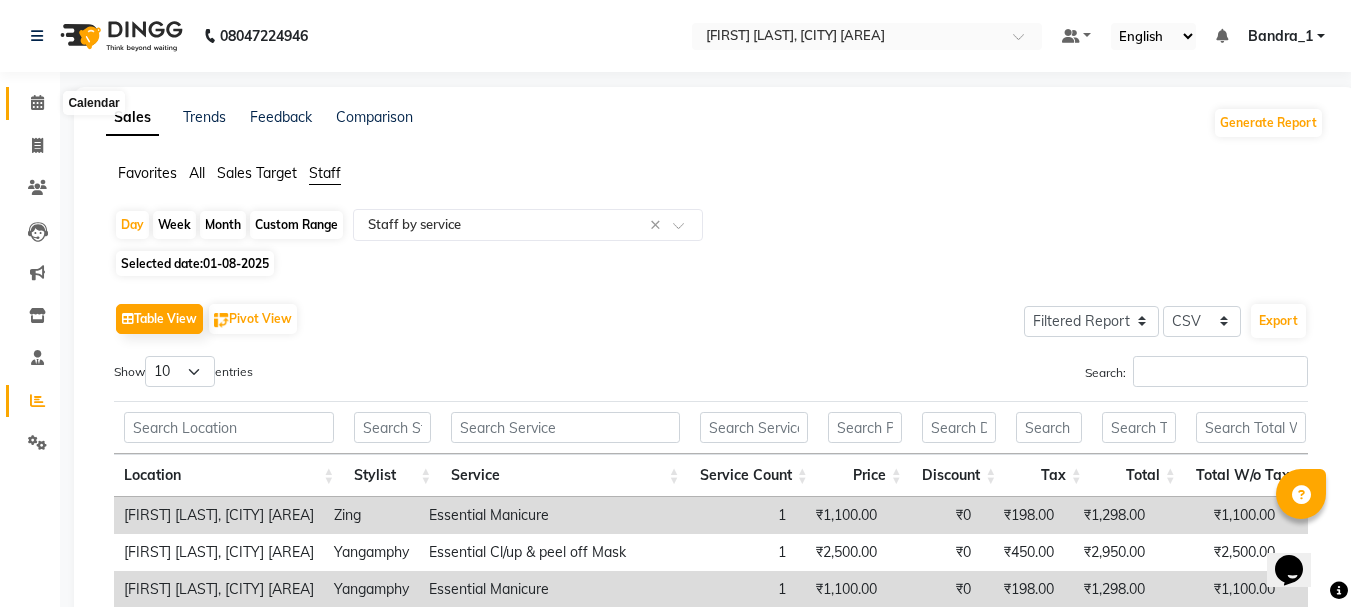 click 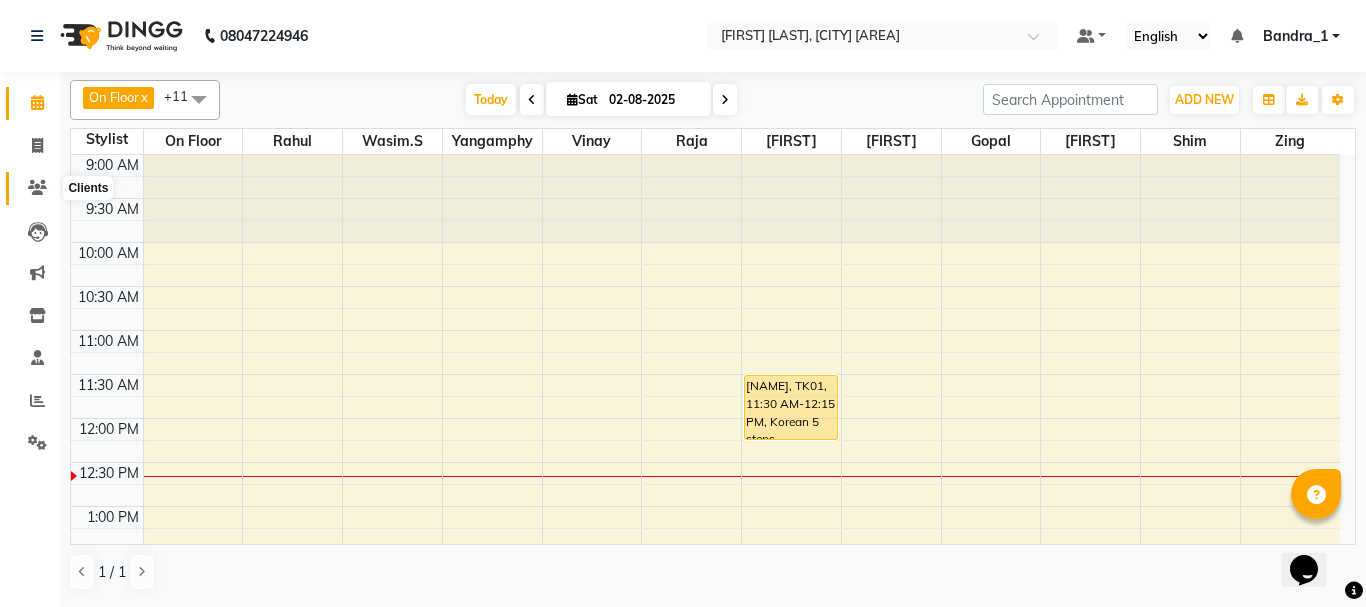click 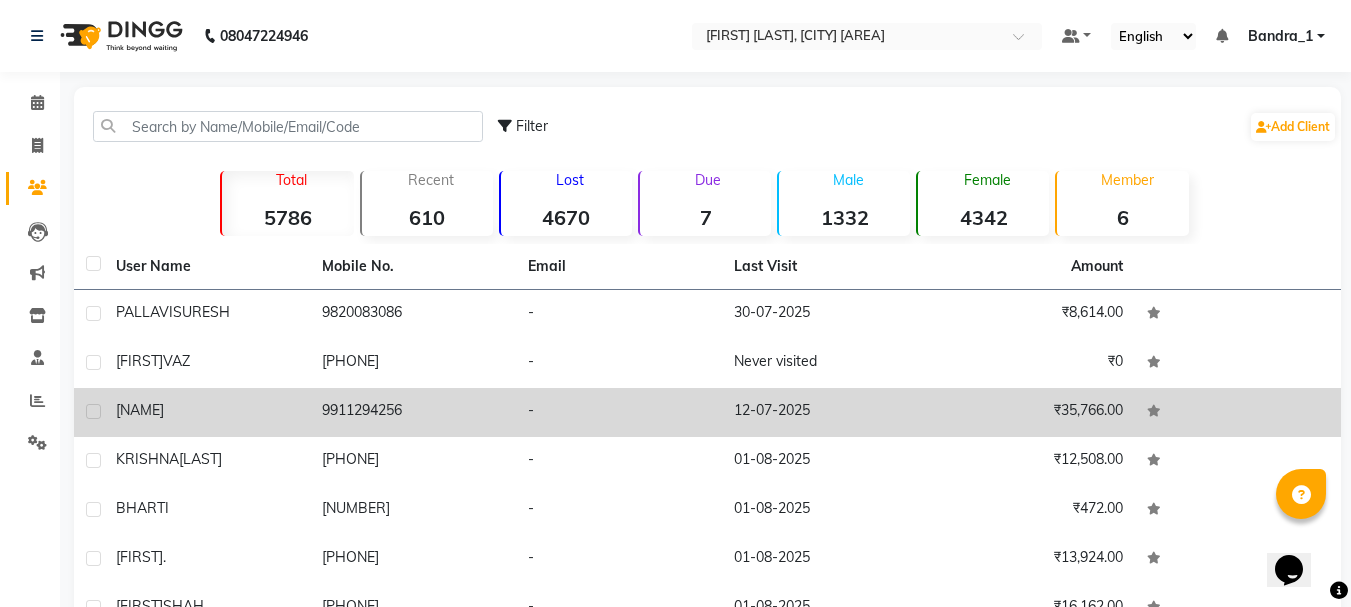 click on "[NAME]" 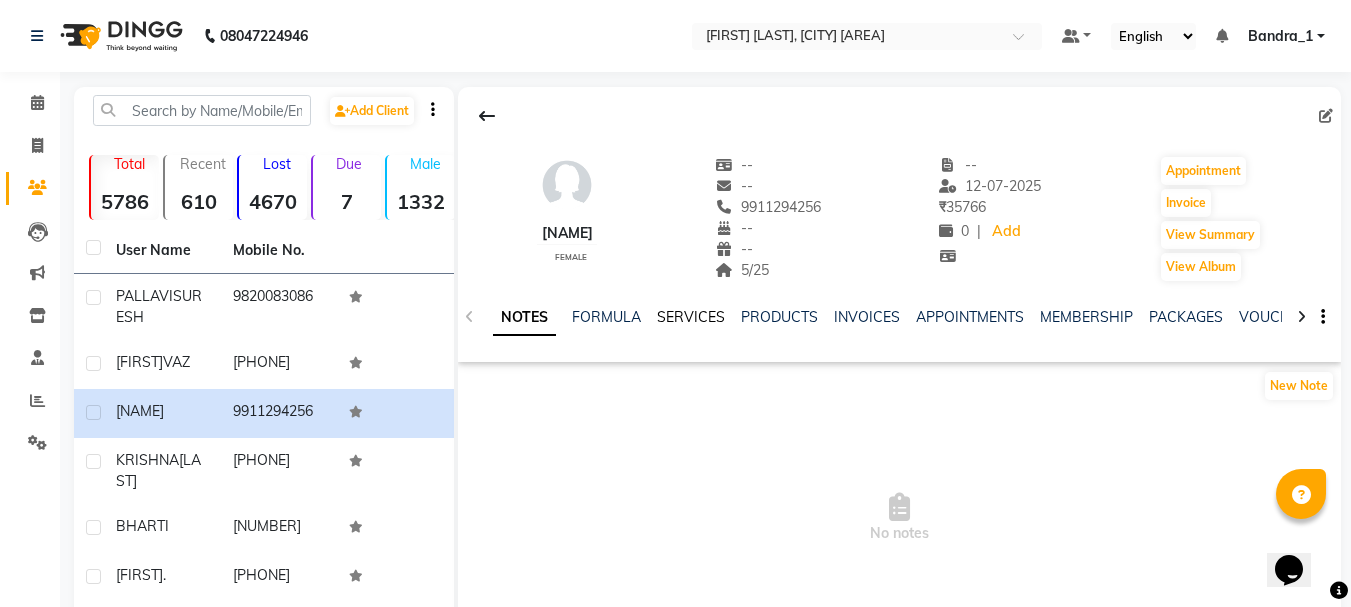 click on "SERVICES" 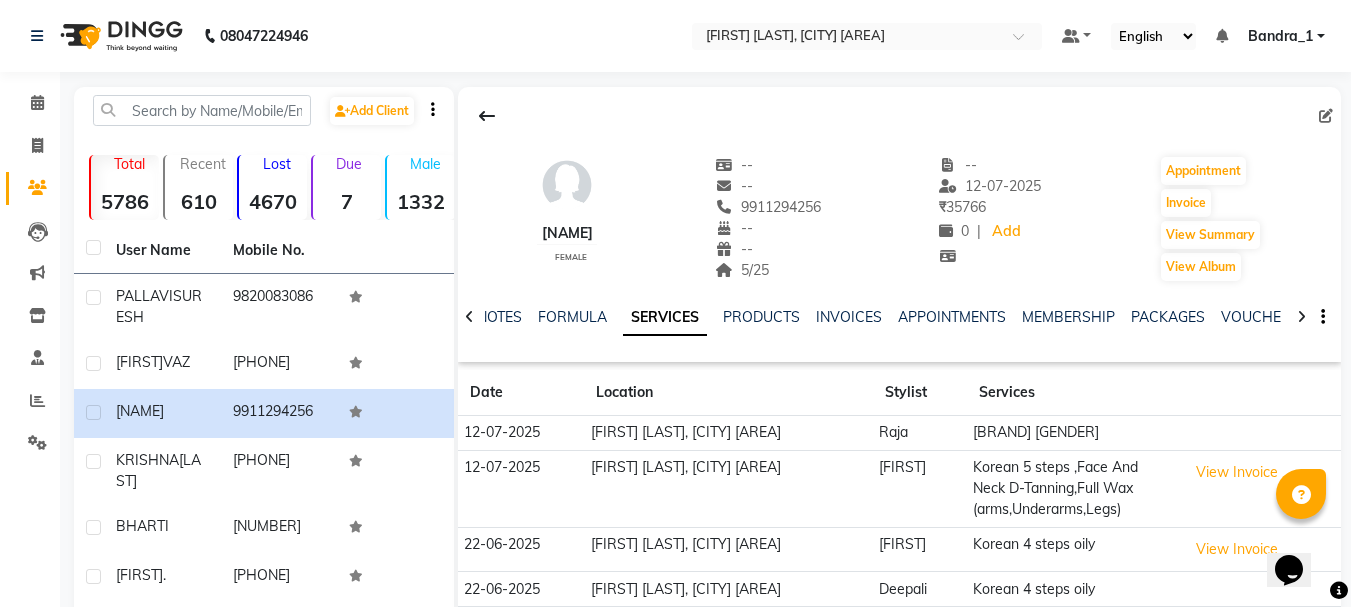 scroll, scrollTop: 162, scrollLeft: 0, axis: vertical 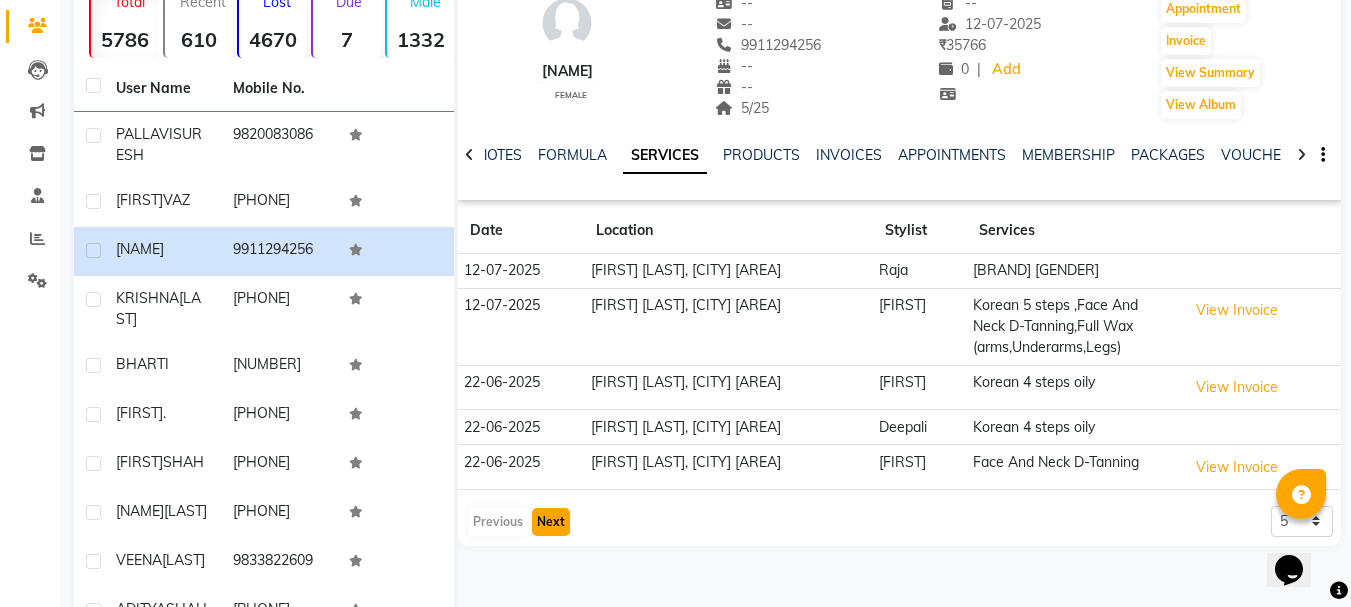 click on "Next" 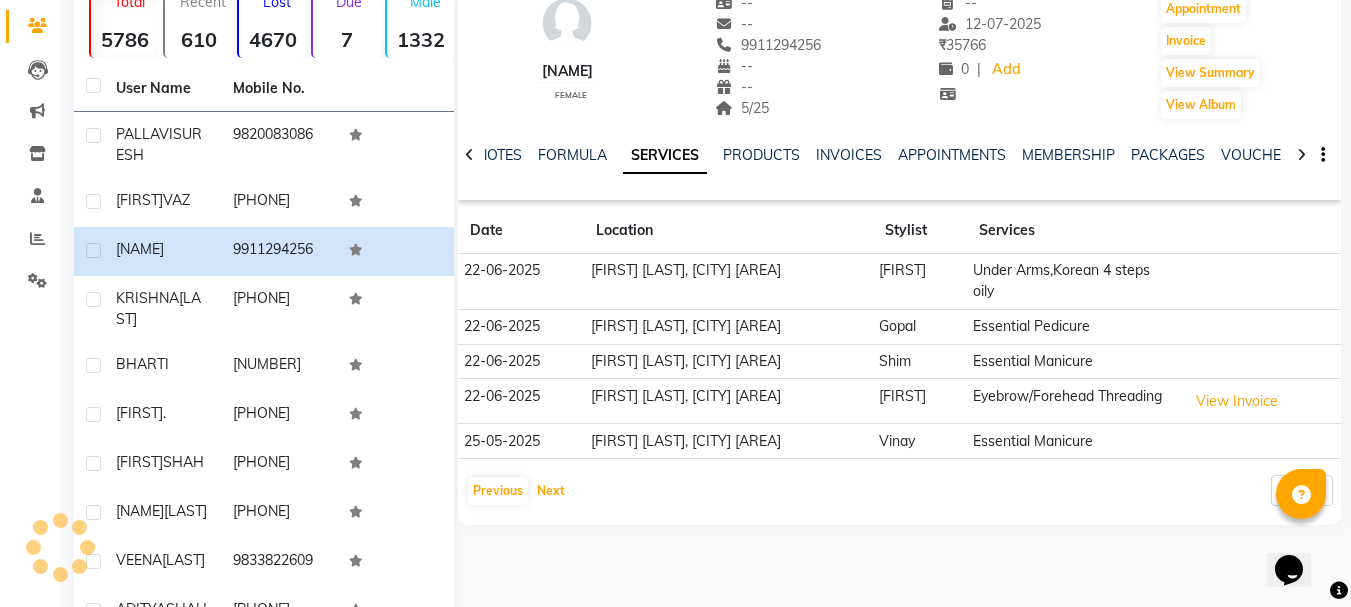 type 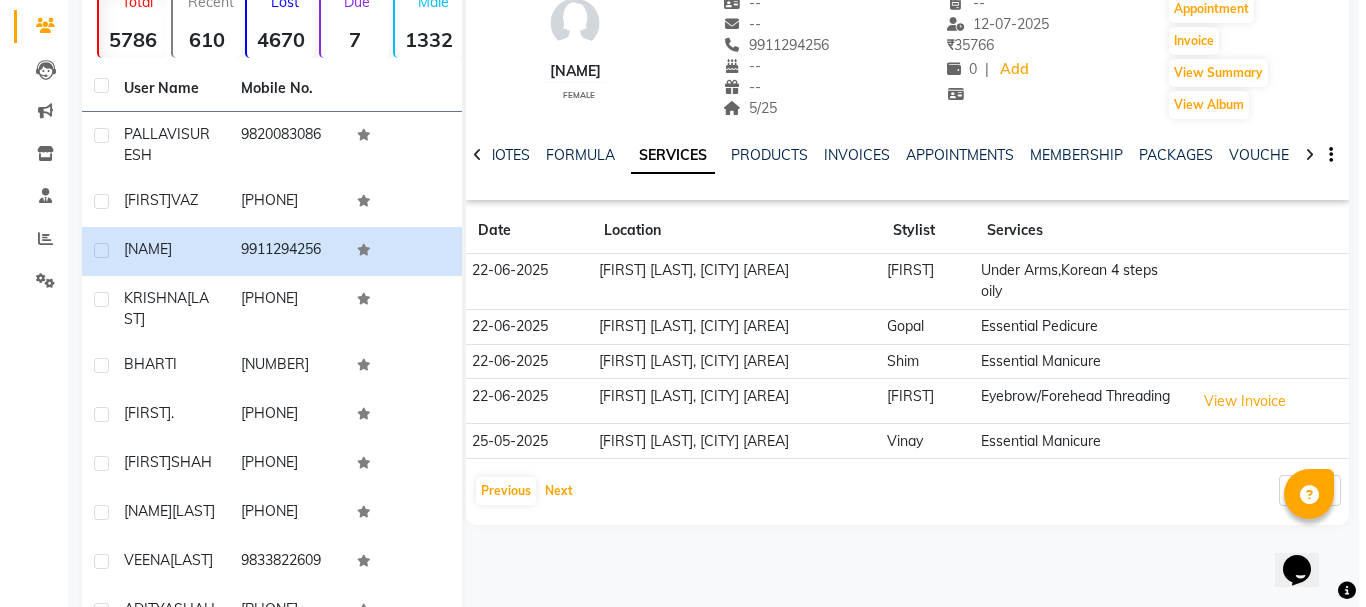 scroll, scrollTop: 0, scrollLeft: 0, axis: both 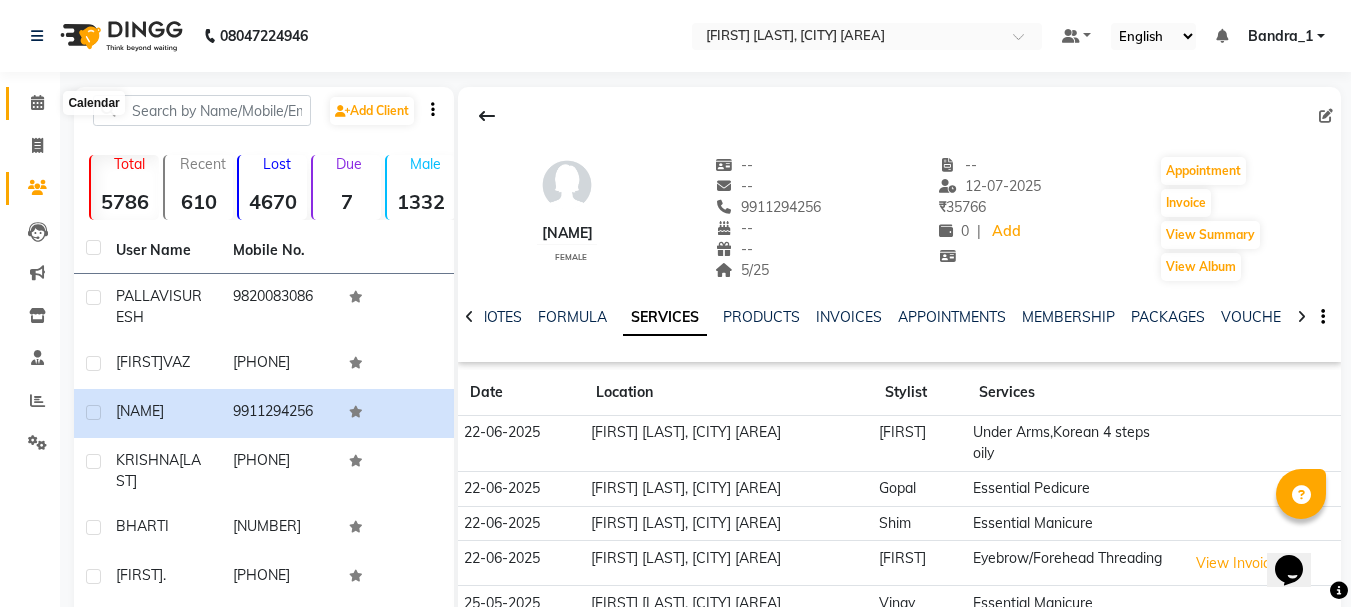 click 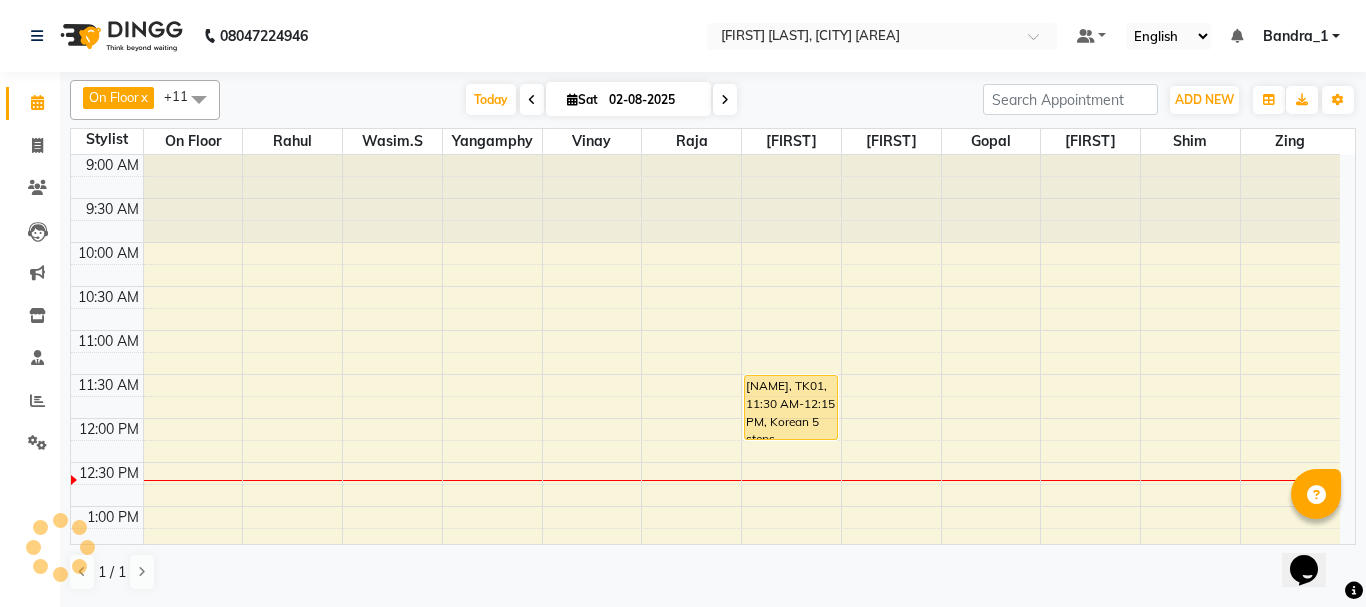 scroll, scrollTop: 0, scrollLeft: 0, axis: both 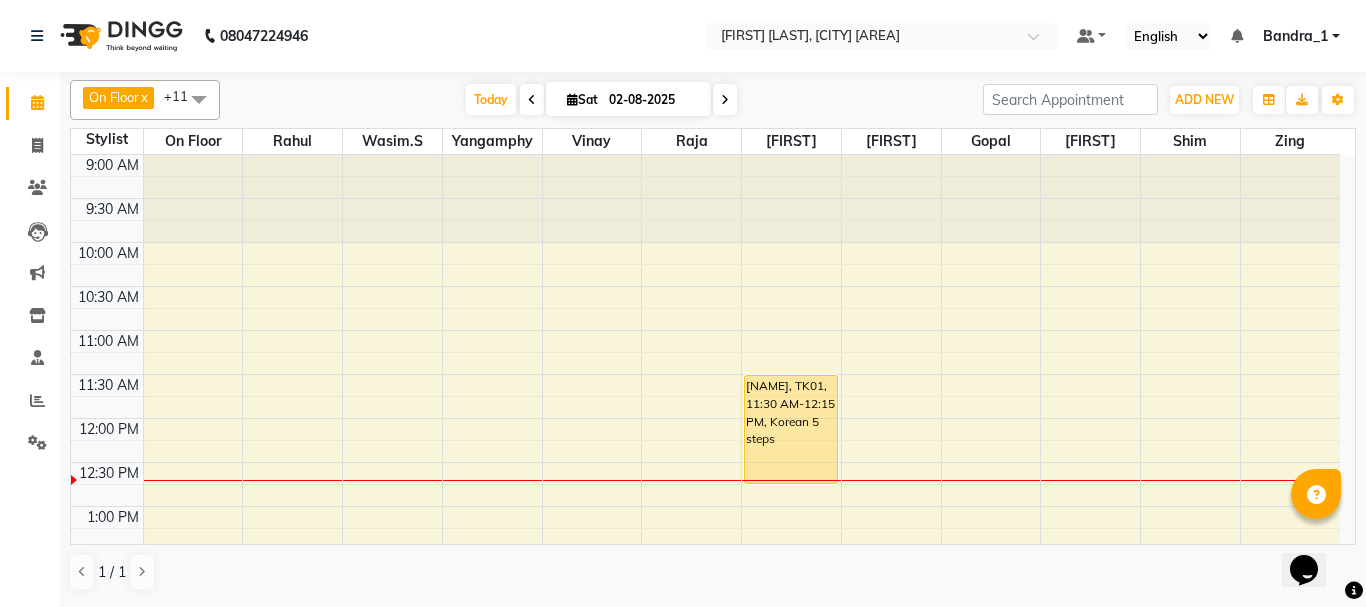drag, startPoint x: 780, startPoint y: 439, endPoint x: 792, endPoint y: 472, distance: 35.1141 